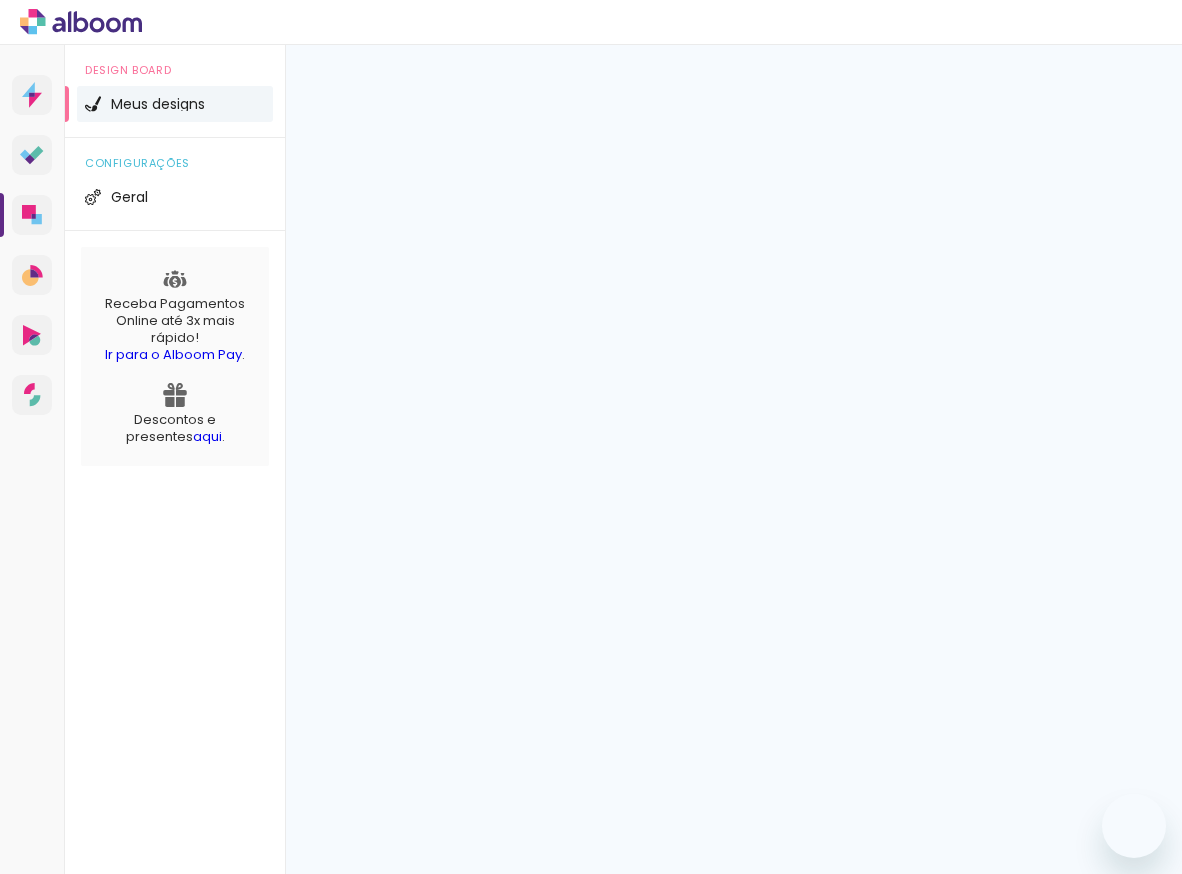 scroll, scrollTop: 0, scrollLeft: 0, axis: both 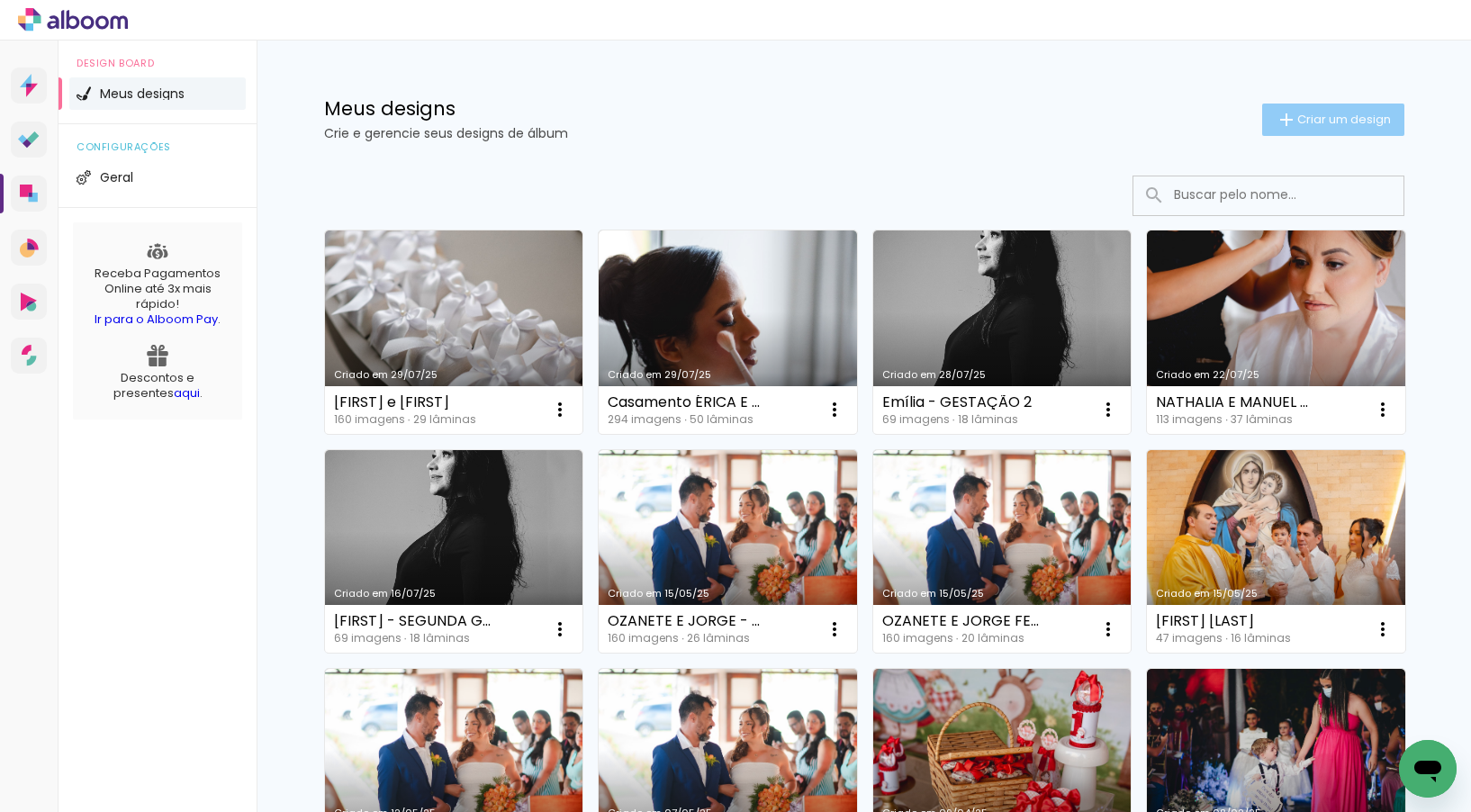 click on "Criar um design" 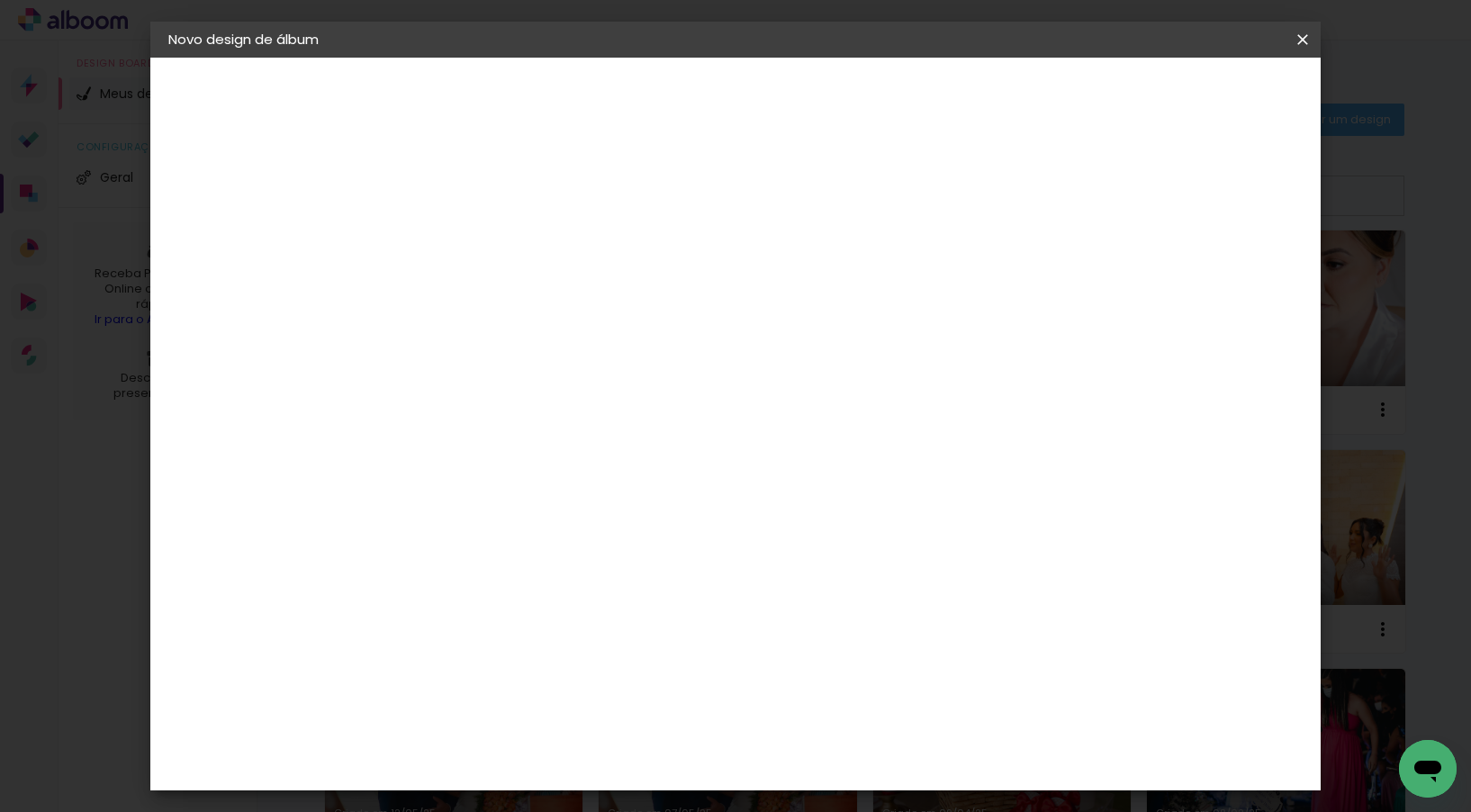click at bounding box center [463, 241] 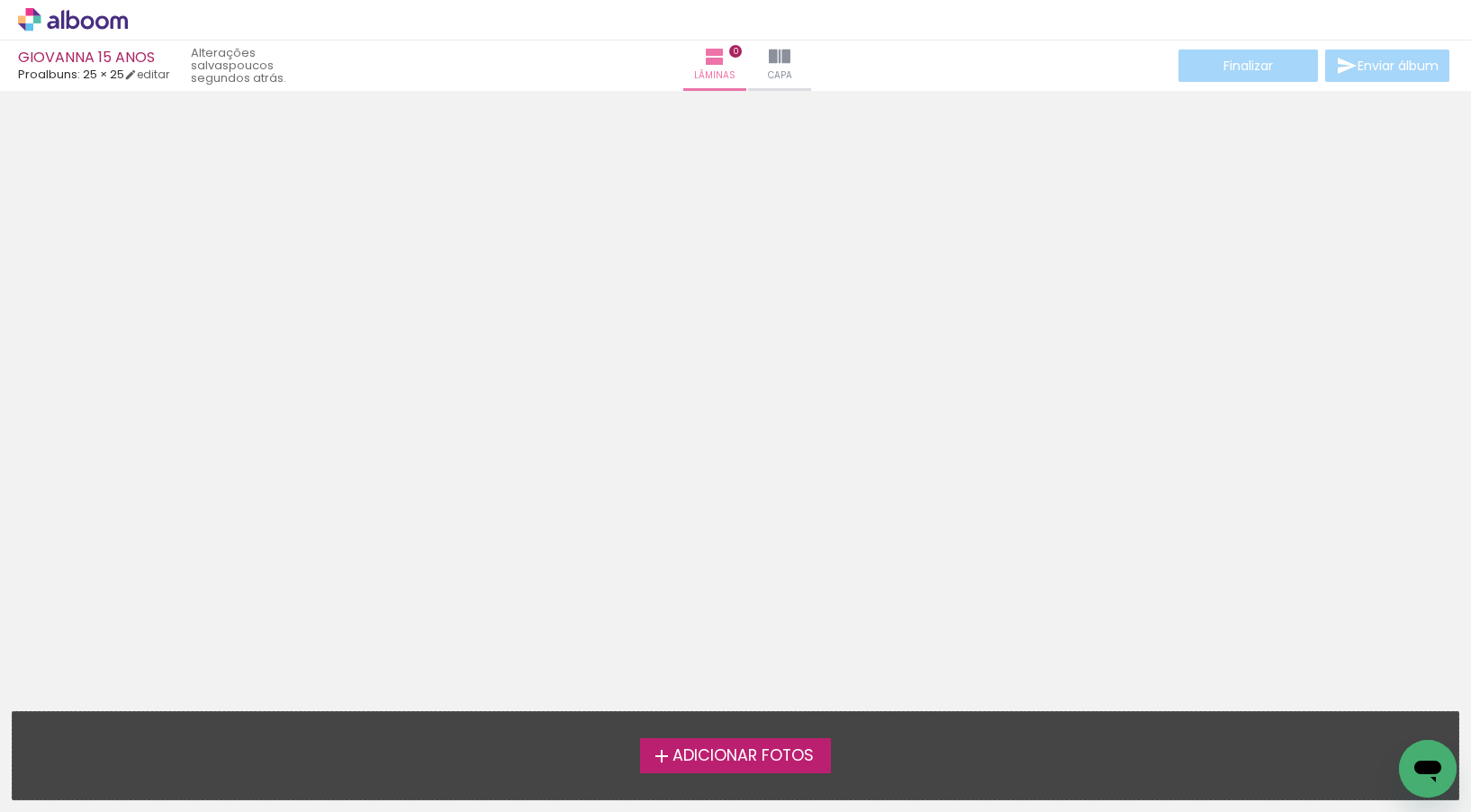 click at bounding box center [662, 756] 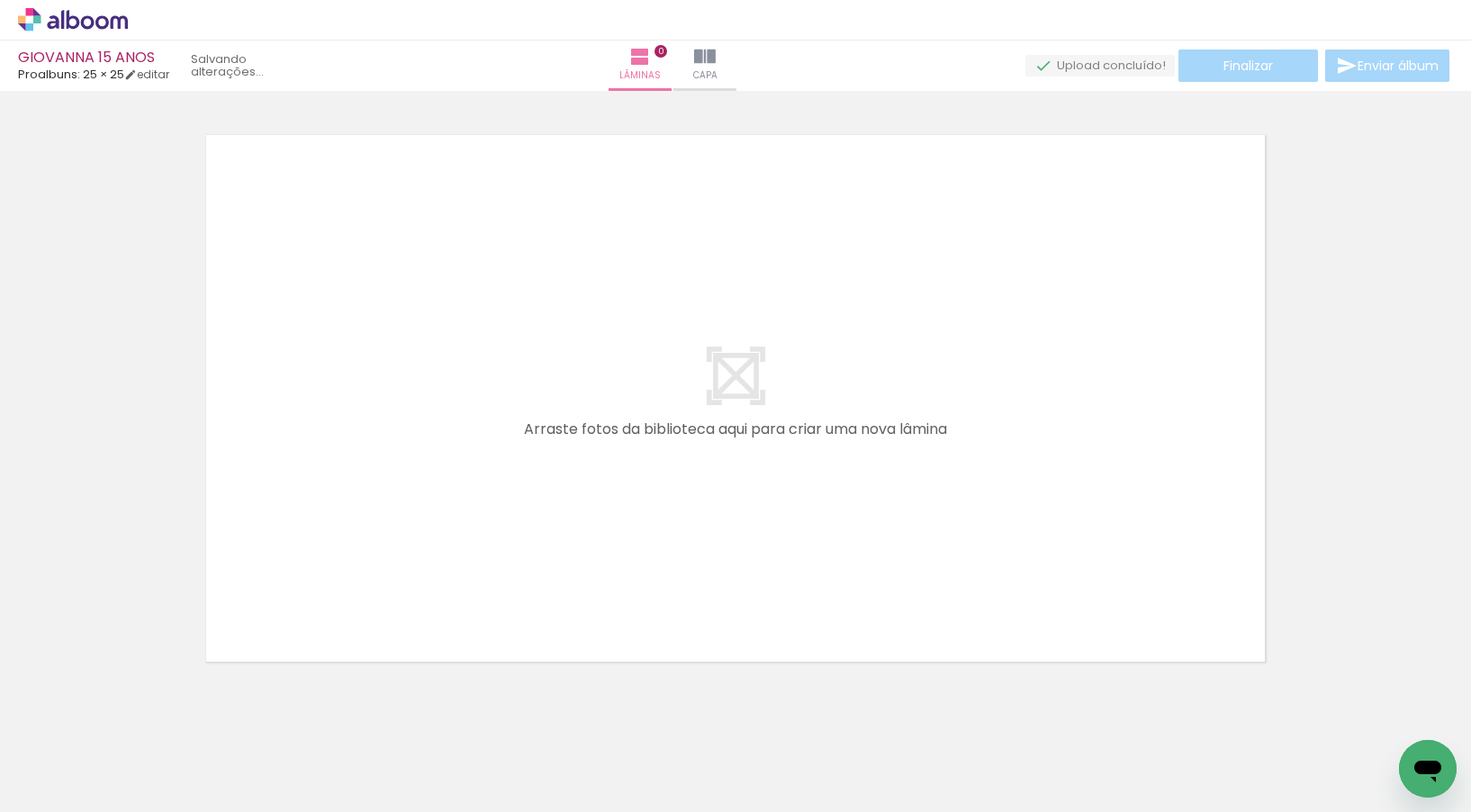 scroll, scrollTop: 23, scrollLeft: 0, axis: vertical 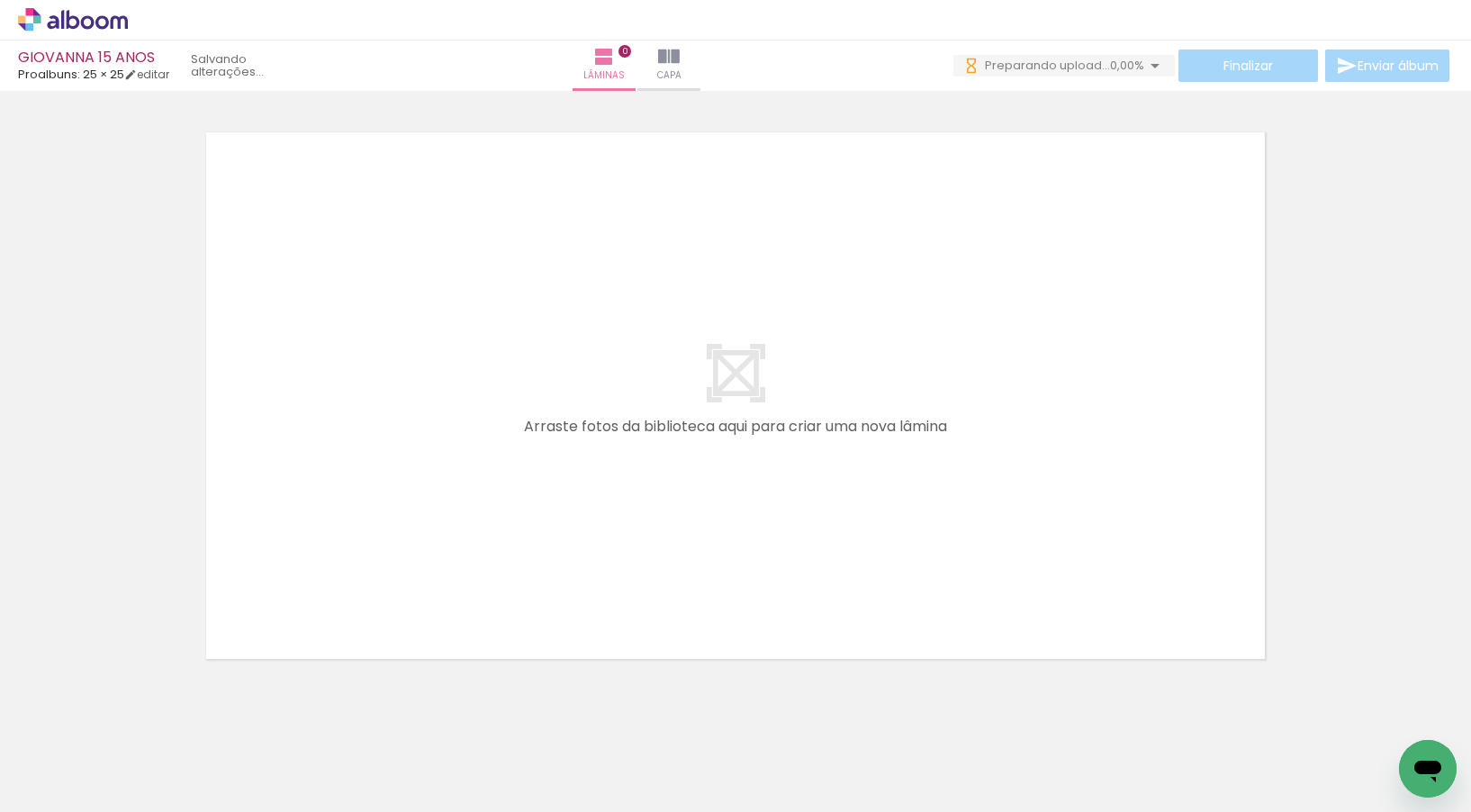 click on "Todas as fotos" at bounding box center [50, 757] 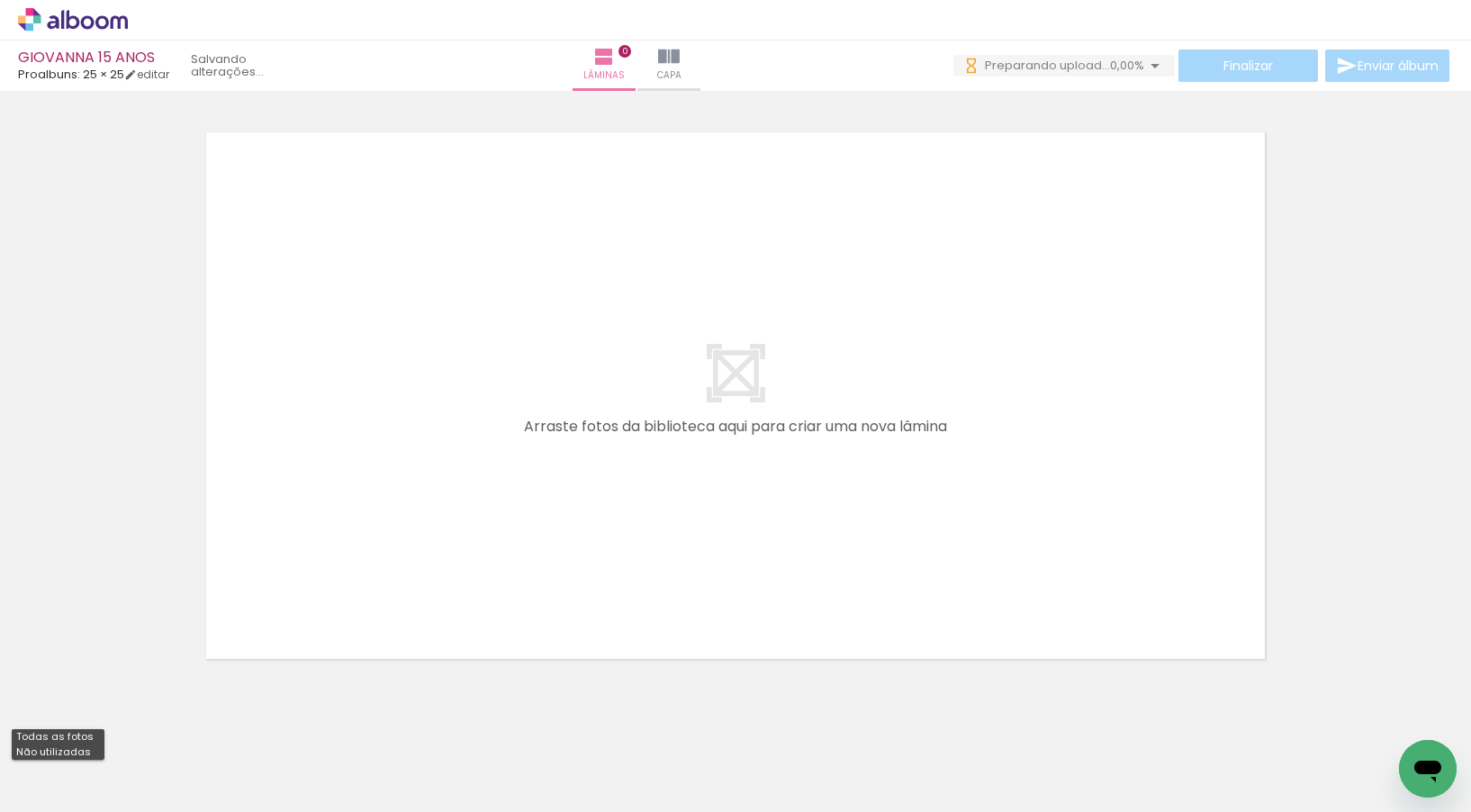 click on "Não utilizadas" at bounding box center (0, 0) 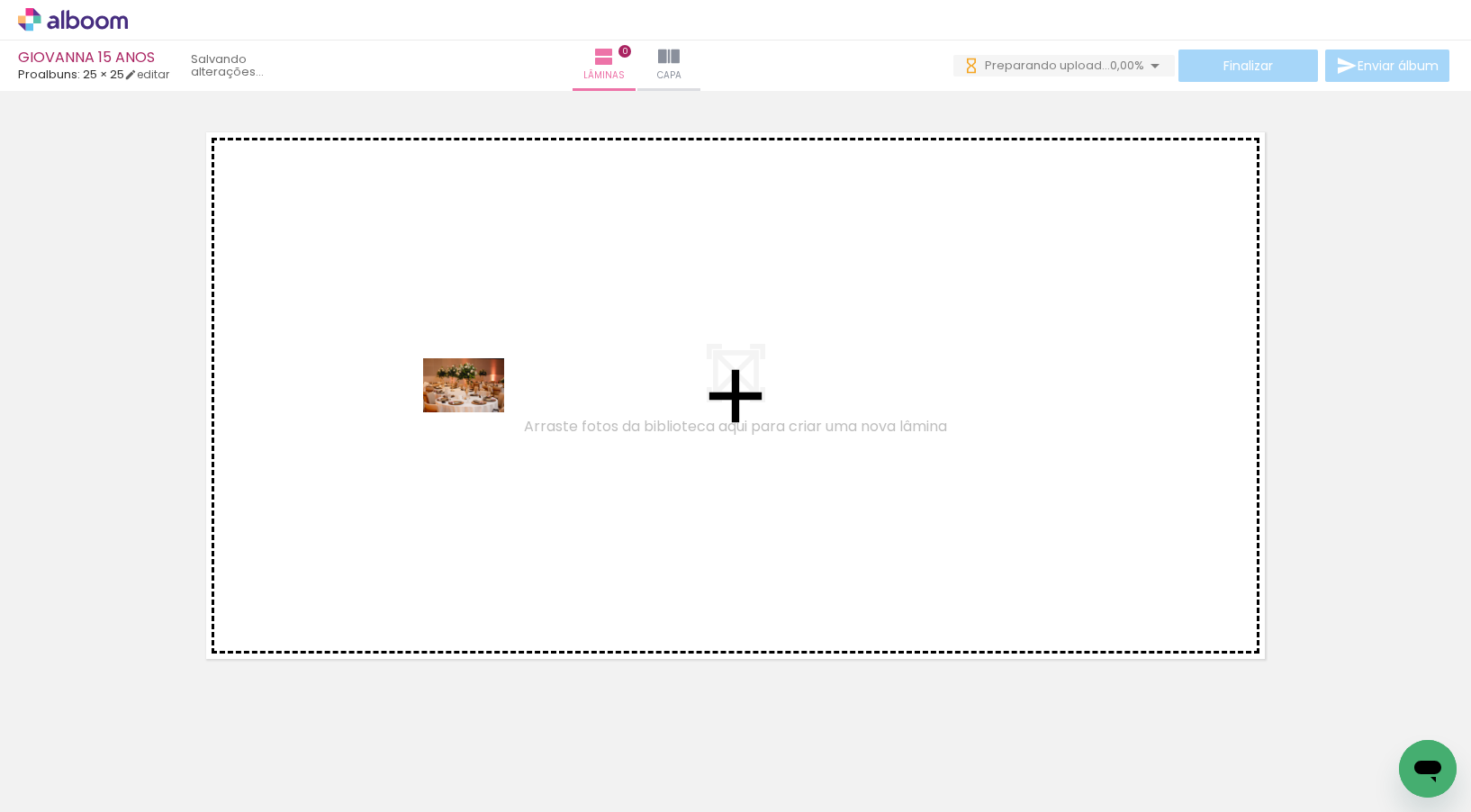drag, startPoint x: 213, startPoint y: 757, endPoint x: 446, endPoint y: 415, distance: 413.82726 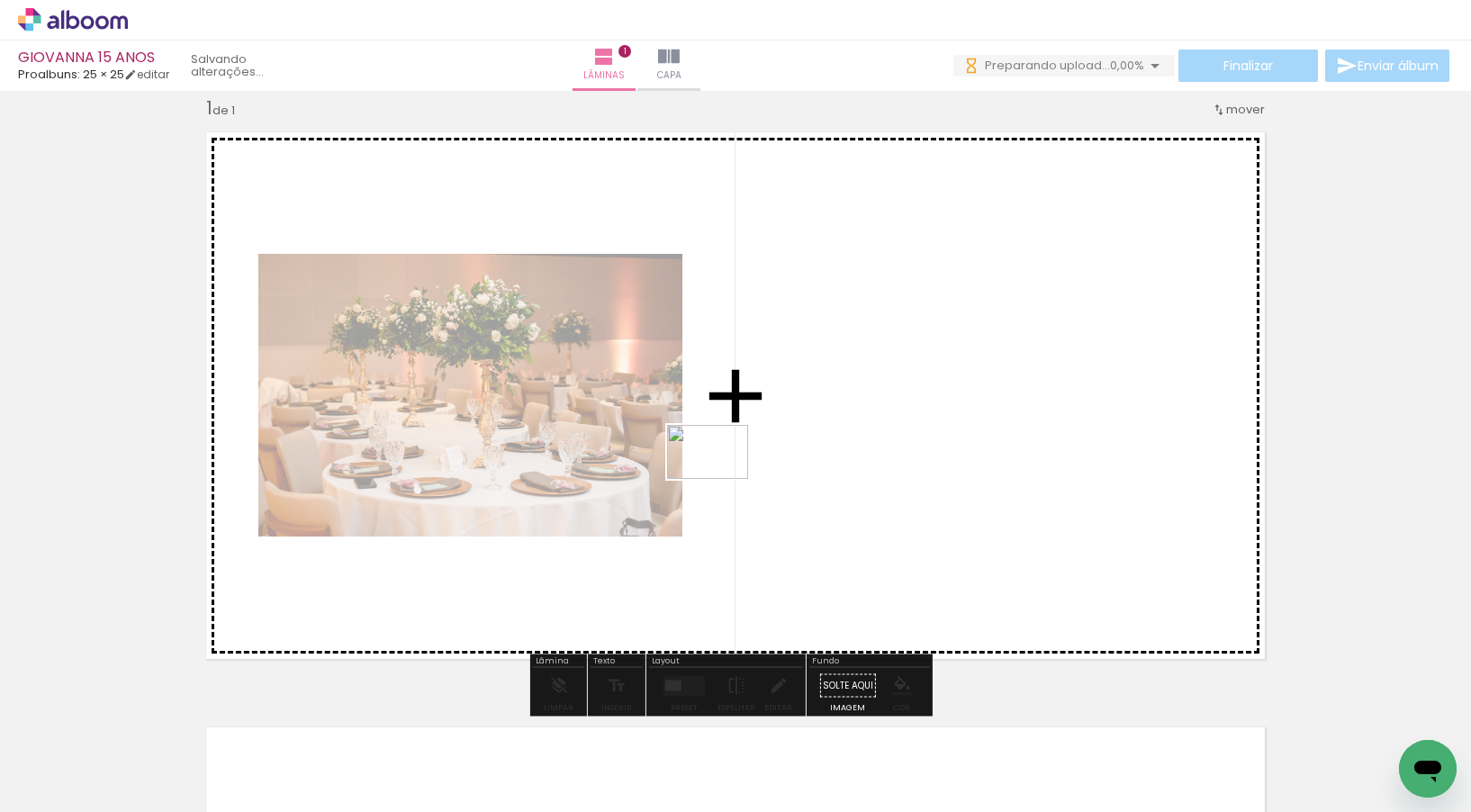 drag, startPoint x: 161, startPoint y: 791, endPoint x: 721, endPoint y: 479, distance: 641.04914 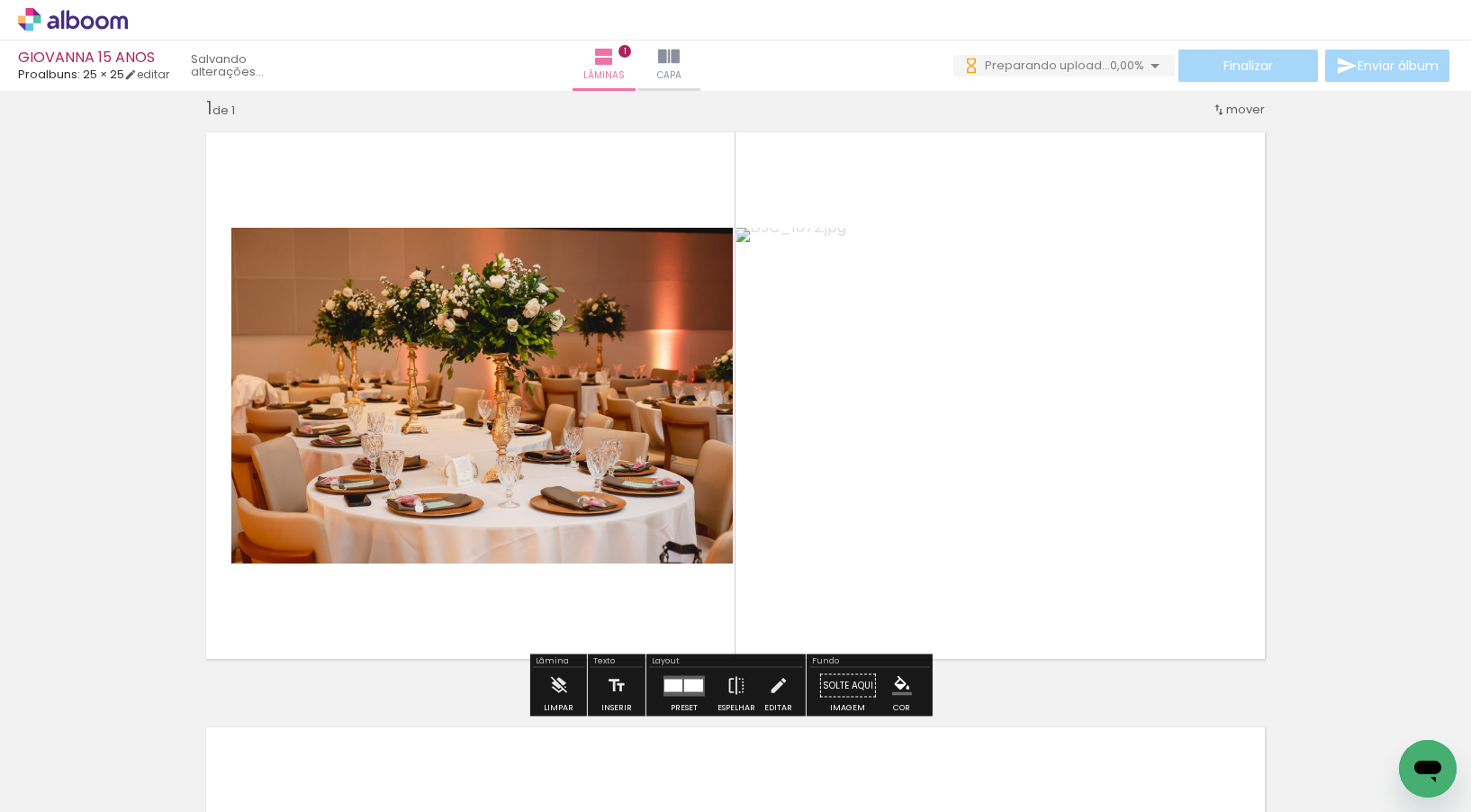 scroll, scrollTop: 0, scrollLeft: 0, axis: both 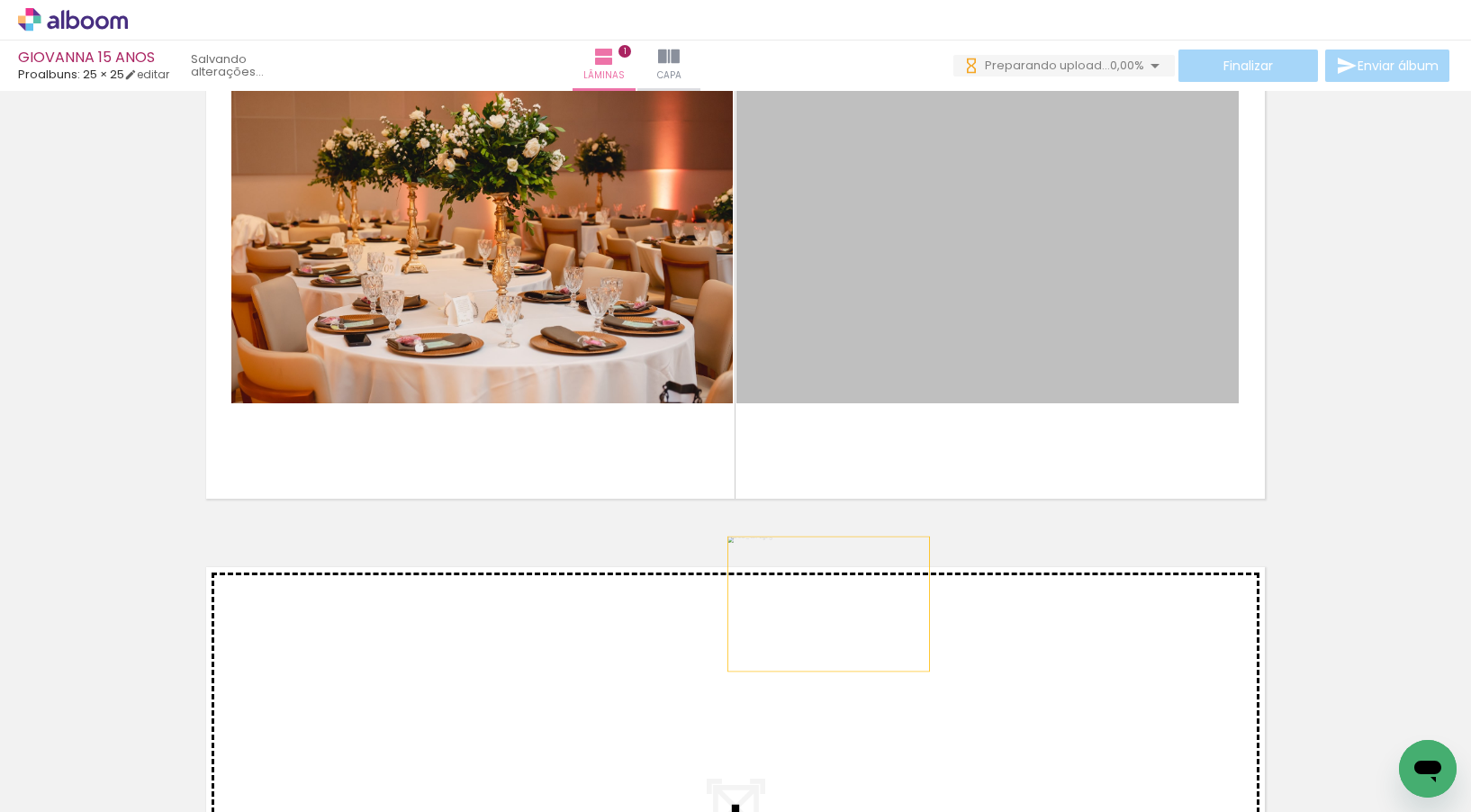 drag, startPoint x: 1002, startPoint y: 250, endPoint x: 822, endPoint y: 604, distance: 397.1347 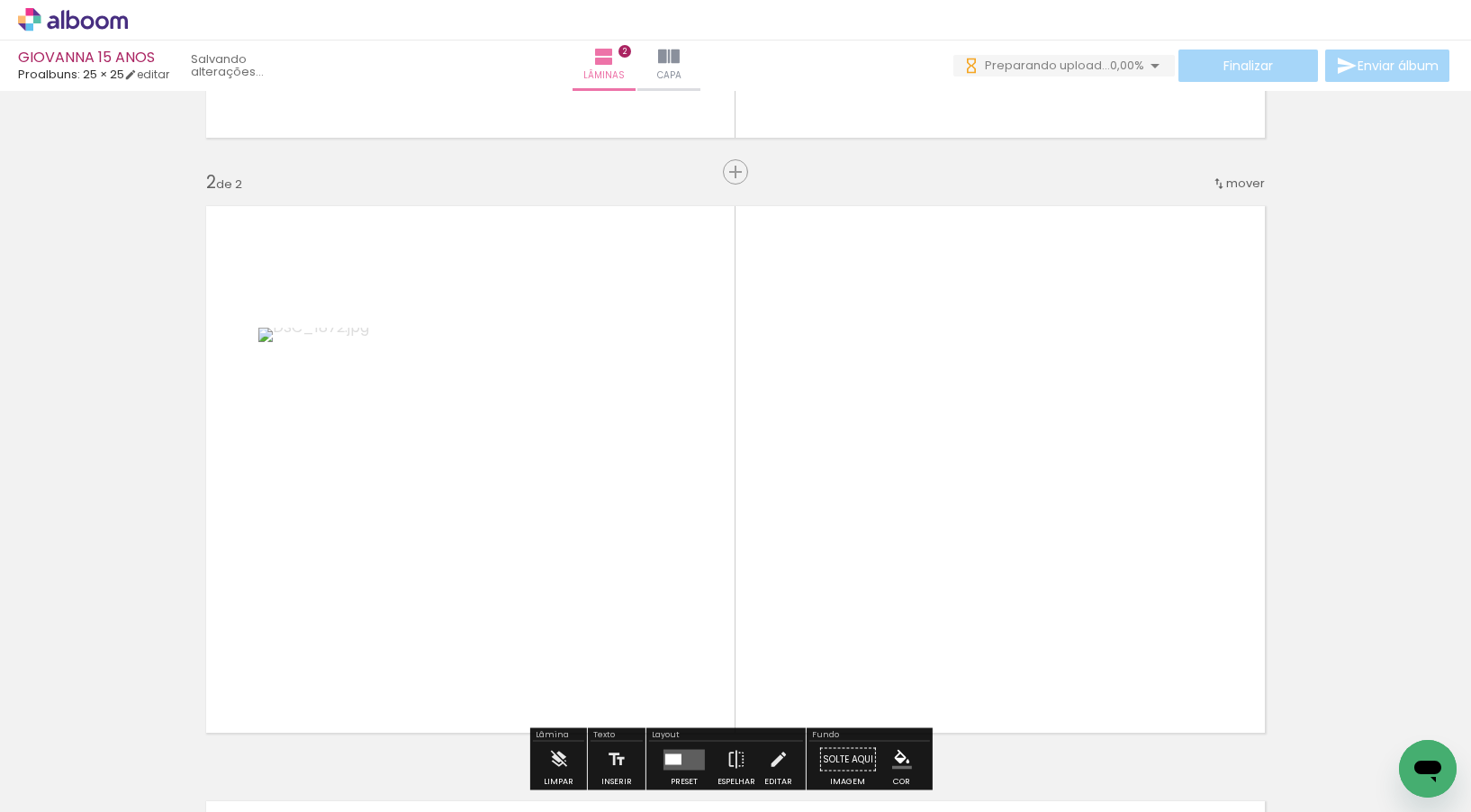 scroll, scrollTop: 618, scrollLeft: 0, axis: vertical 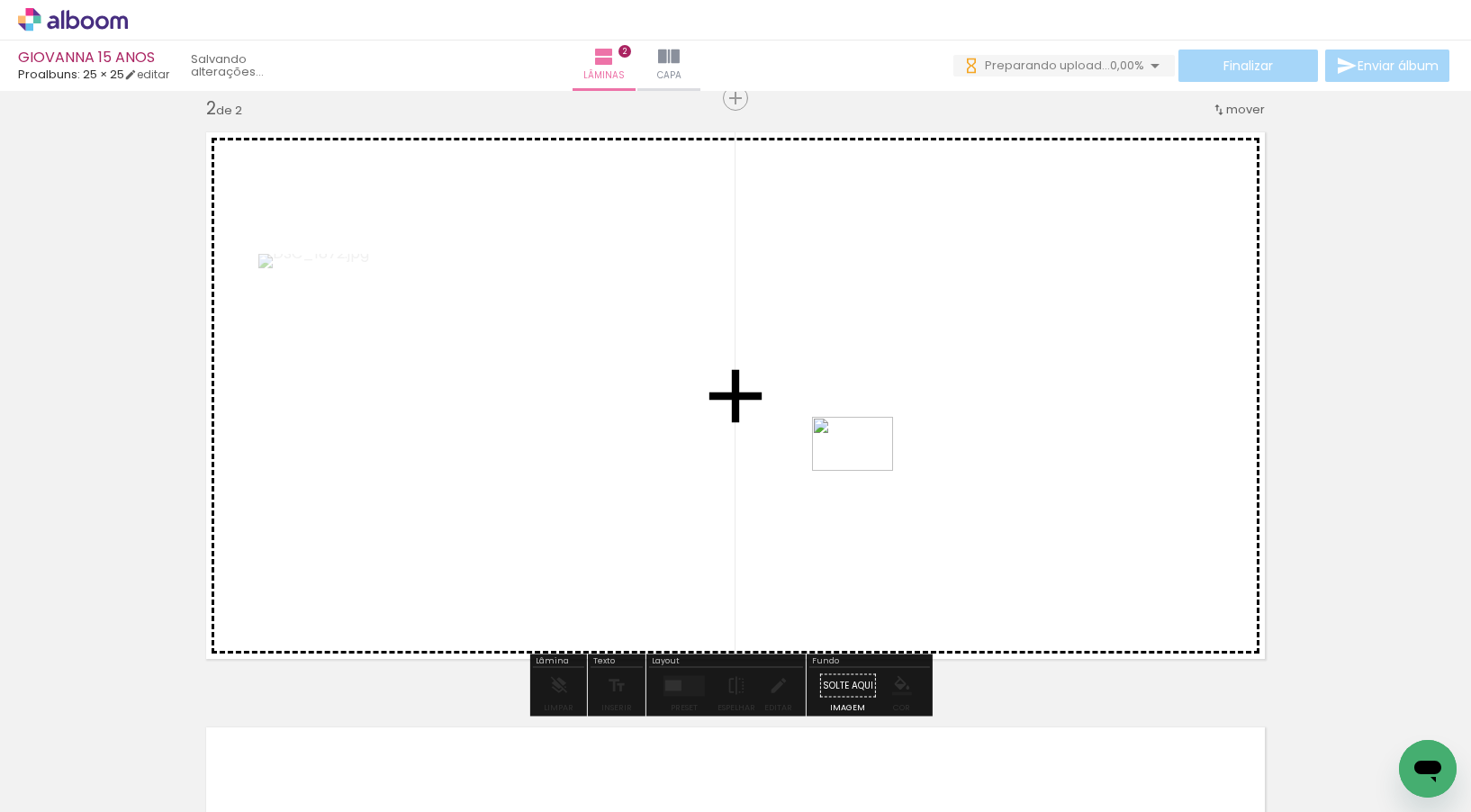 drag, startPoint x: 176, startPoint y: 761, endPoint x: 907, endPoint y: 447, distance: 795.5859 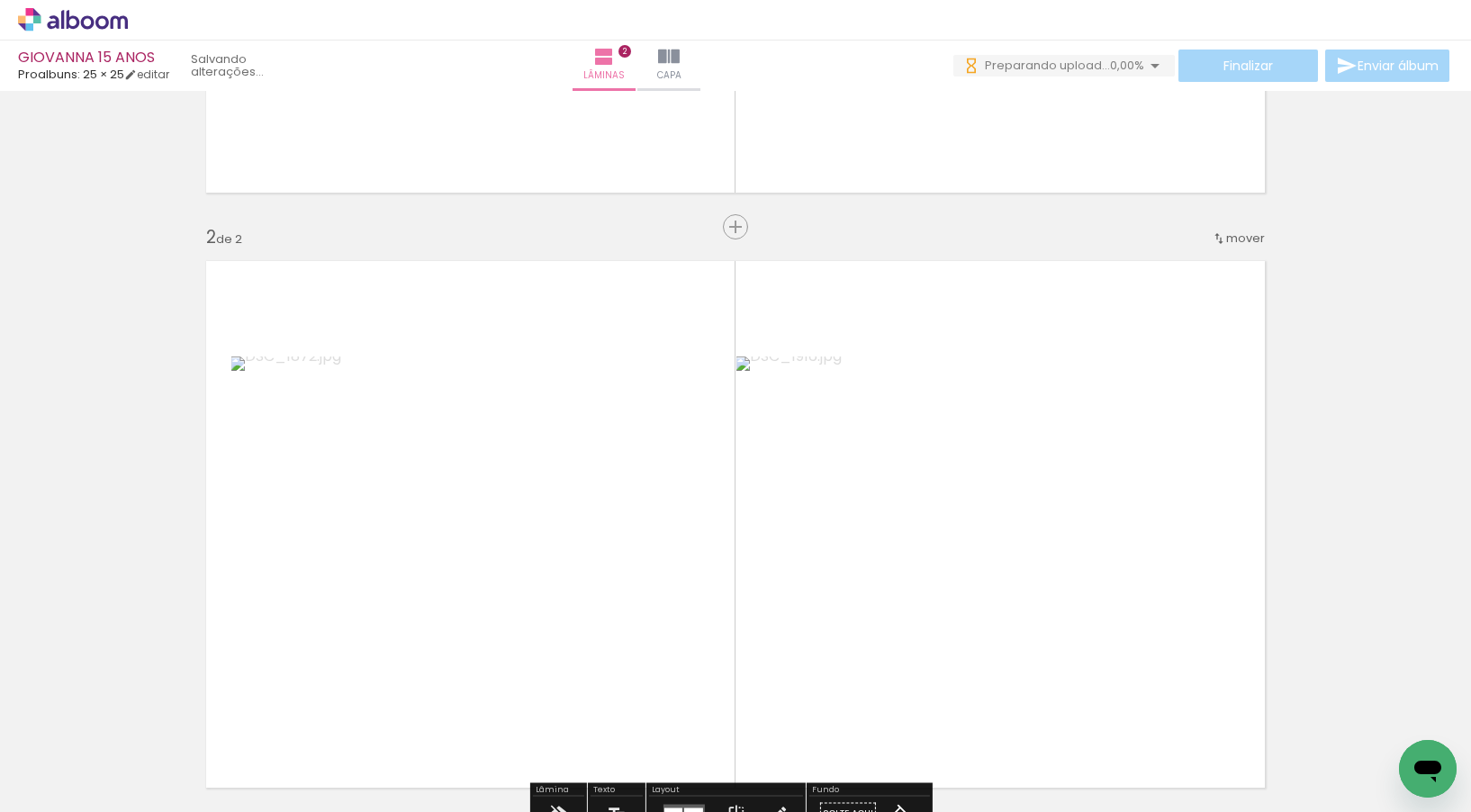 scroll, scrollTop: 0, scrollLeft: 0, axis: both 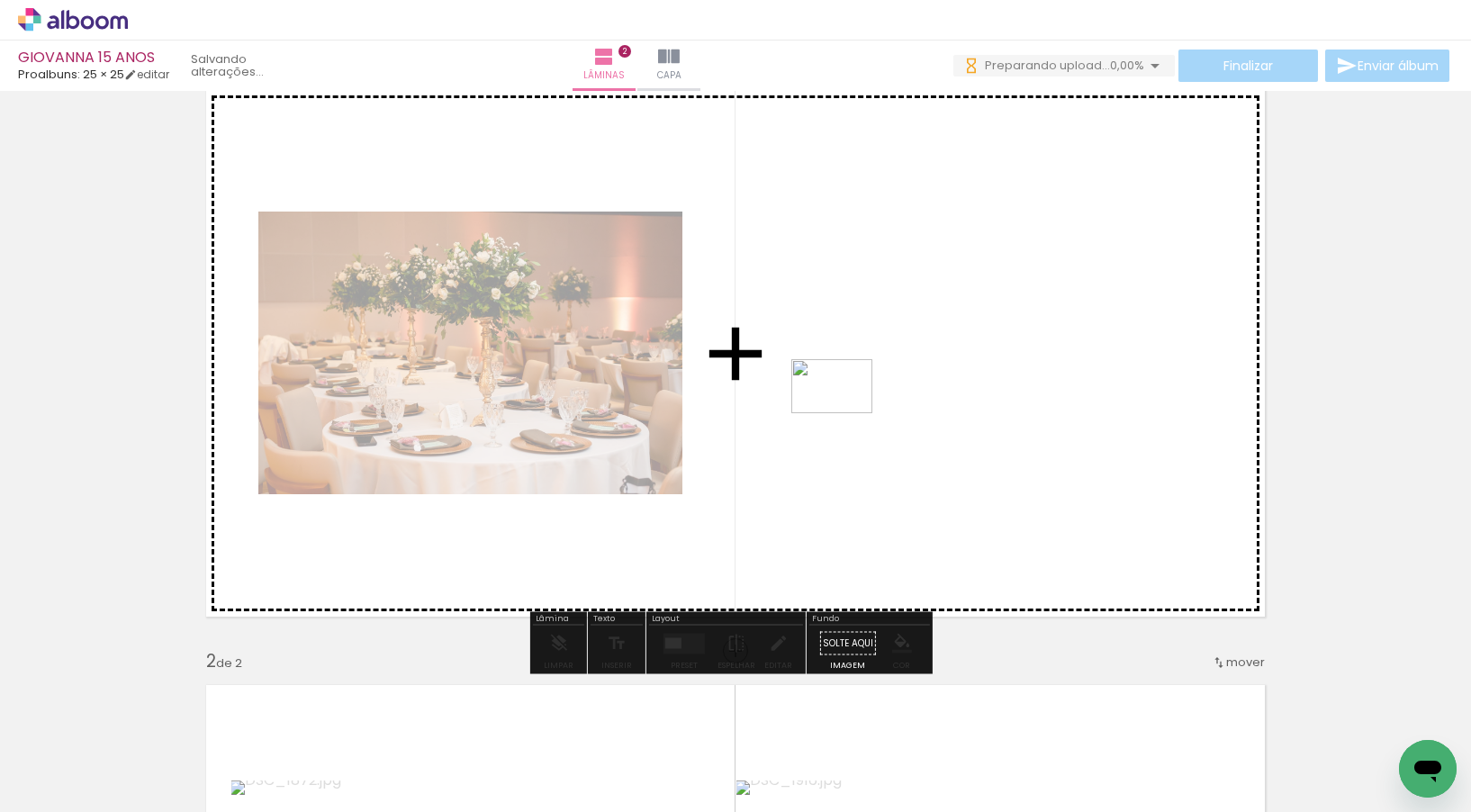drag, startPoint x: 176, startPoint y: 764, endPoint x: 871, endPoint y: 397, distance: 785.9478 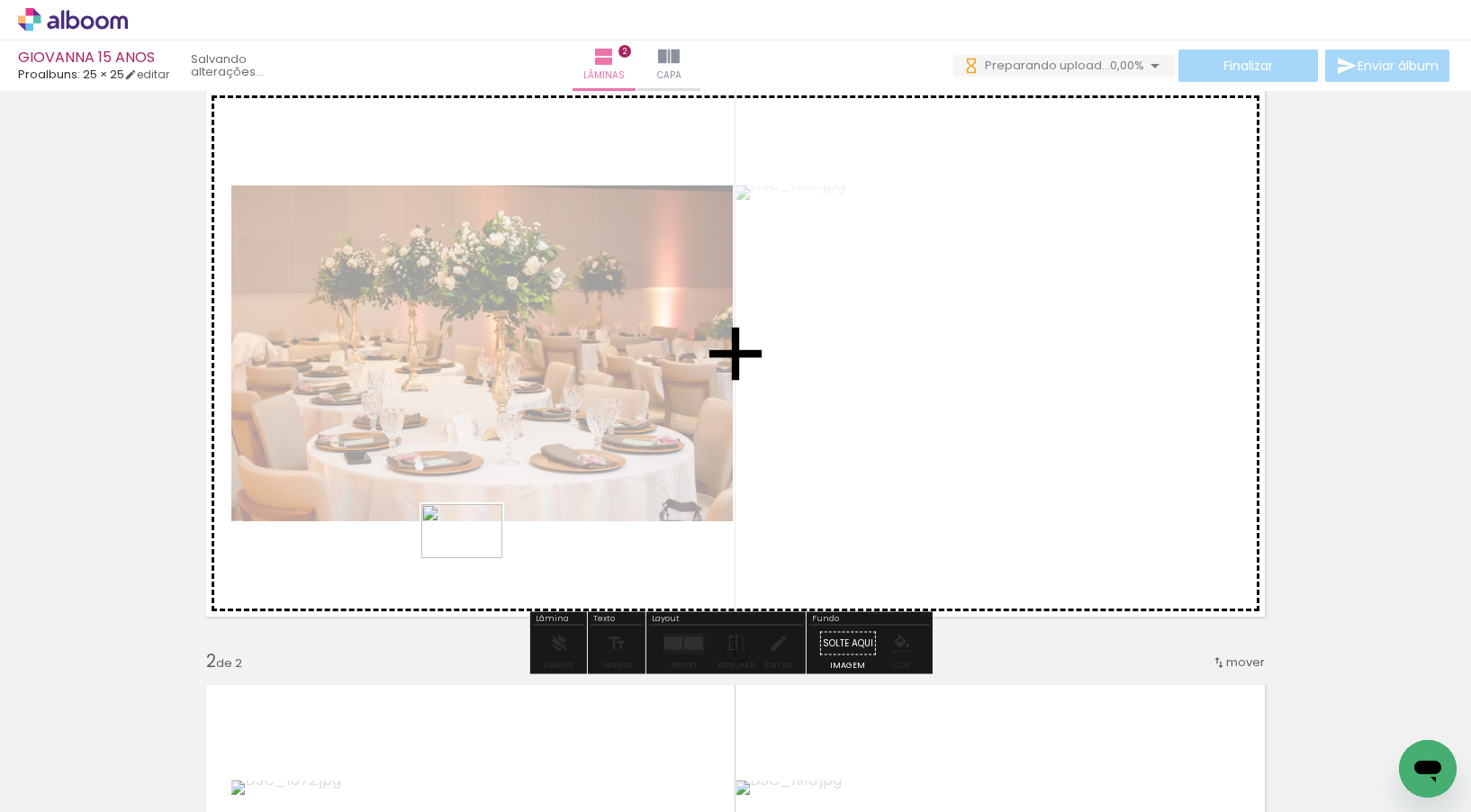 drag, startPoint x: 203, startPoint y: 757, endPoint x: 475, endPoint y: 558, distance: 337.02374 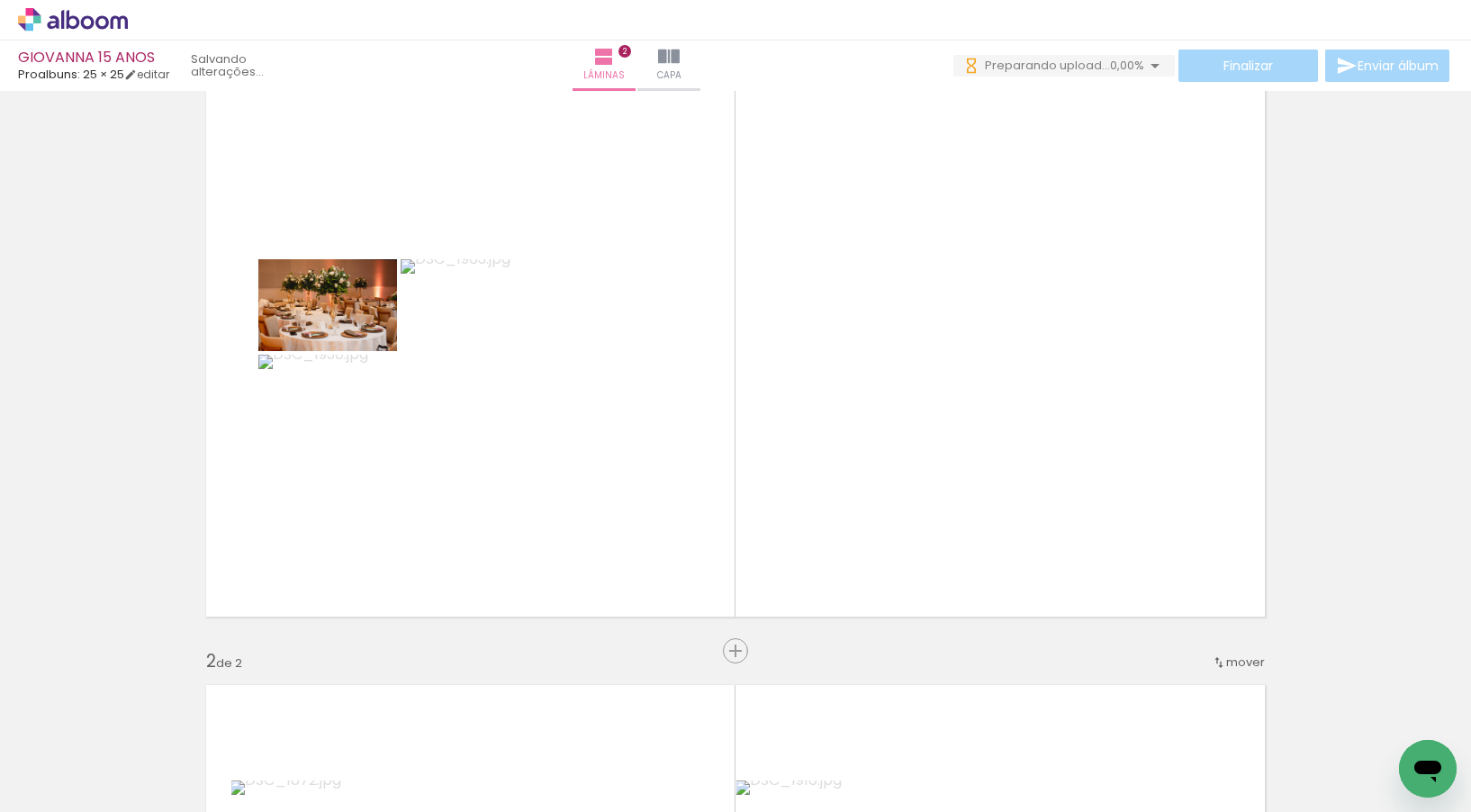 scroll, scrollTop: 0, scrollLeft: 0, axis: both 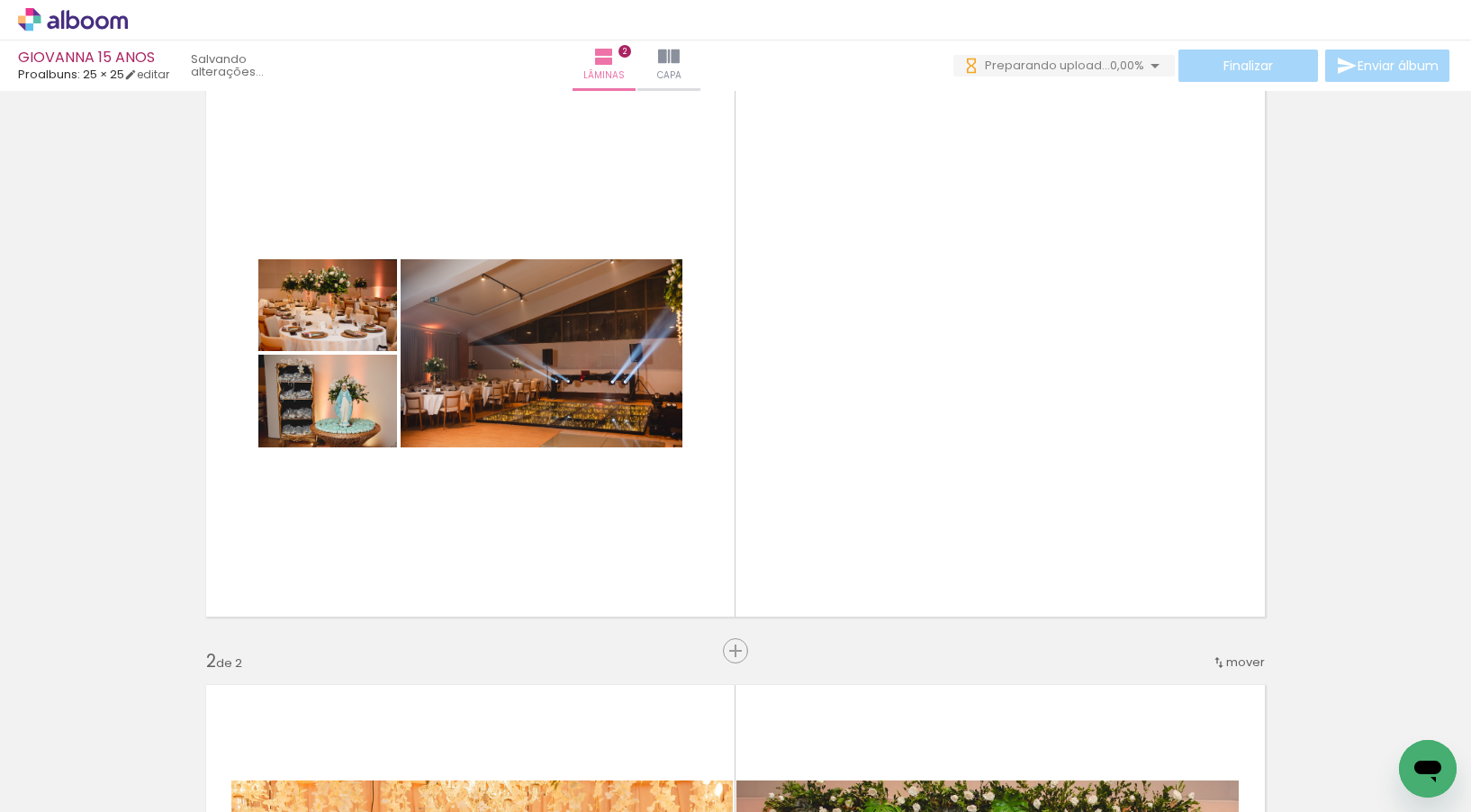 click at bounding box center (130, 755) 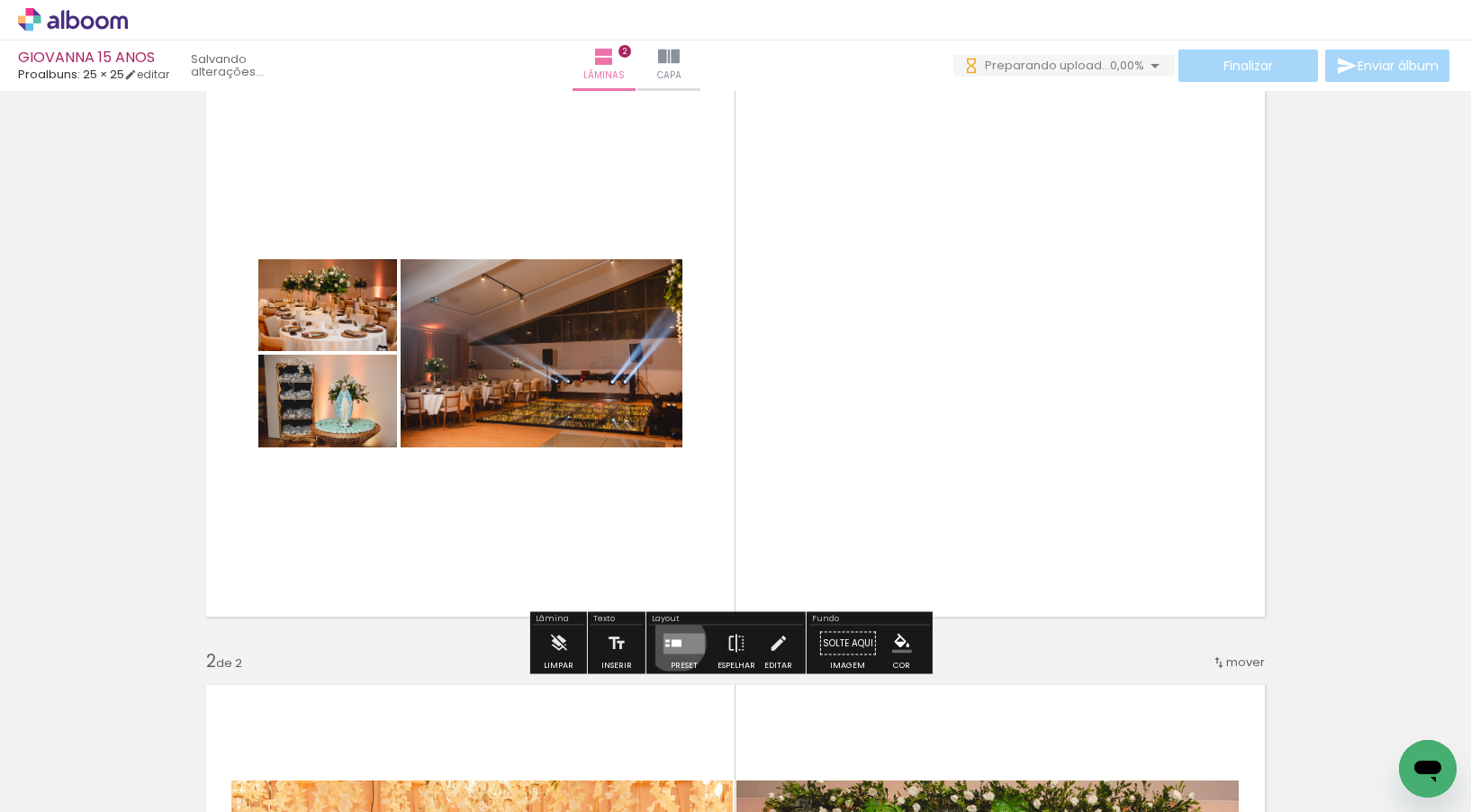 click at bounding box center (676, 643) 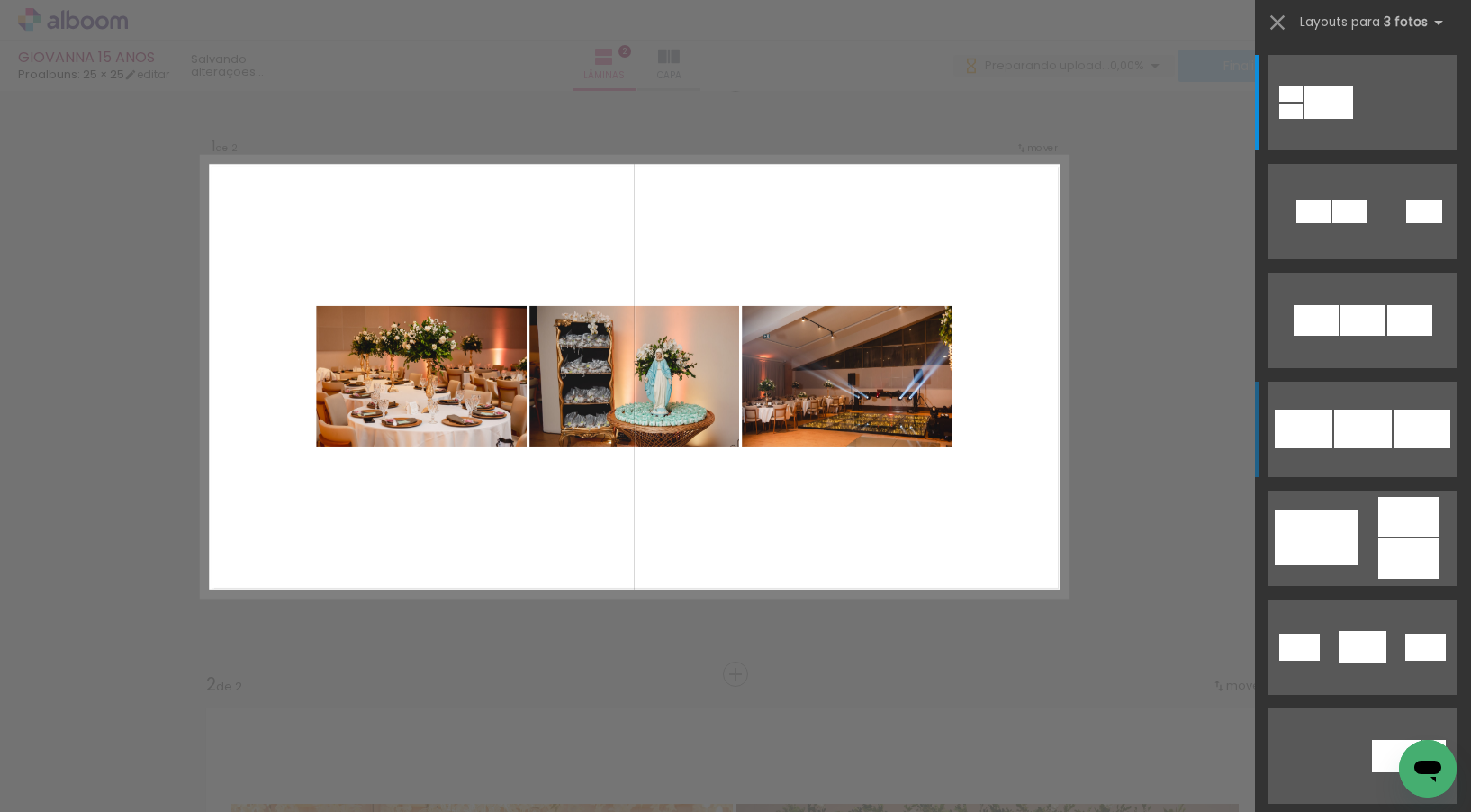 scroll, scrollTop: 23, scrollLeft: 0, axis: vertical 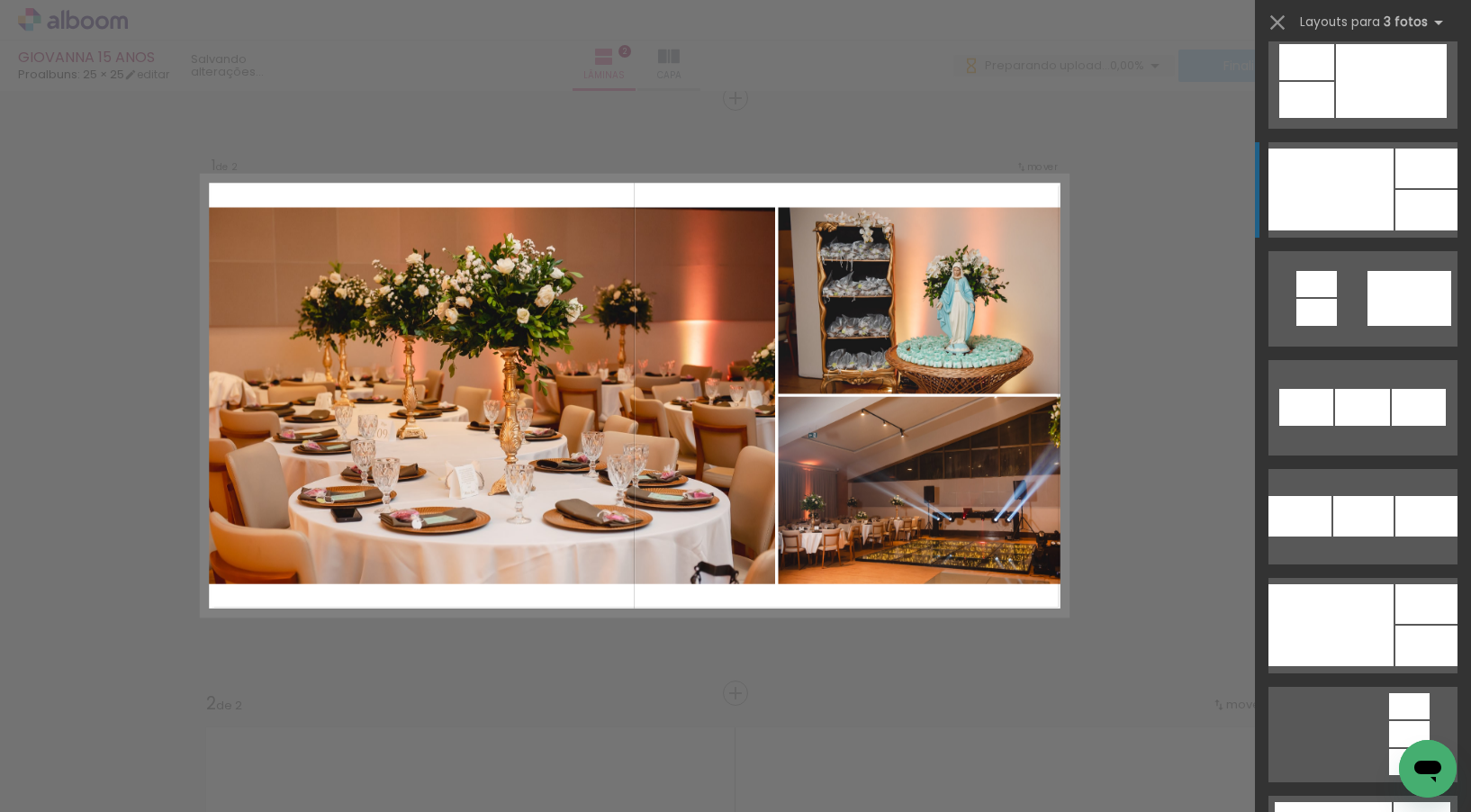 click at bounding box center [1331, 189] 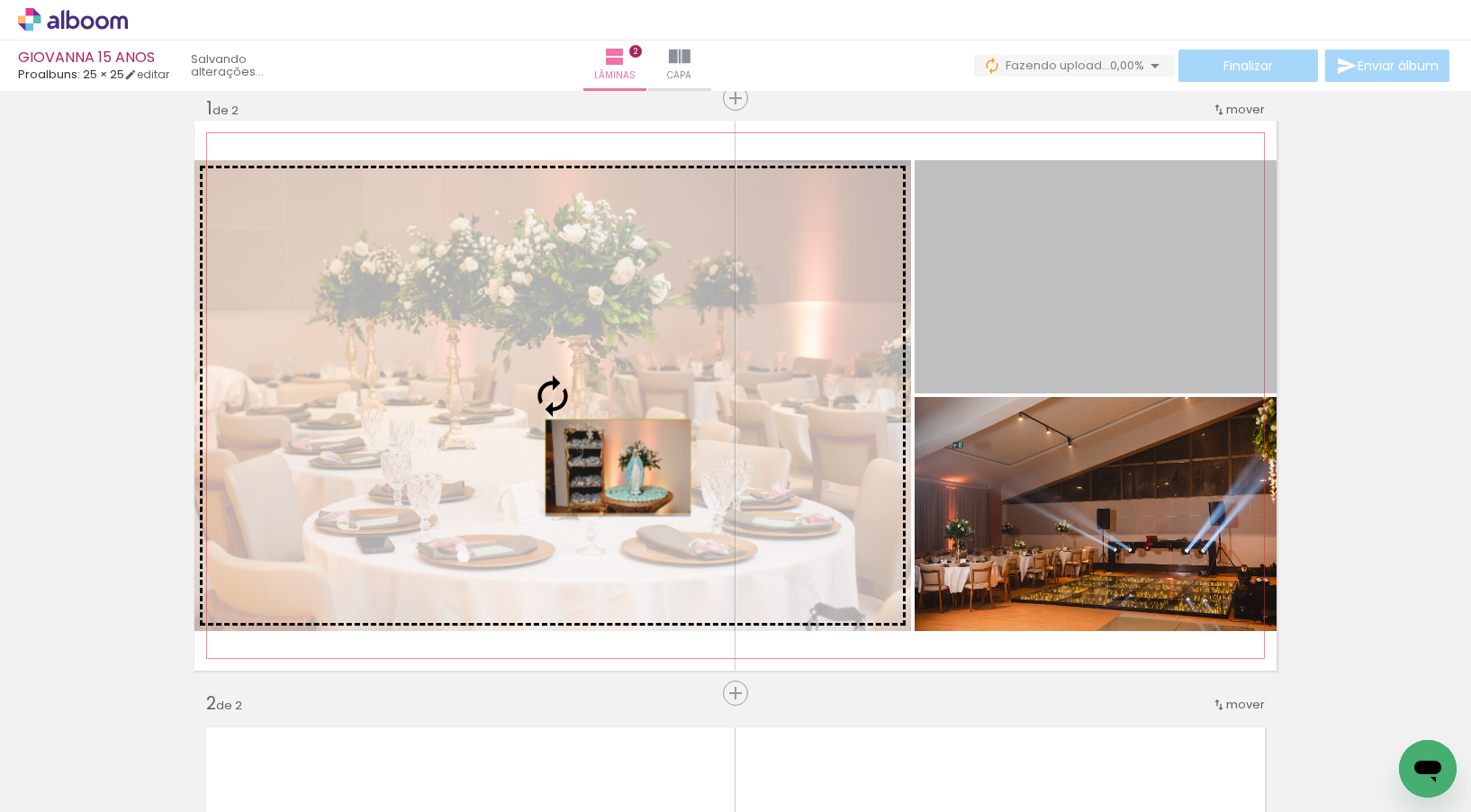 drag, startPoint x: 1109, startPoint y: 281, endPoint x: 611, endPoint y: 466, distance: 531.25229 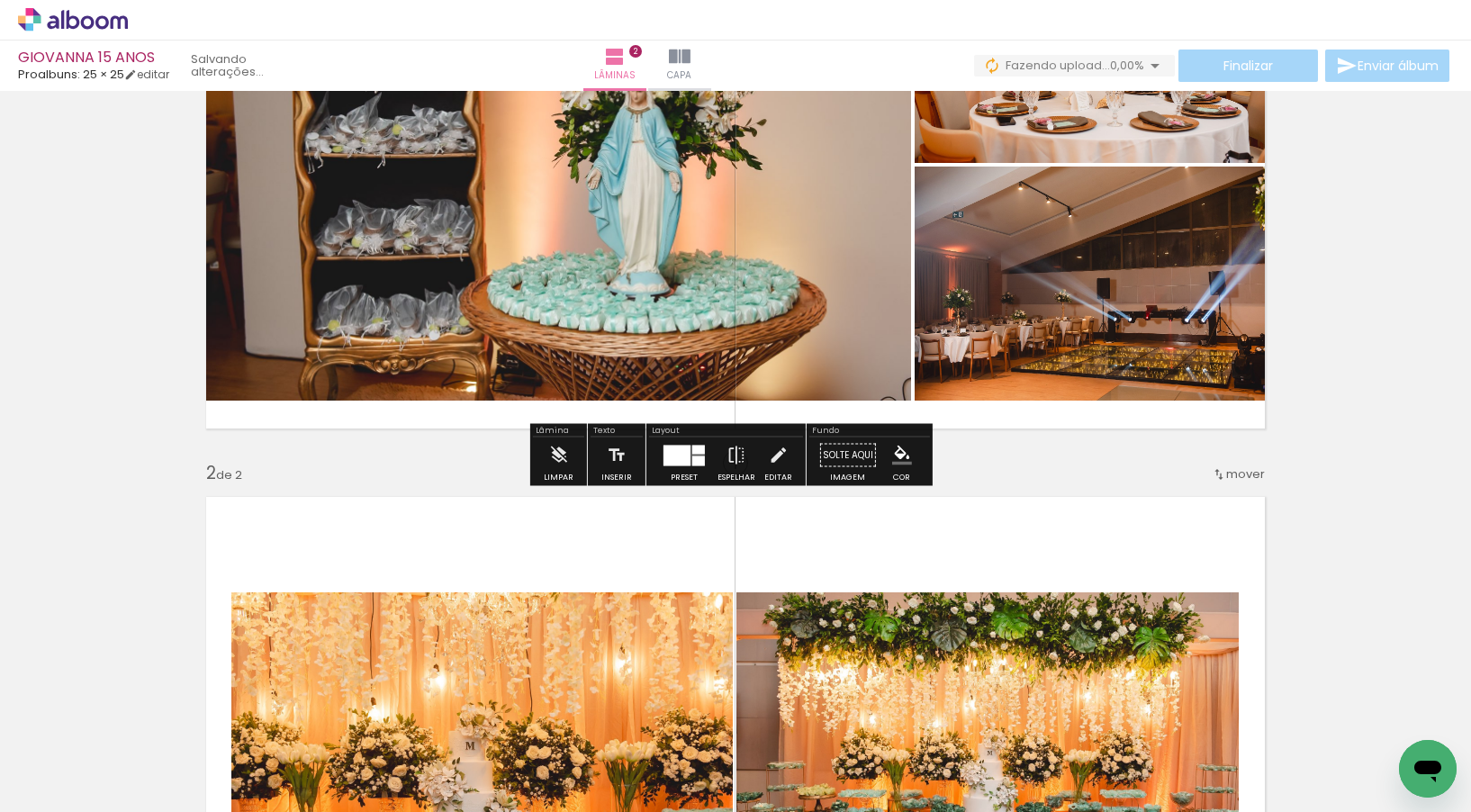 scroll, scrollTop: 0, scrollLeft: 0, axis: both 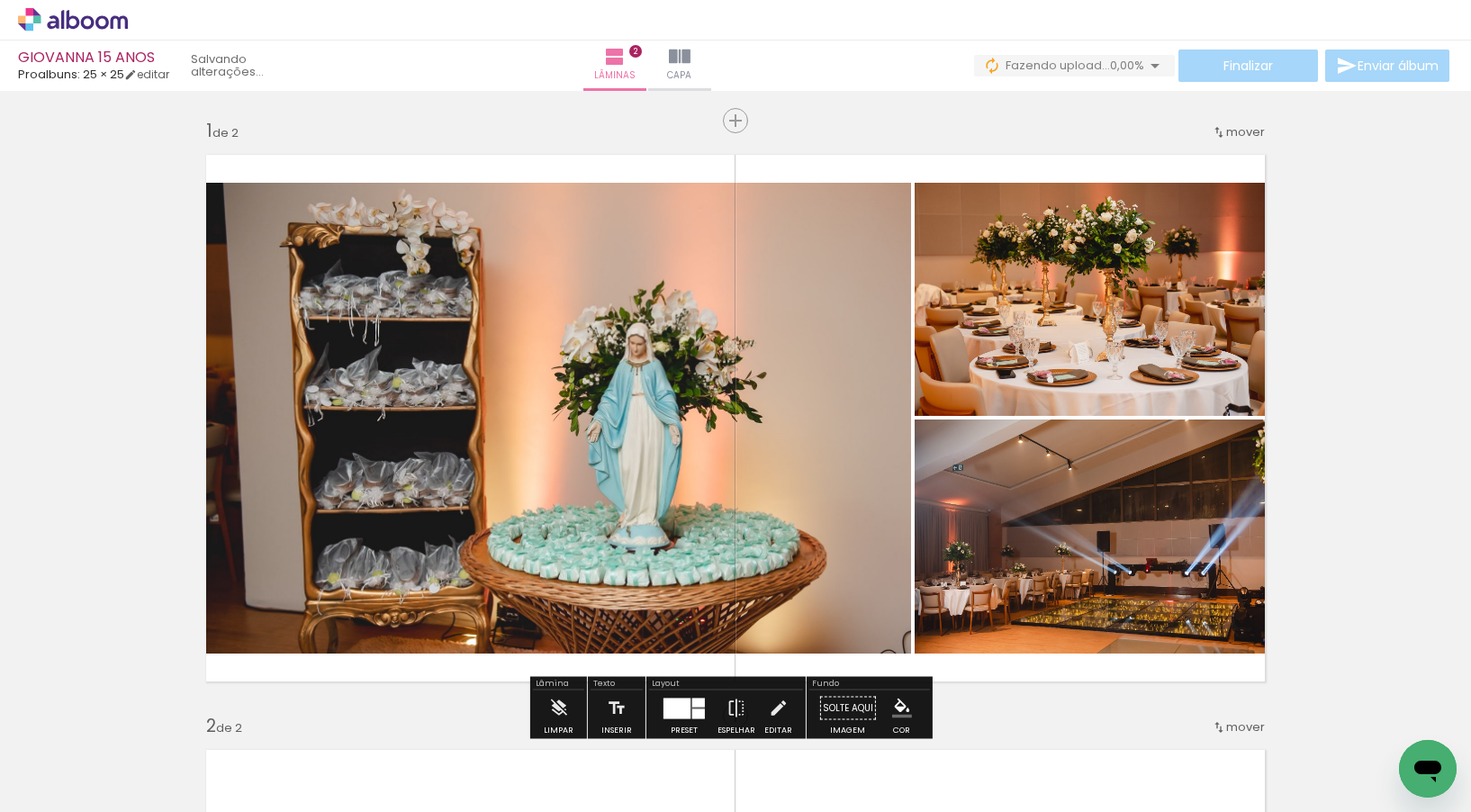 click on "mover" at bounding box center [1245, 131] 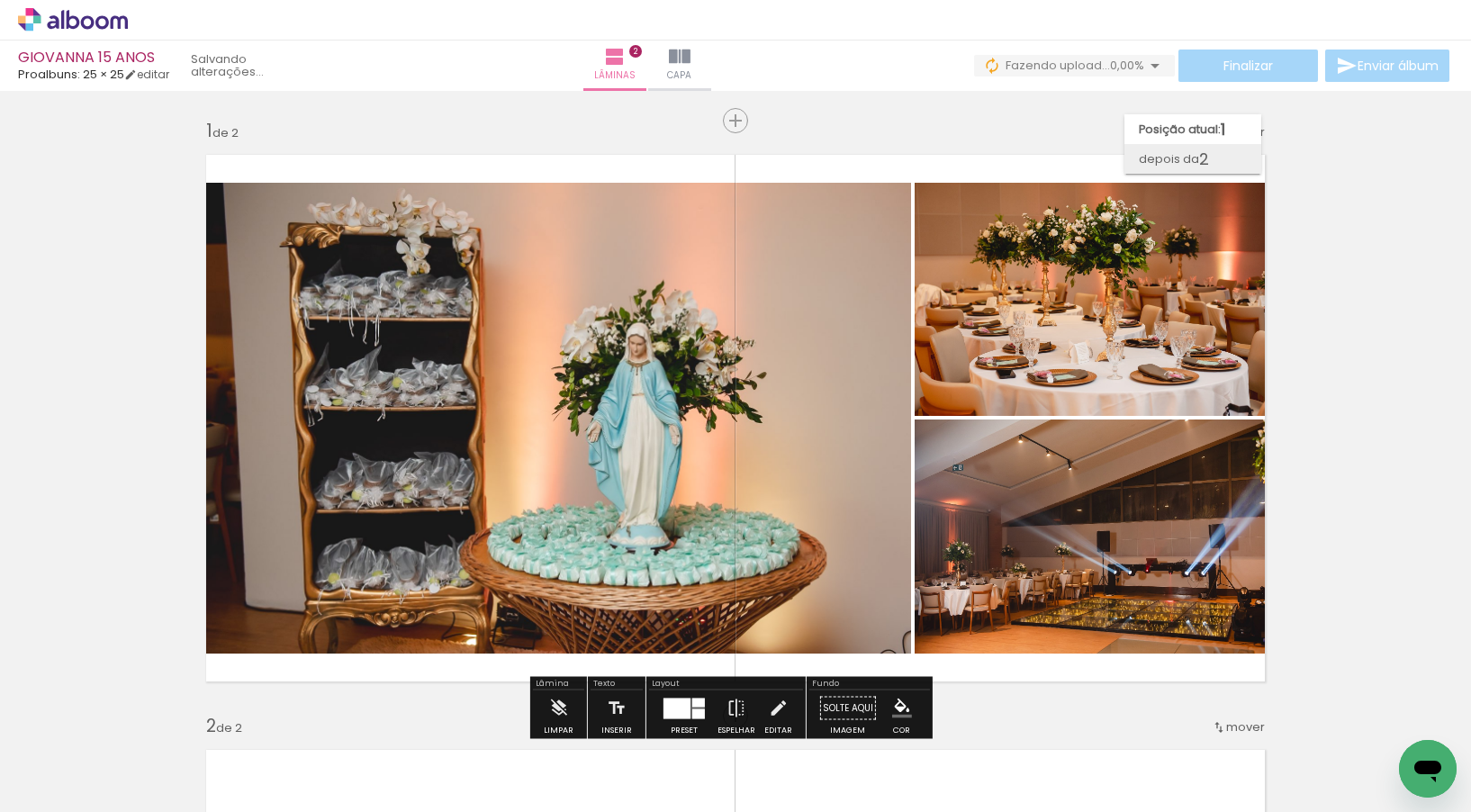 click on "2" at bounding box center [1204, 158] 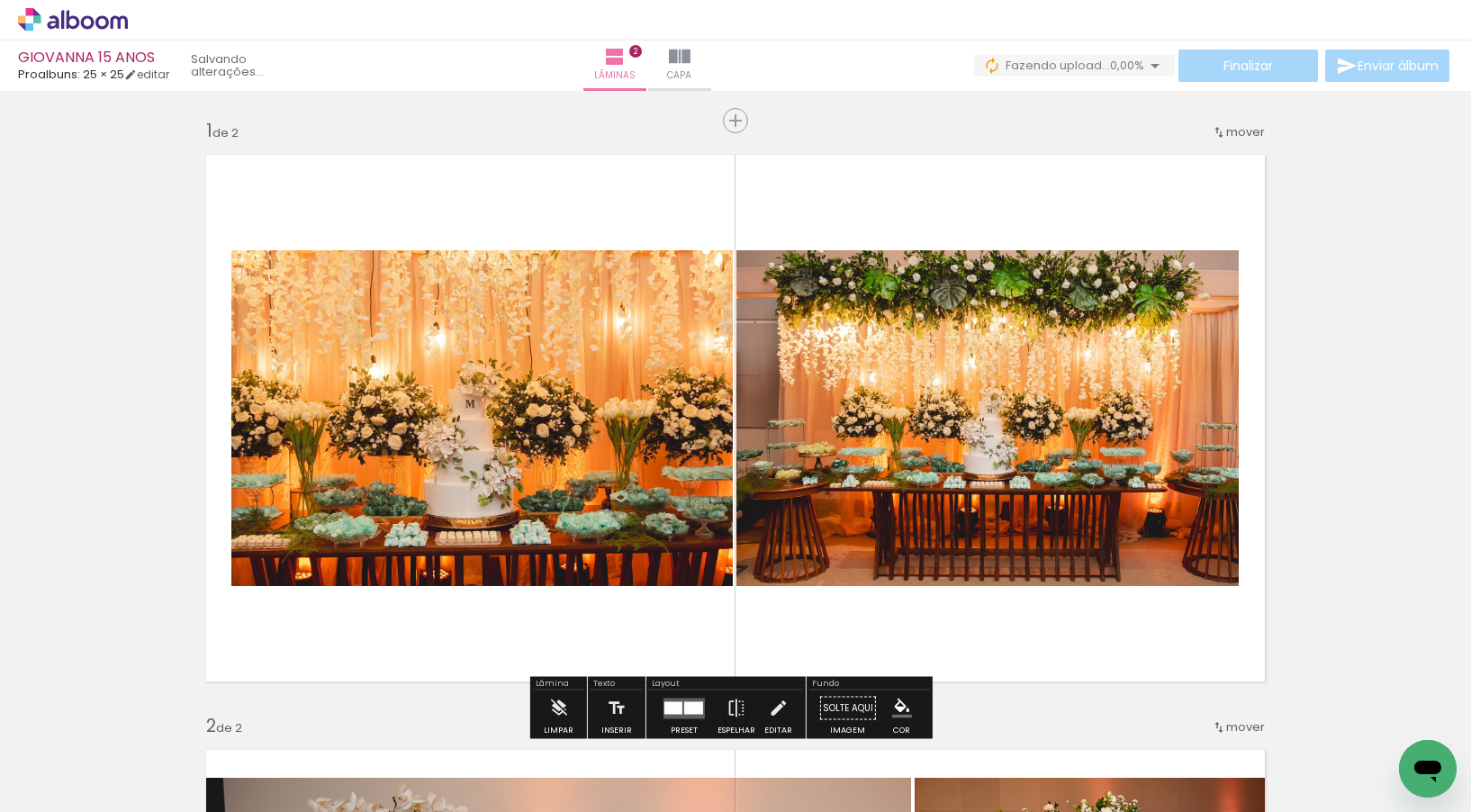 scroll, scrollTop: 32, scrollLeft: 0, axis: vertical 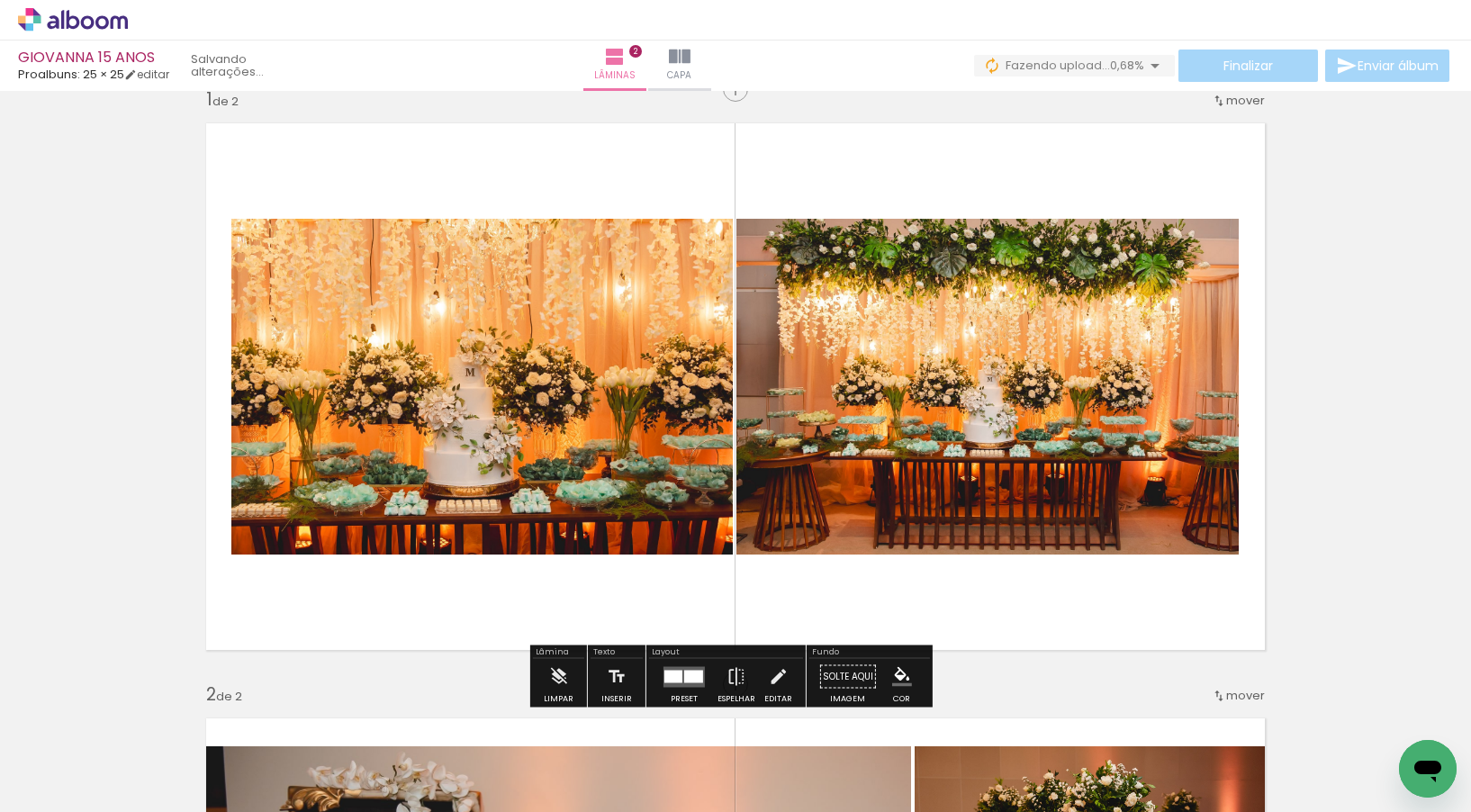 click at bounding box center [684, 676] 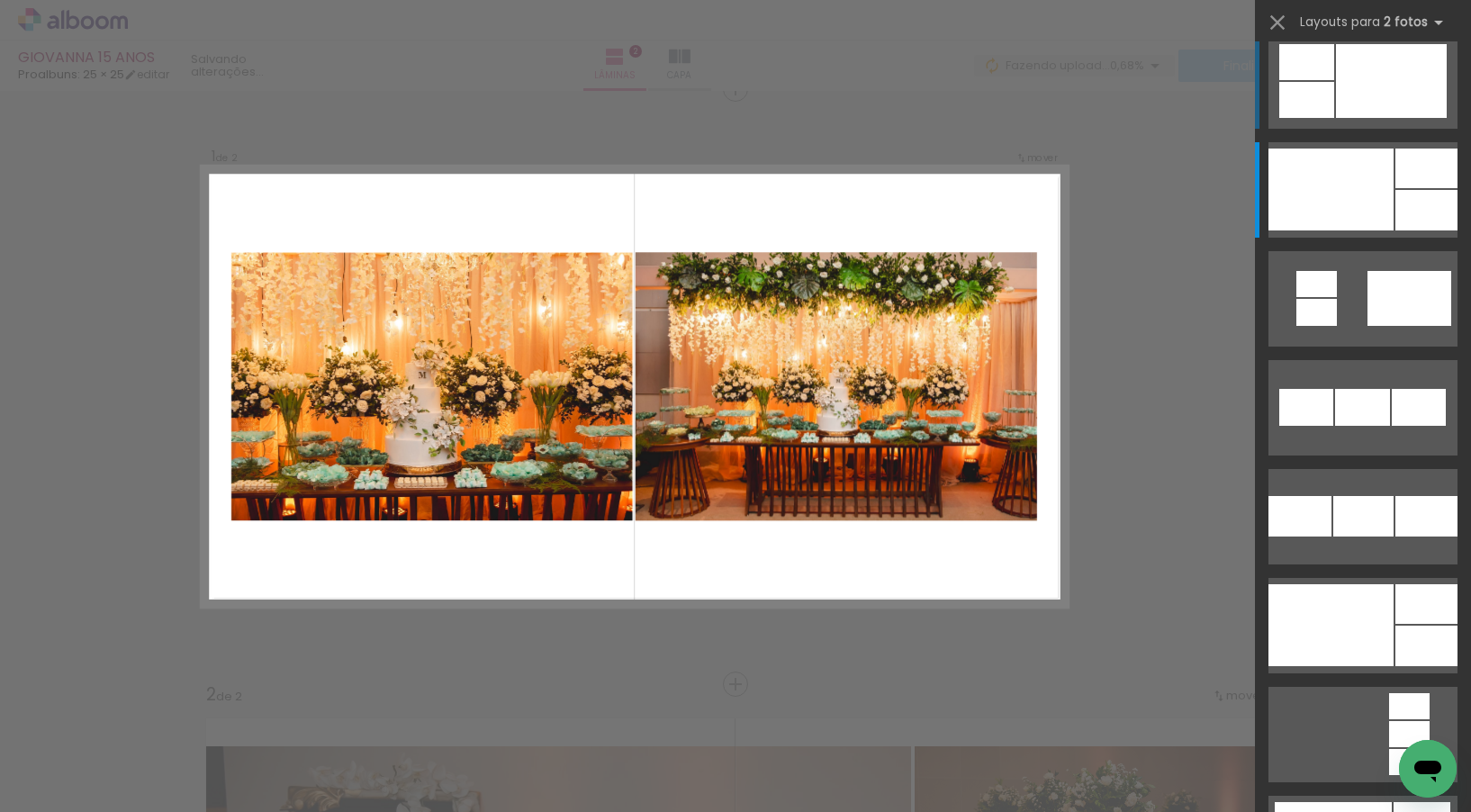 scroll, scrollTop: 0, scrollLeft: 0, axis: both 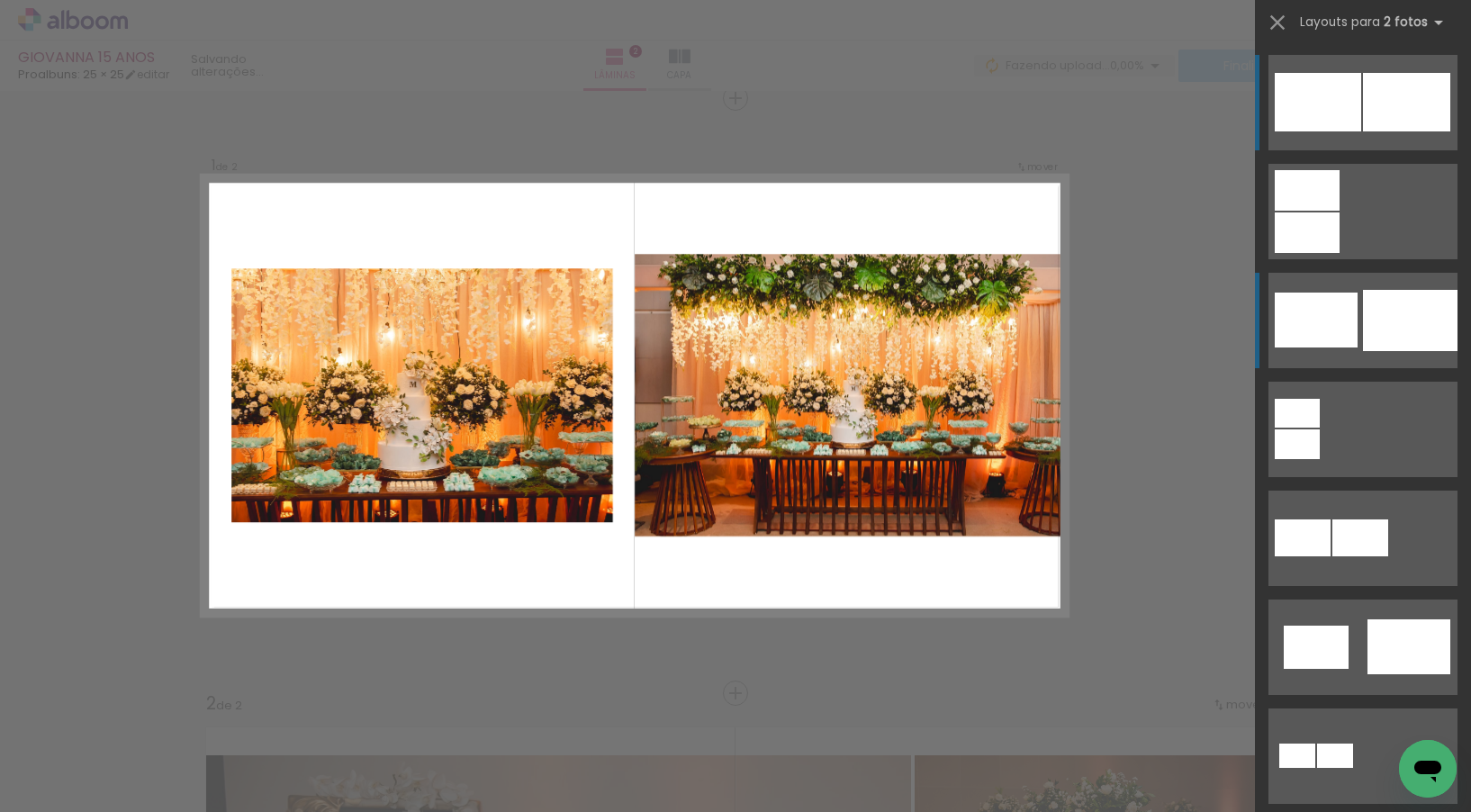click at bounding box center [1410, 320] 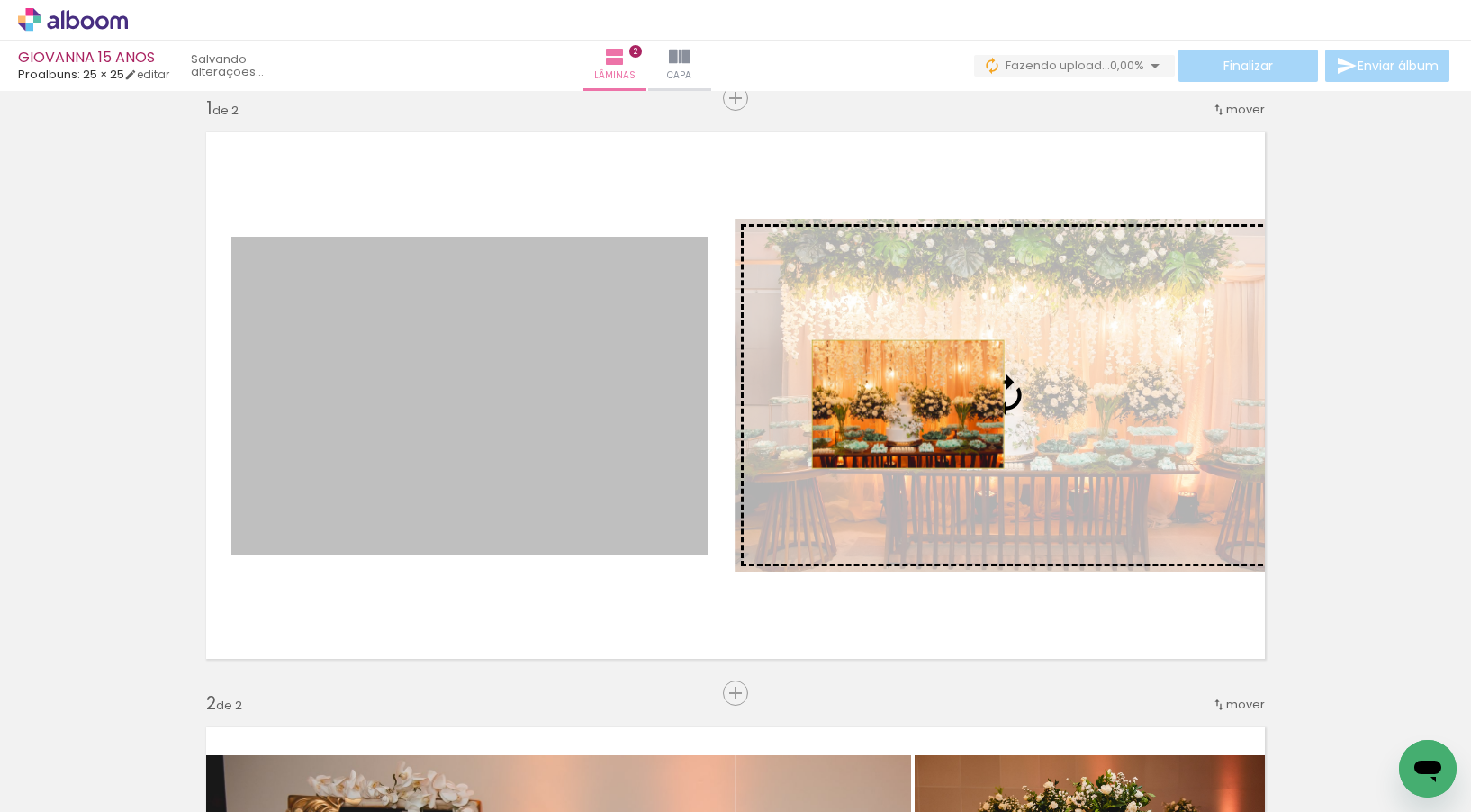 drag, startPoint x: 702, startPoint y: 439, endPoint x: 901, endPoint y: 404, distance: 202.0544 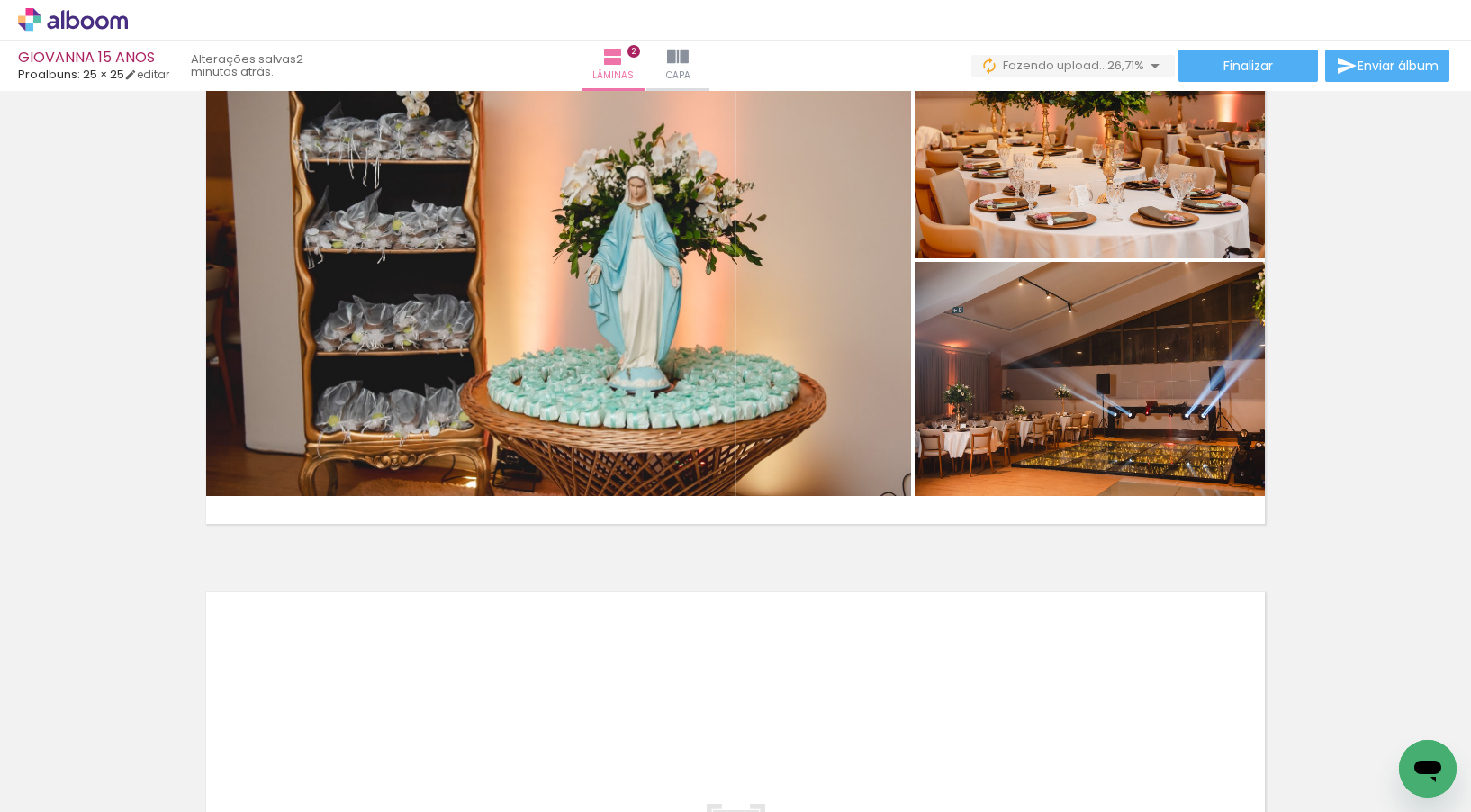 scroll, scrollTop: 1247, scrollLeft: 0, axis: vertical 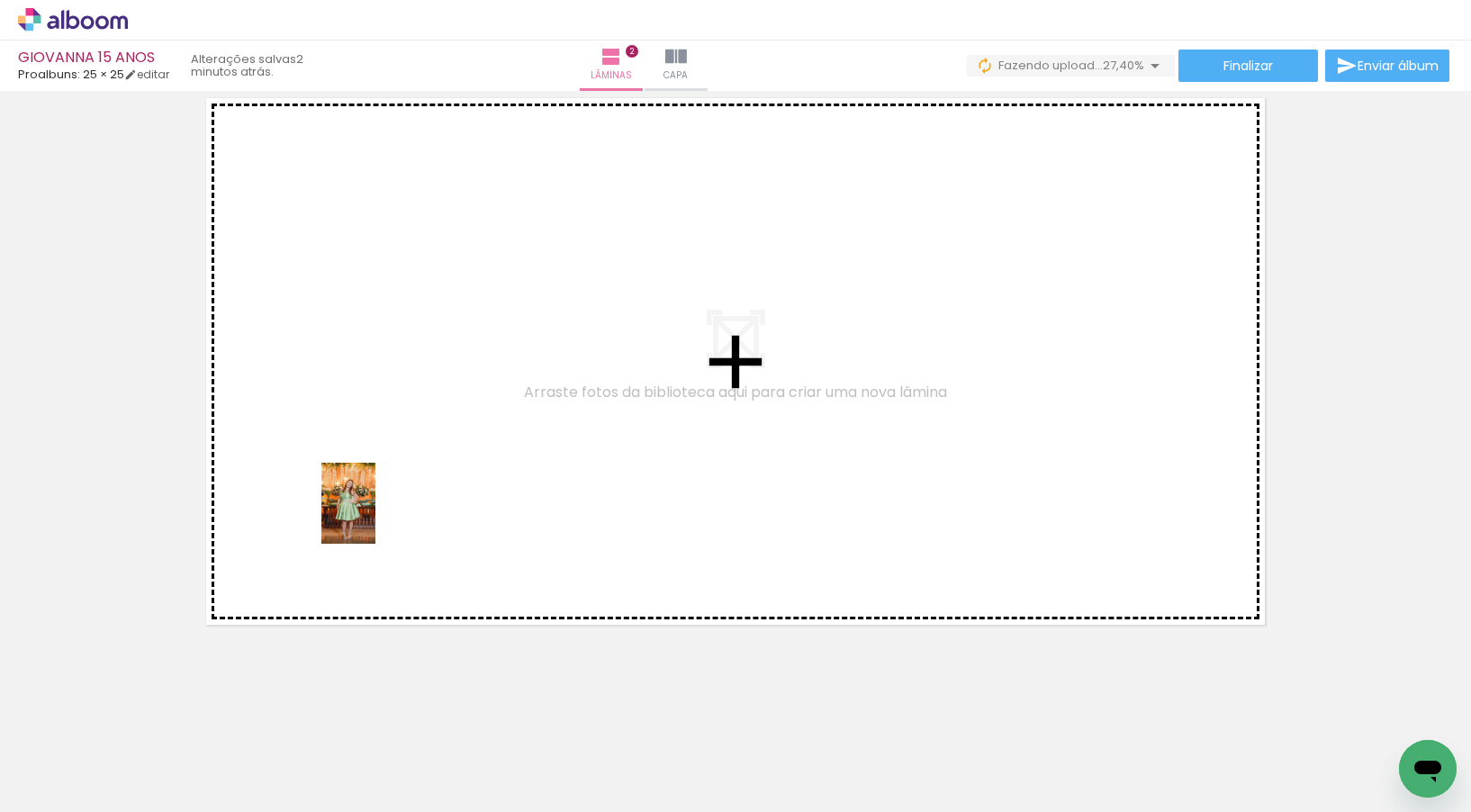 drag, startPoint x: 386, startPoint y: 760, endPoint x: 369, endPoint y: 474, distance: 286.5048 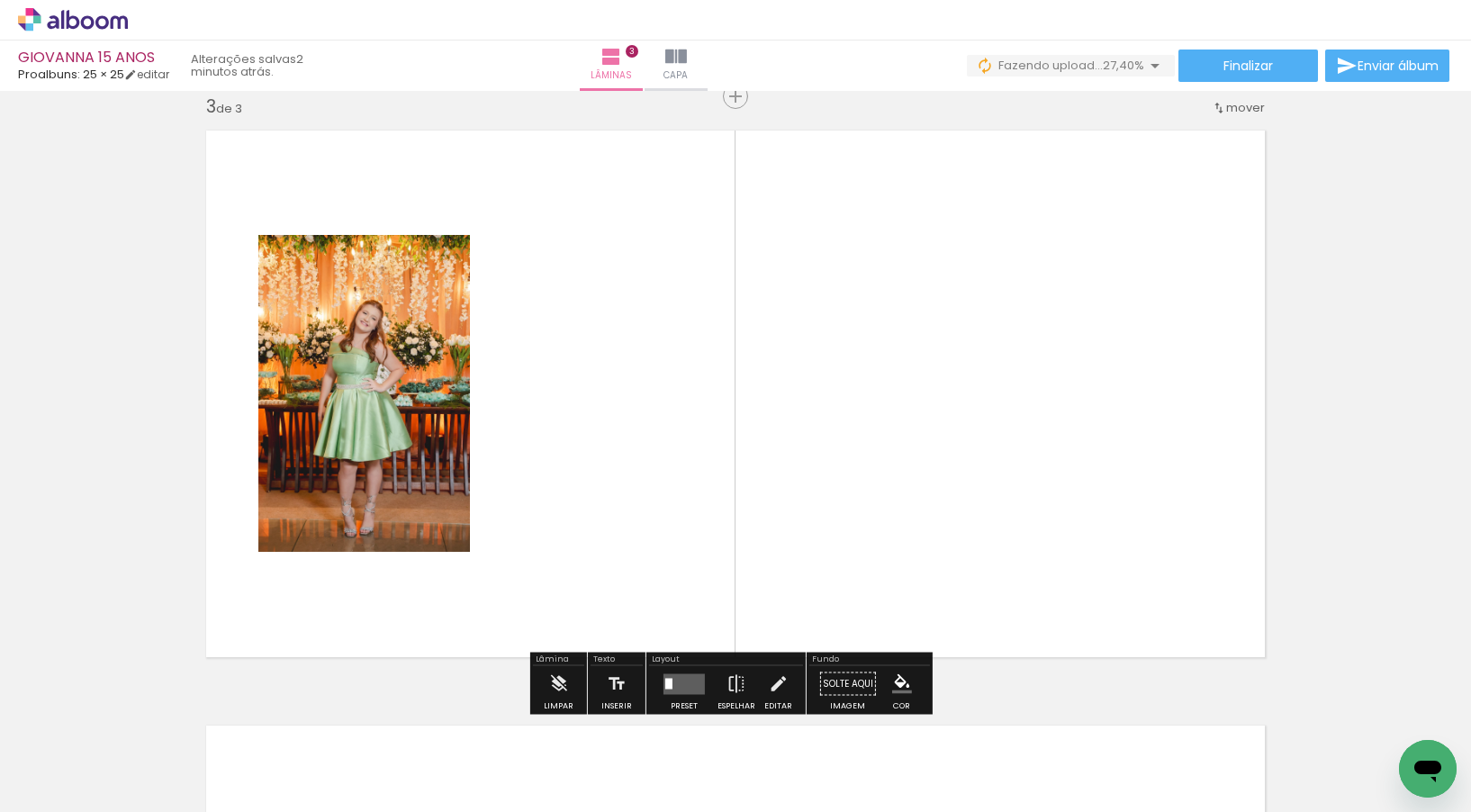scroll, scrollTop: 1213, scrollLeft: 0, axis: vertical 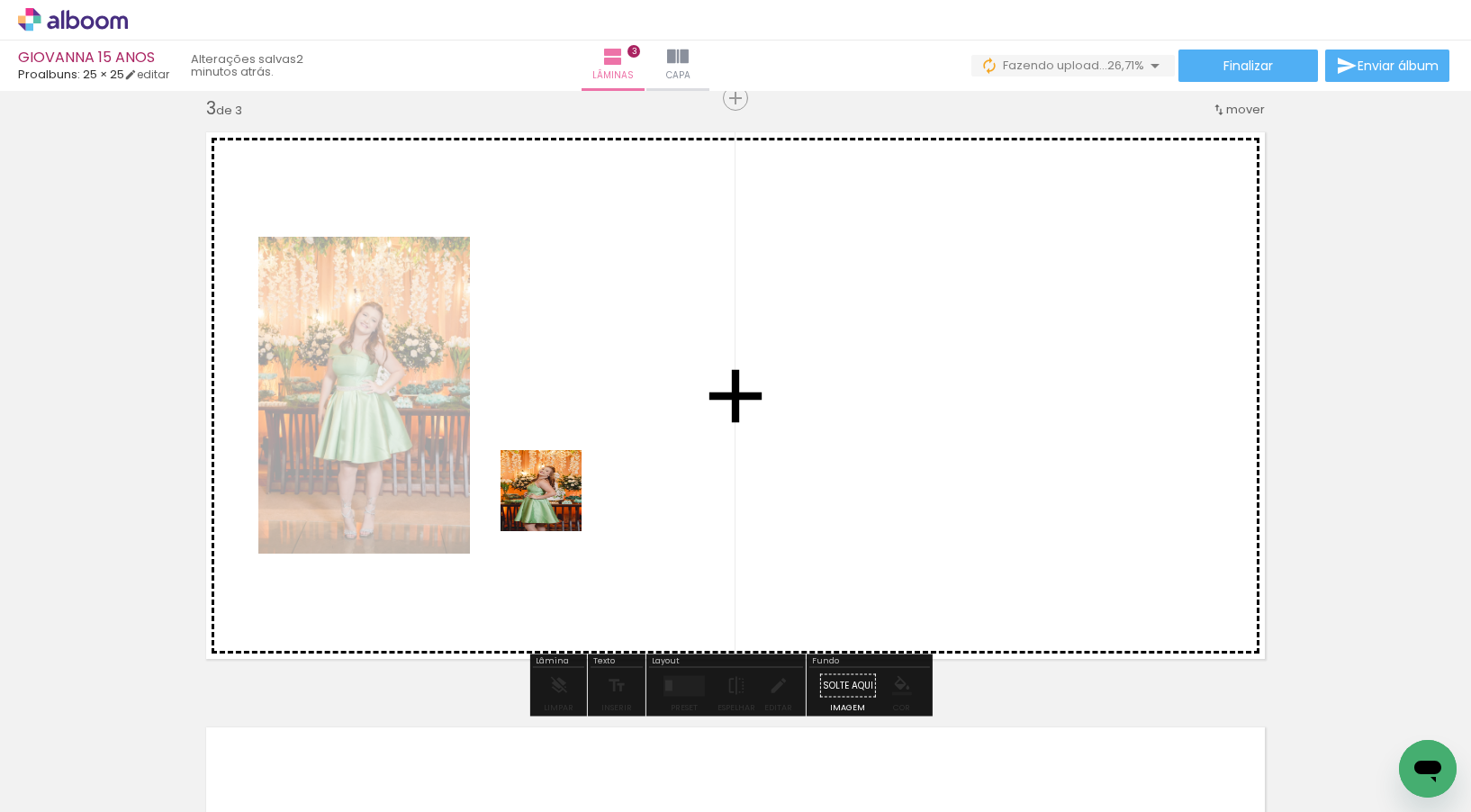 drag, startPoint x: 393, startPoint y: 754, endPoint x: 558, endPoint y: 478, distance: 321.56026 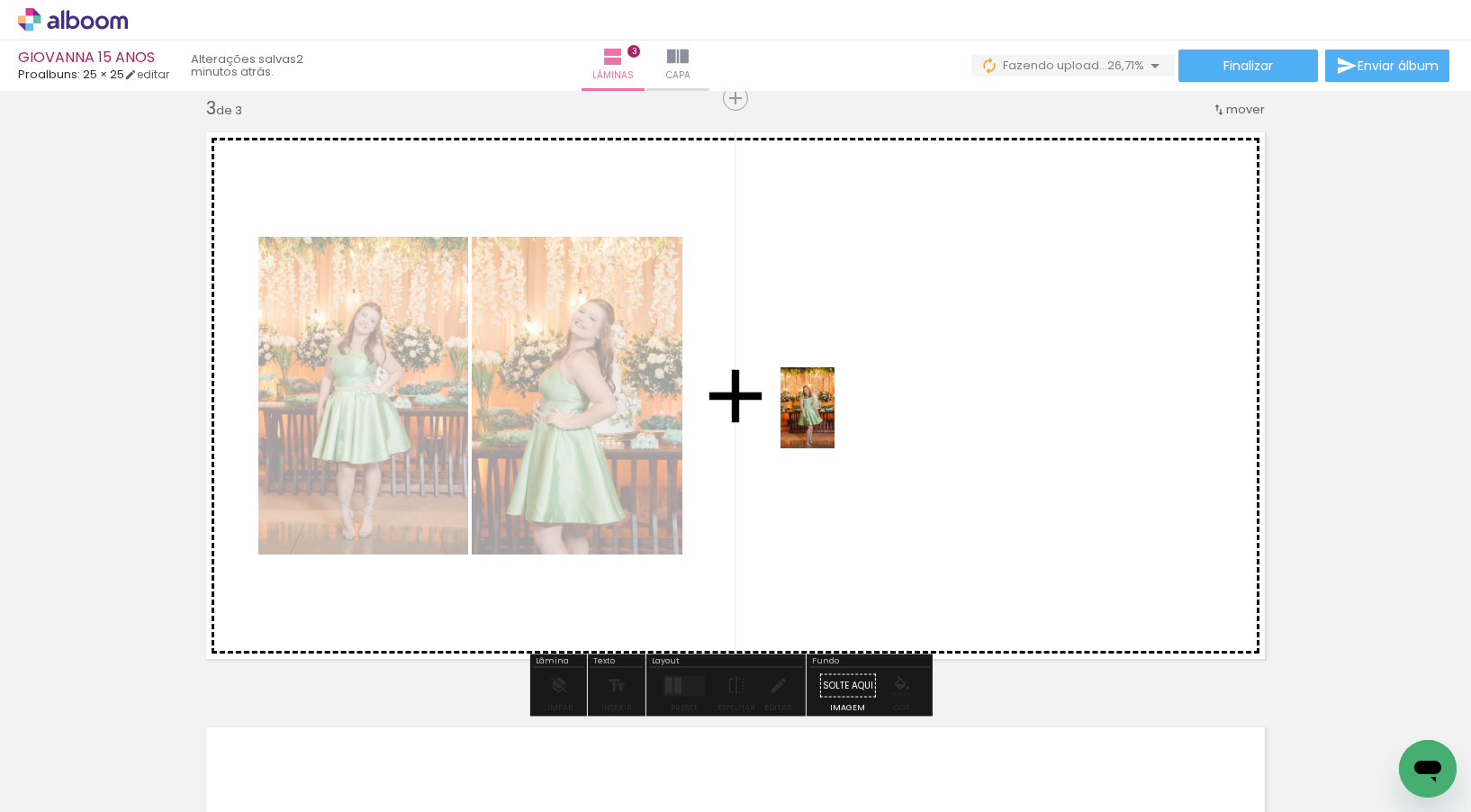 drag, startPoint x: 501, startPoint y: 669, endPoint x: 835, endPoint y: 421, distance: 416.00481 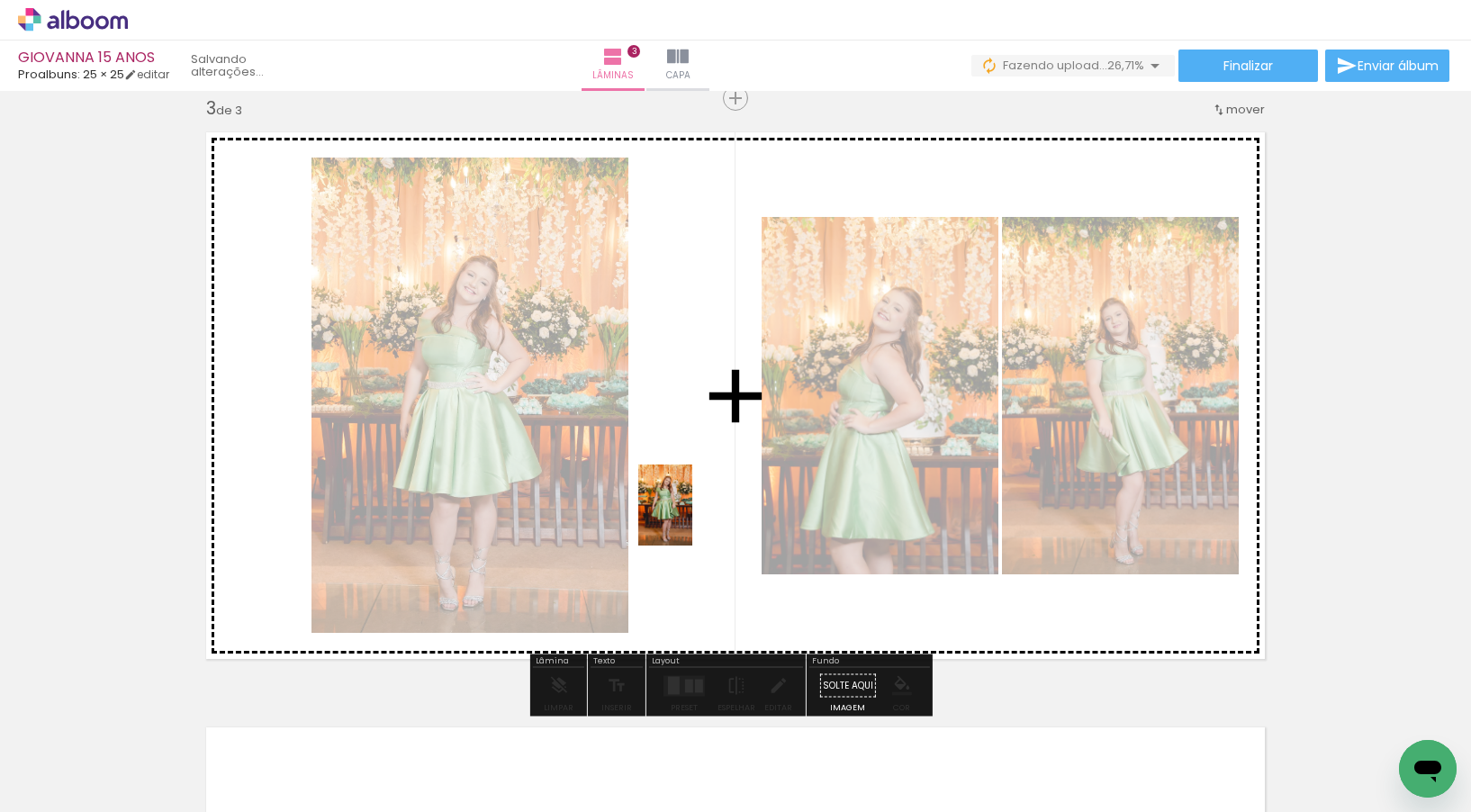 drag, startPoint x: 396, startPoint y: 752, endPoint x: 692, endPoint y: 519, distance: 376.7028 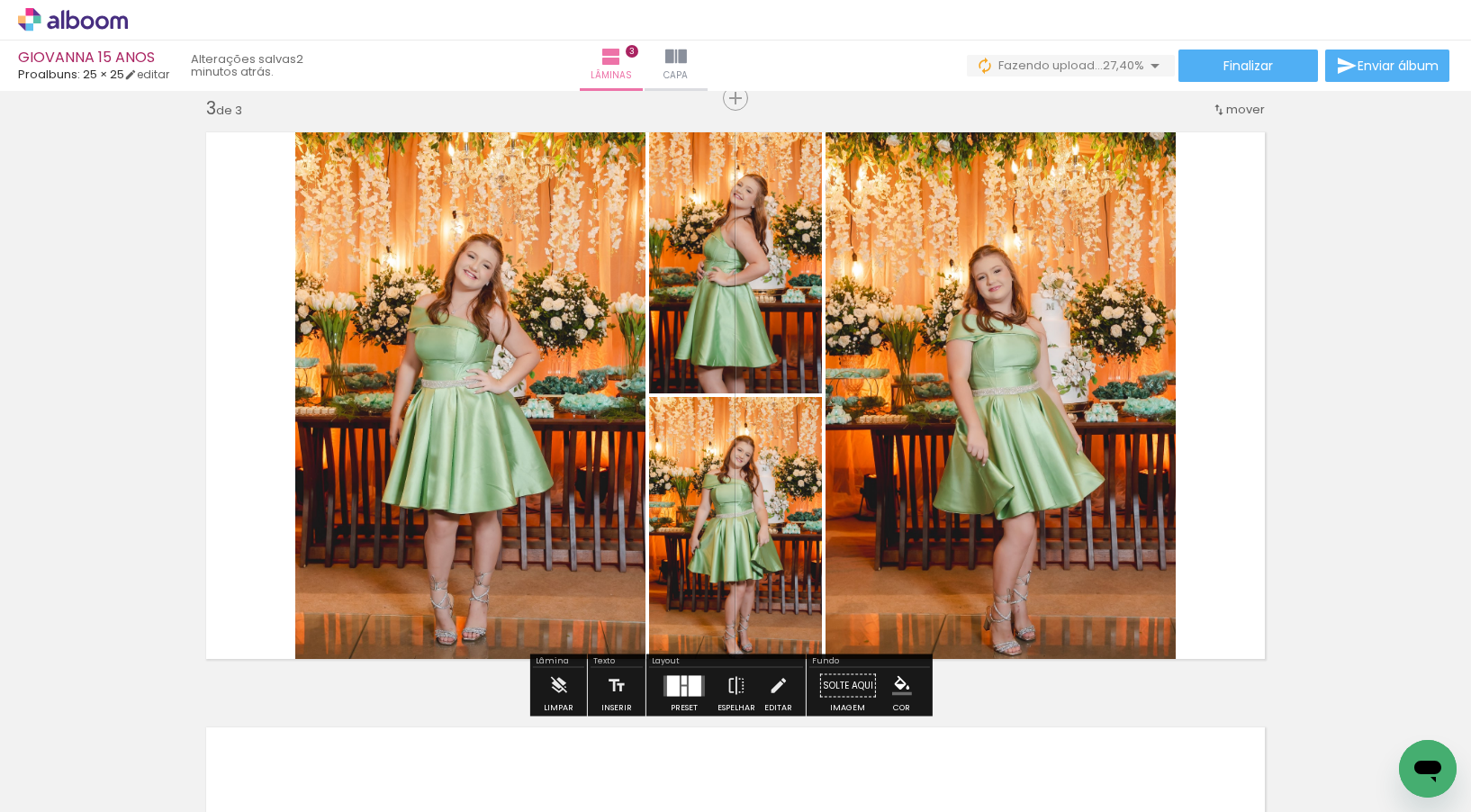 click at bounding box center [684, 685] 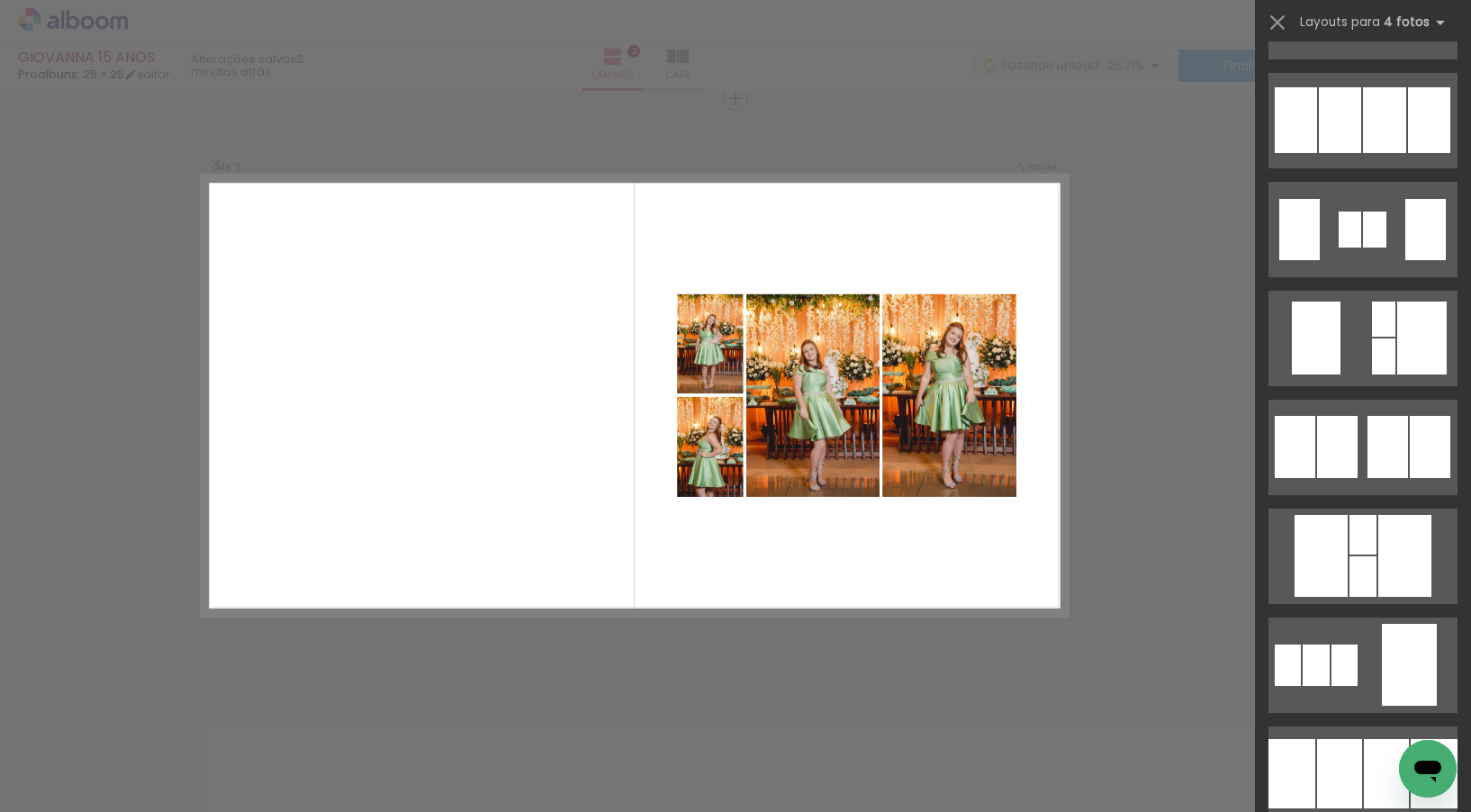 scroll, scrollTop: 1581, scrollLeft: 0, axis: vertical 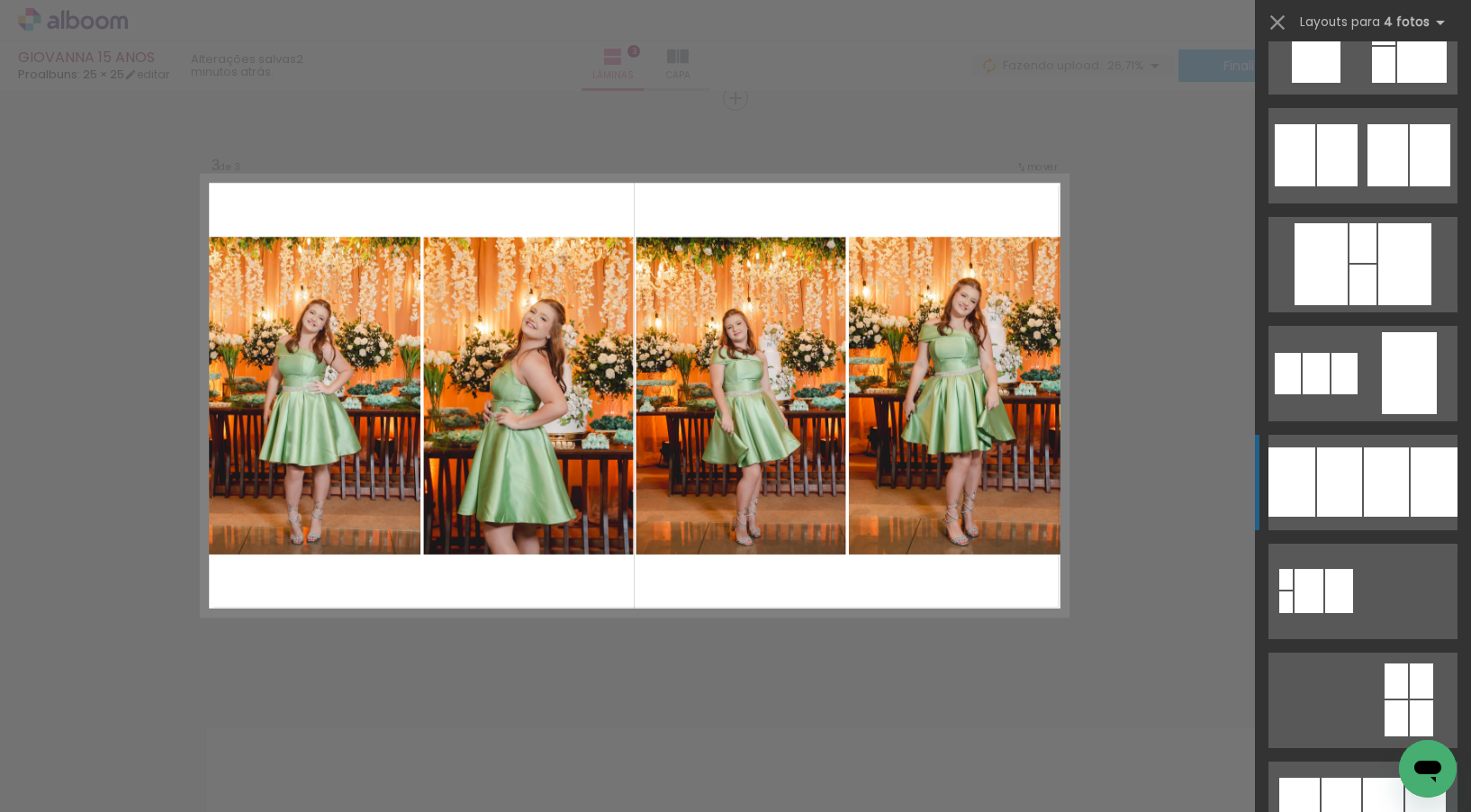 click at bounding box center [1286, 602] 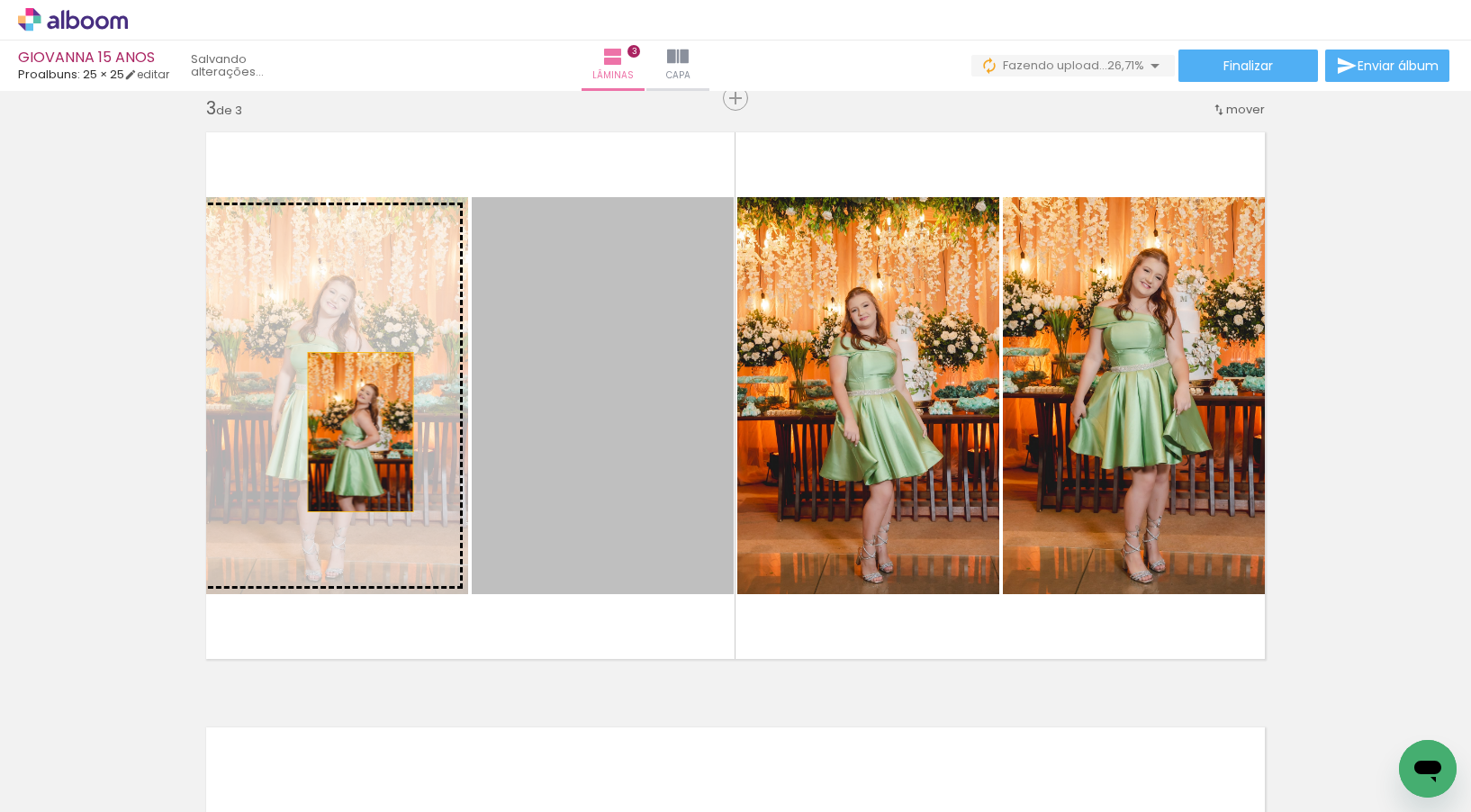 drag, startPoint x: 586, startPoint y: 407, endPoint x: 354, endPoint y: 432, distance: 233.3431 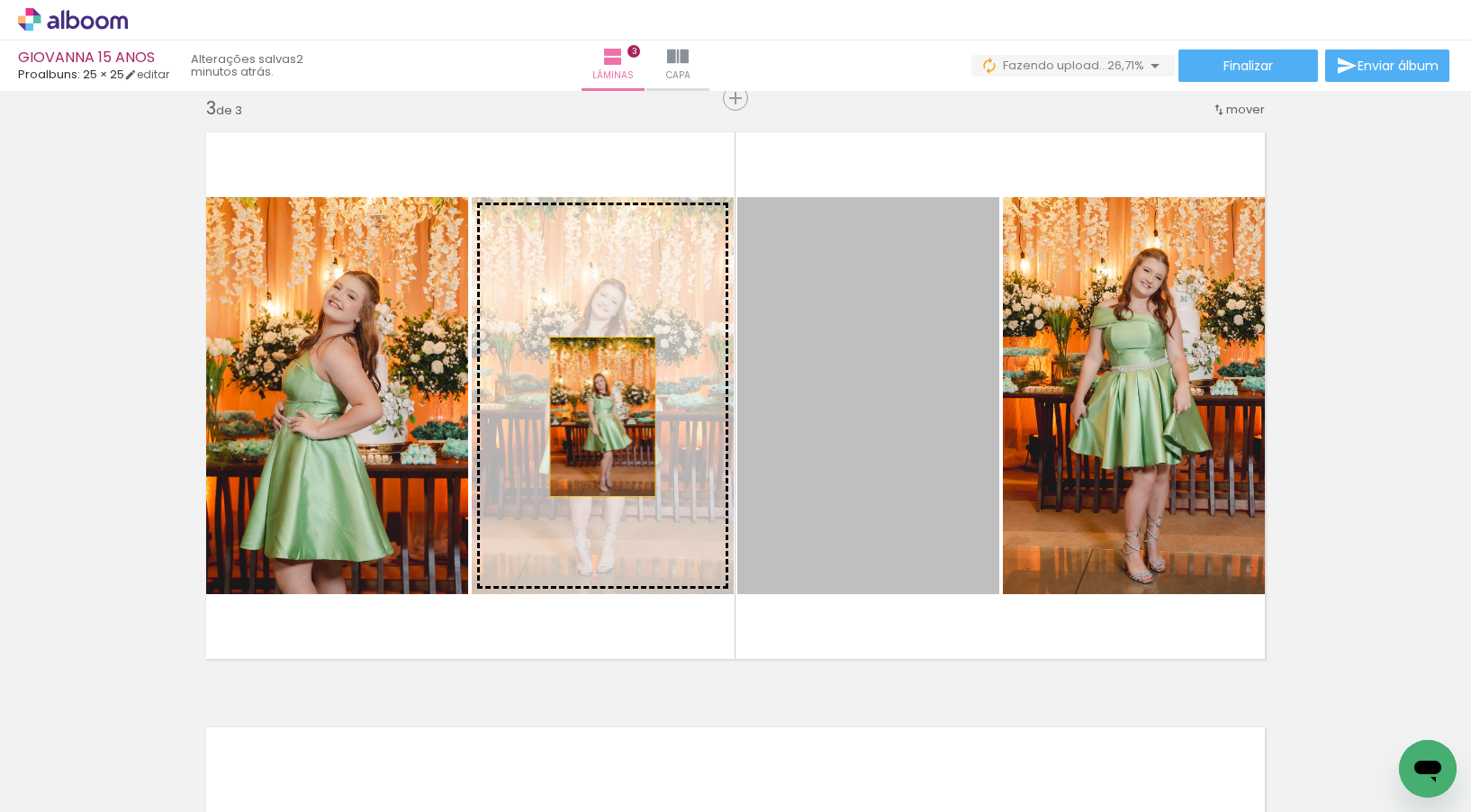drag, startPoint x: 815, startPoint y: 392, endPoint x: 596, endPoint y: 417, distance: 220.42232 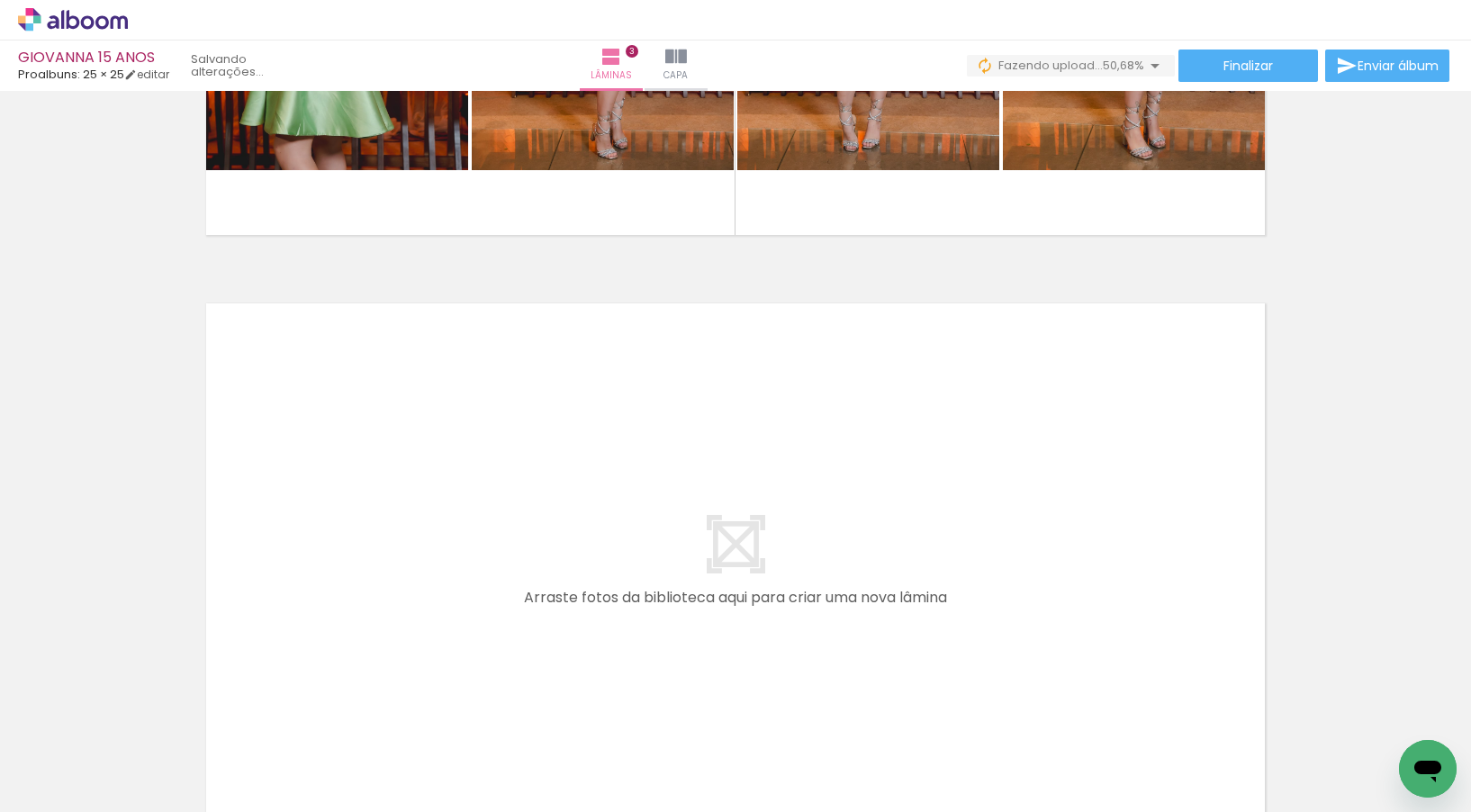scroll, scrollTop: 1701, scrollLeft: 0, axis: vertical 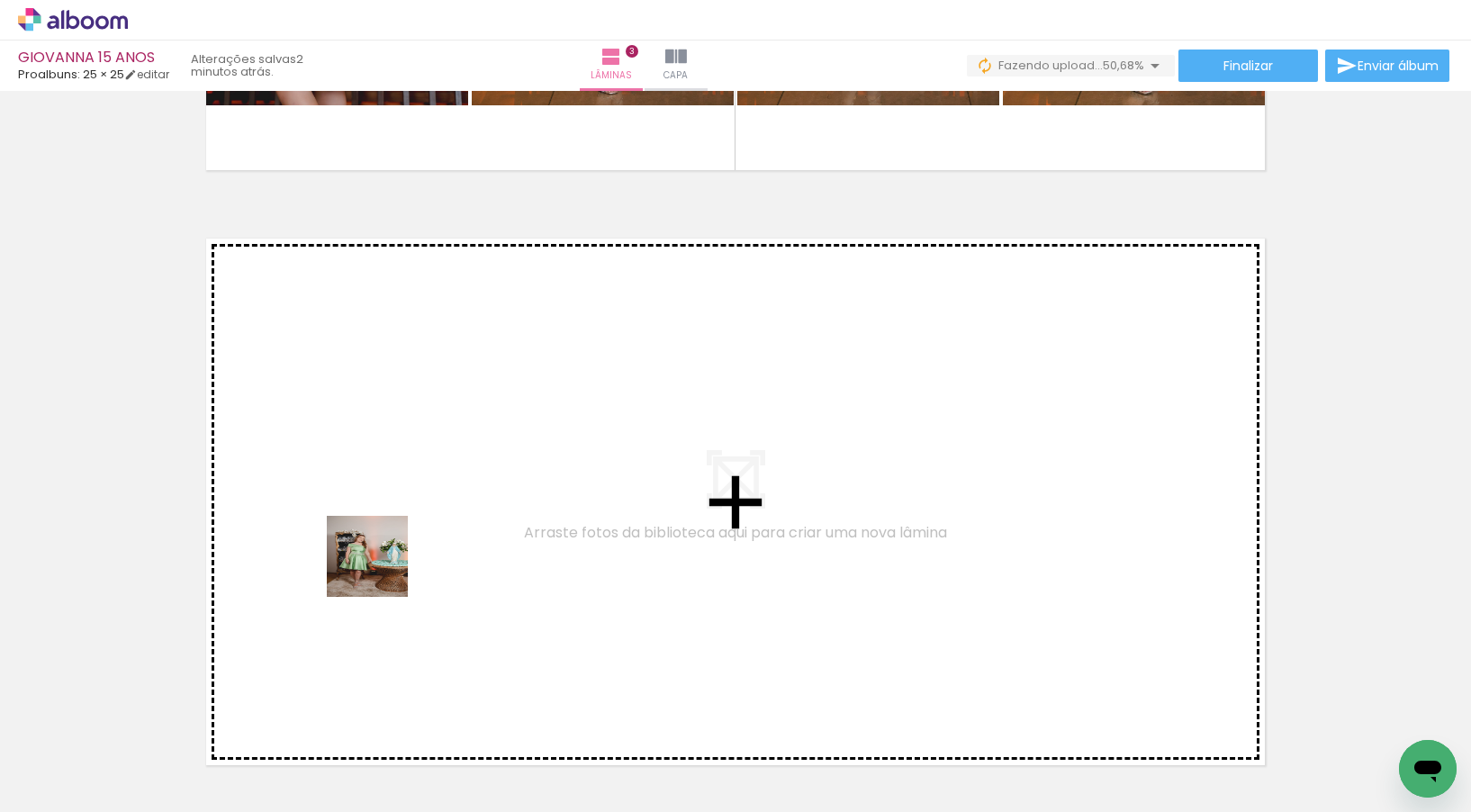 drag, startPoint x: 385, startPoint y: 747, endPoint x: 370, endPoint y: 521, distance: 226.49724 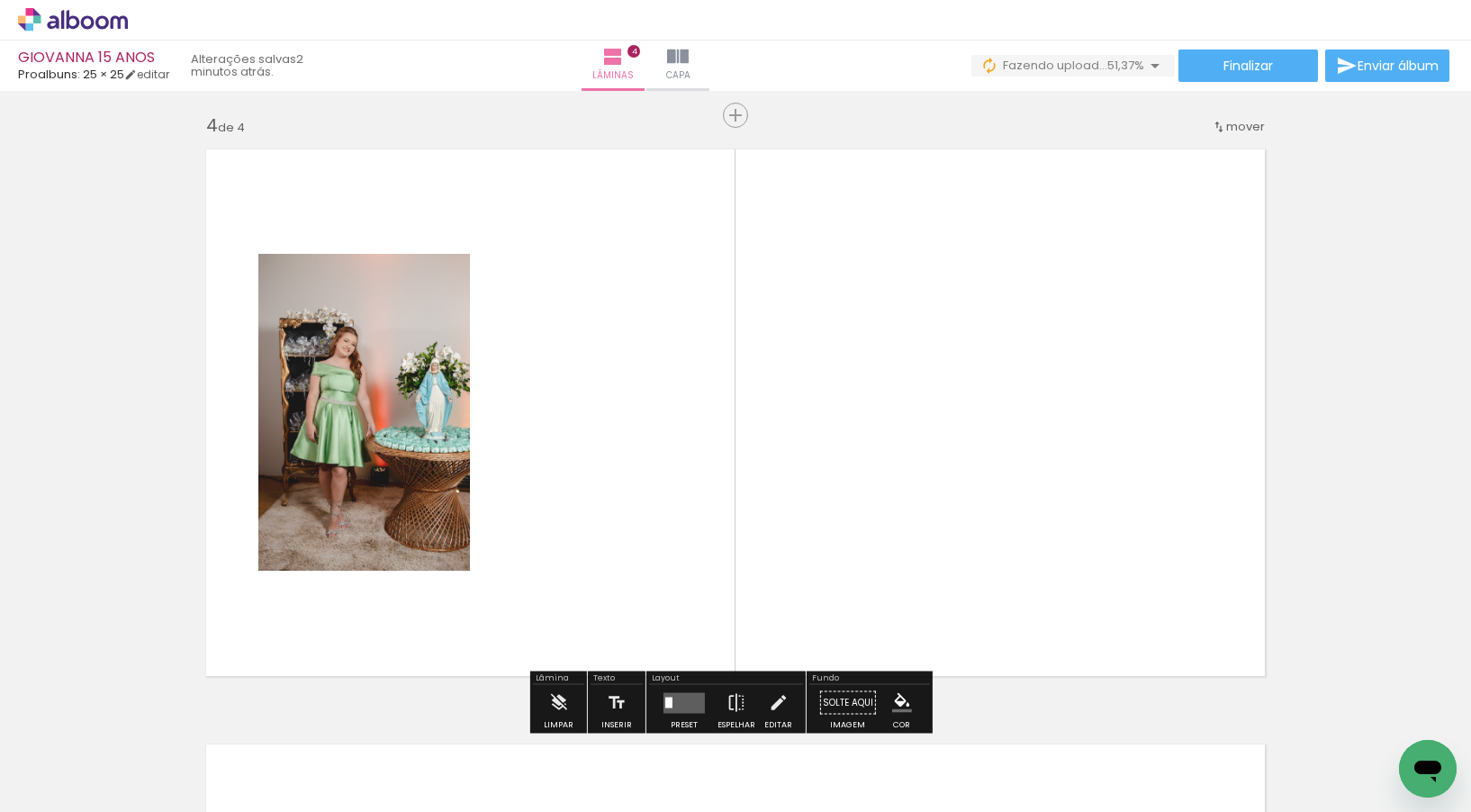 scroll, scrollTop: 1808, scrollLeft: 0, axis: vertical 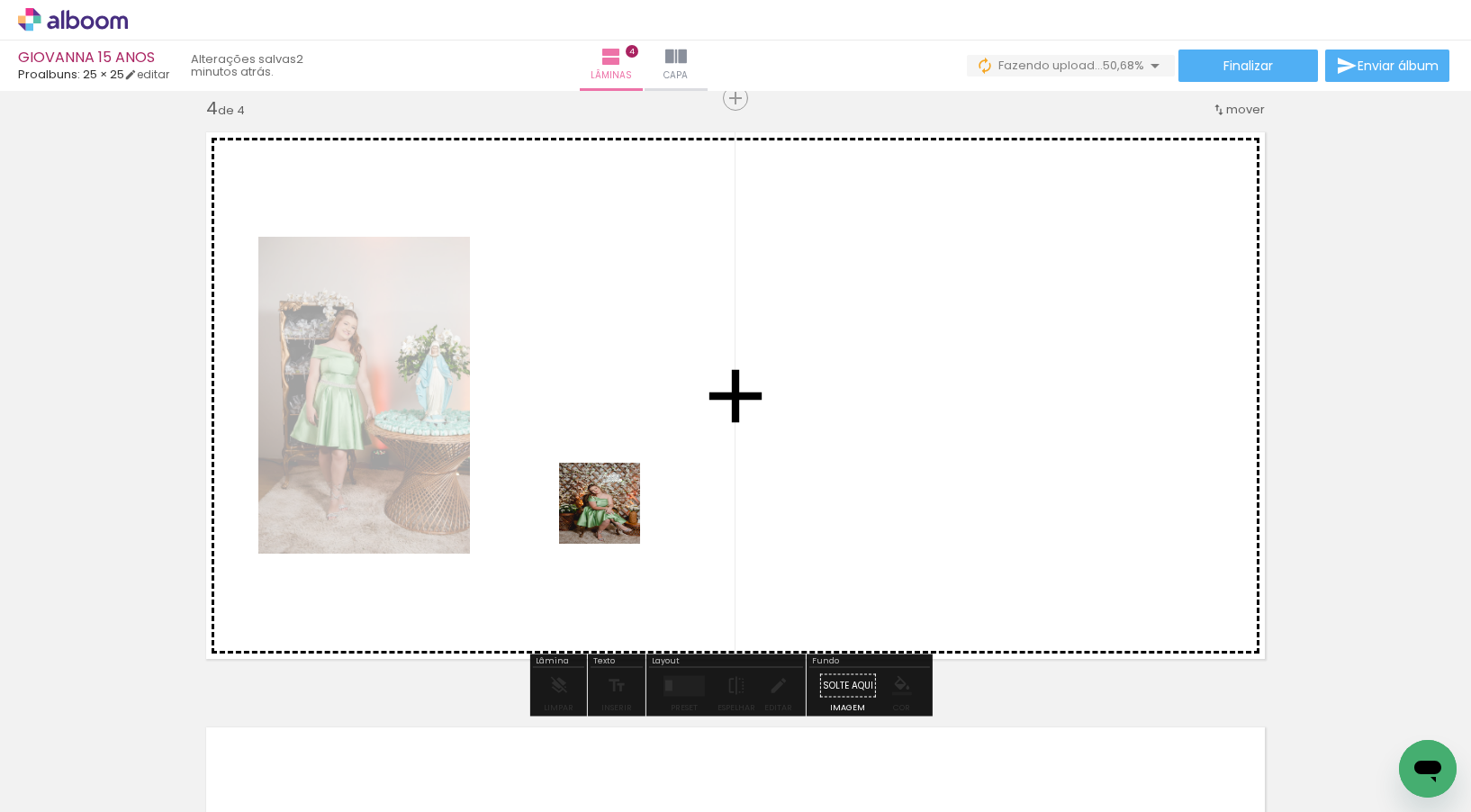 drag, startPoint x: 393, startPoint y: 751, endPoint x: 614, endPoint y: 515, distance: 323.32182 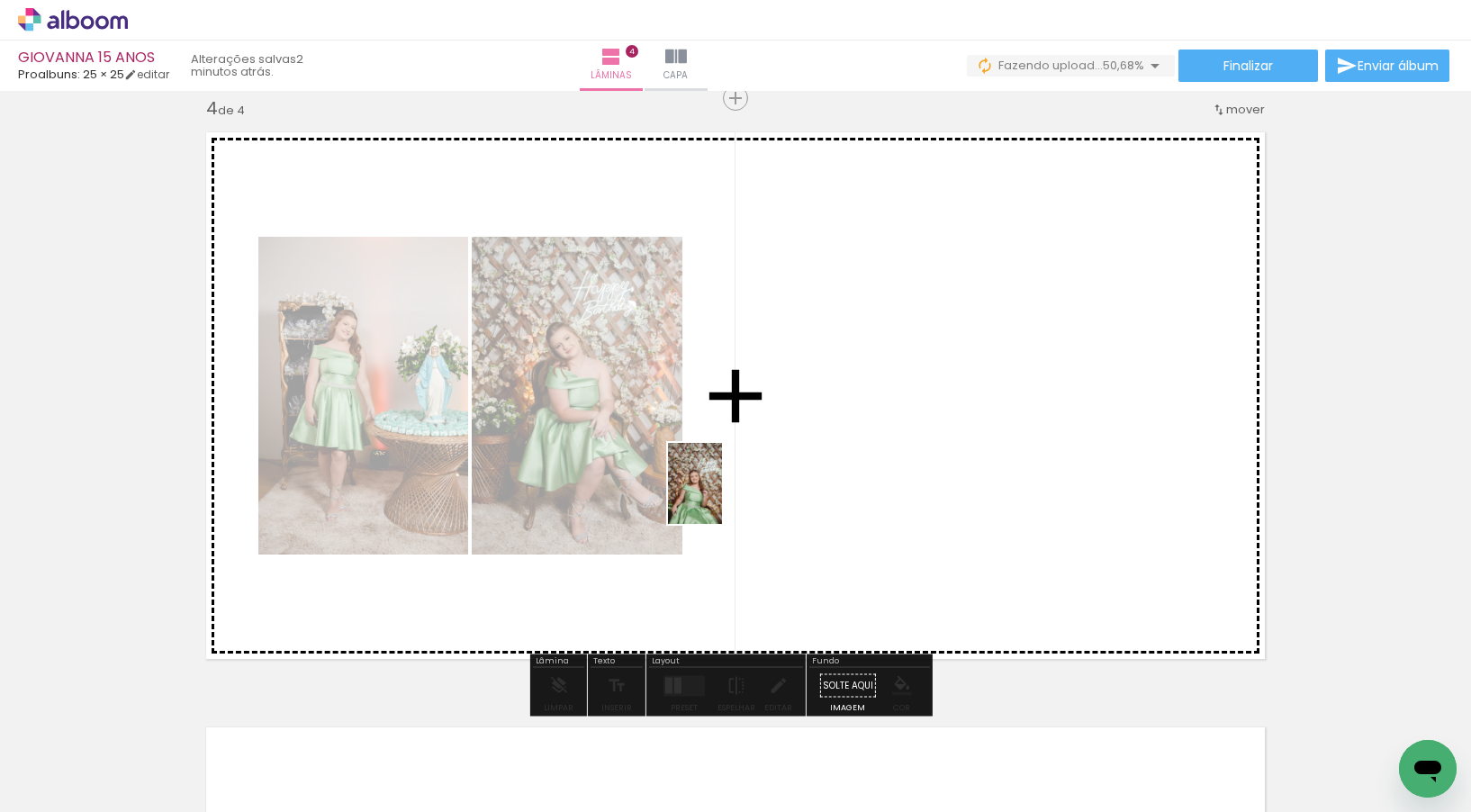 drag, startPoint x: 390, startPoint y: 775, endPoint x: 725, endPoint y: 494, distance: 437.24821 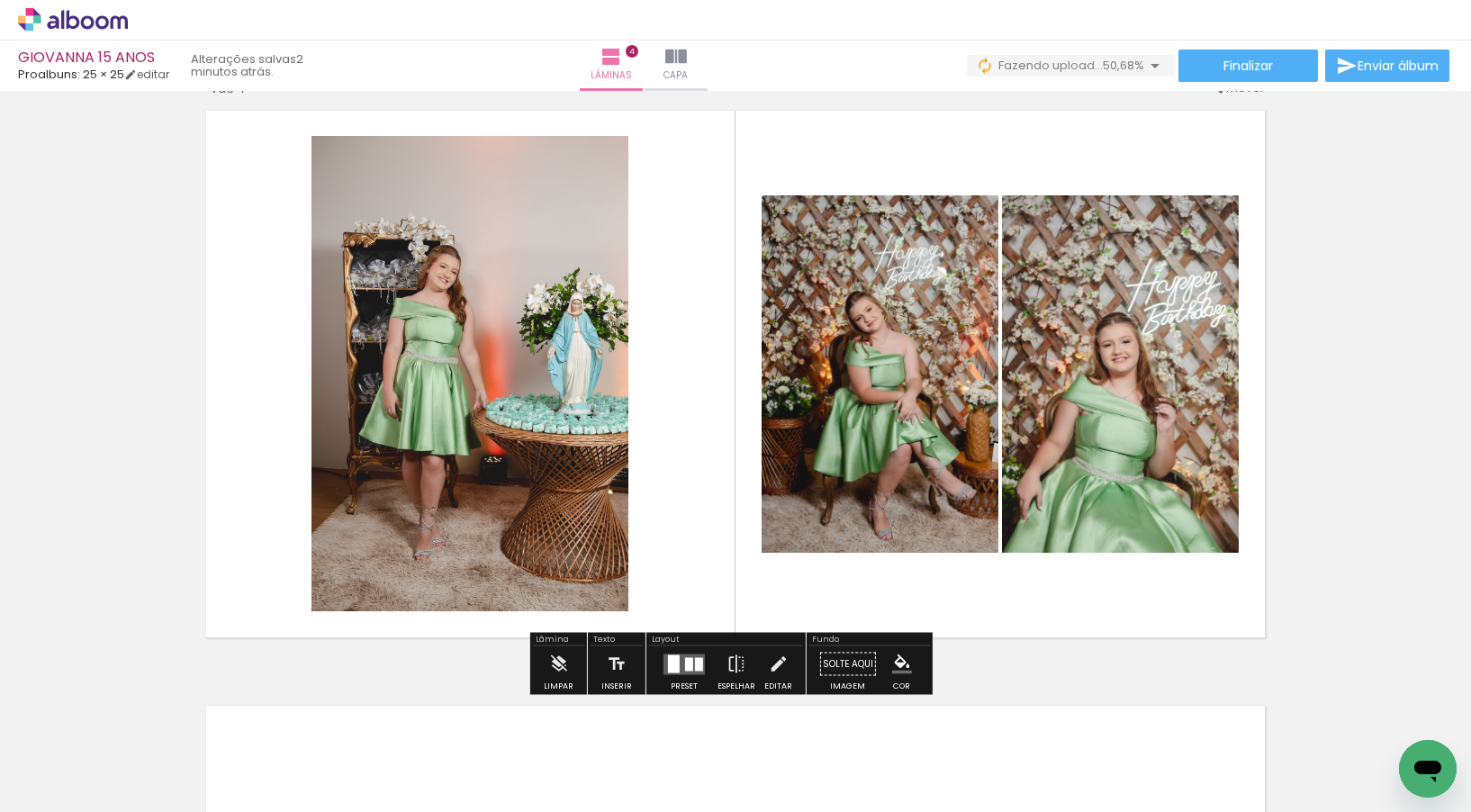 scroll, scrollTop: 1850, scrollLeft: 0, axis: vertical 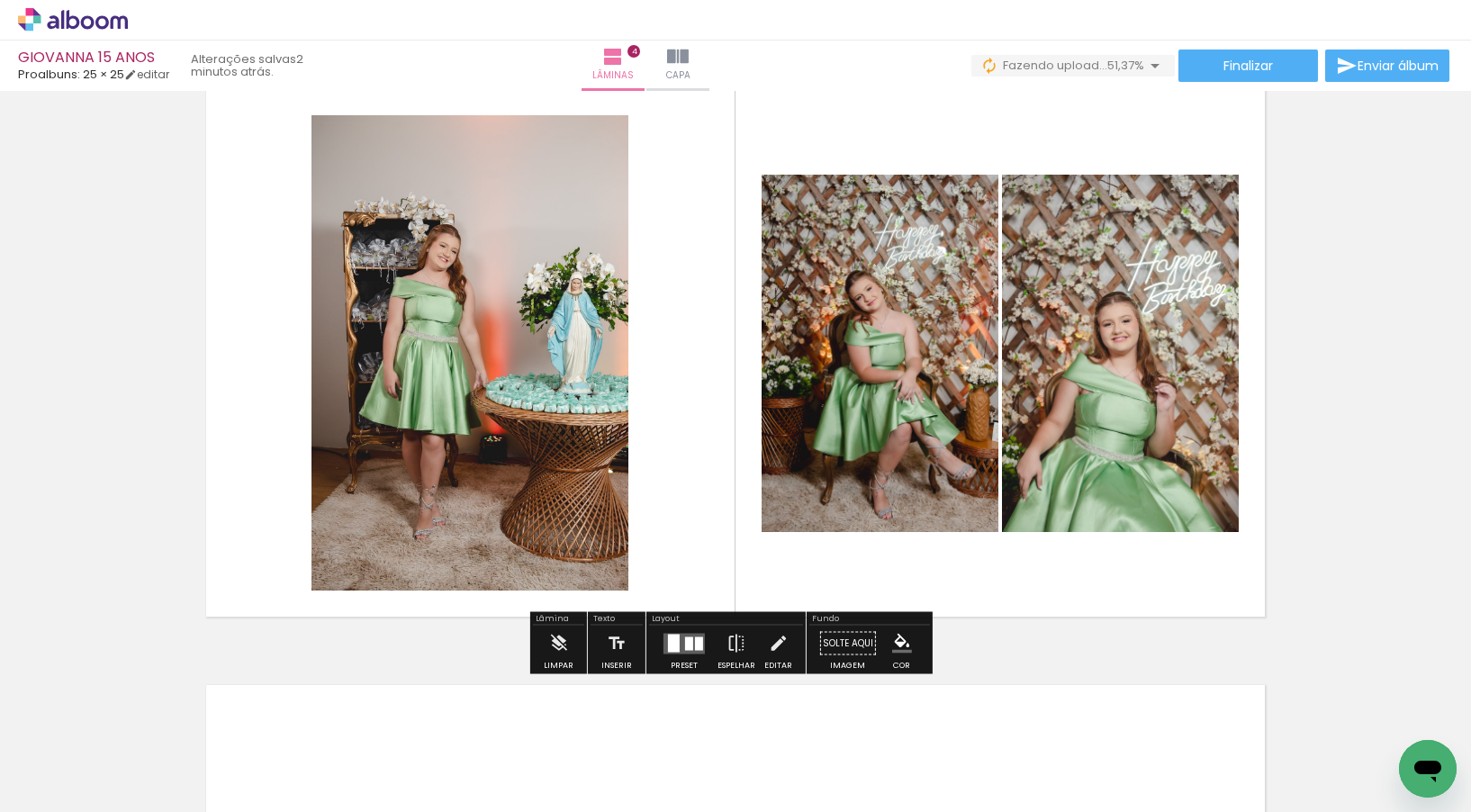 click at bounding box center (689, 643) 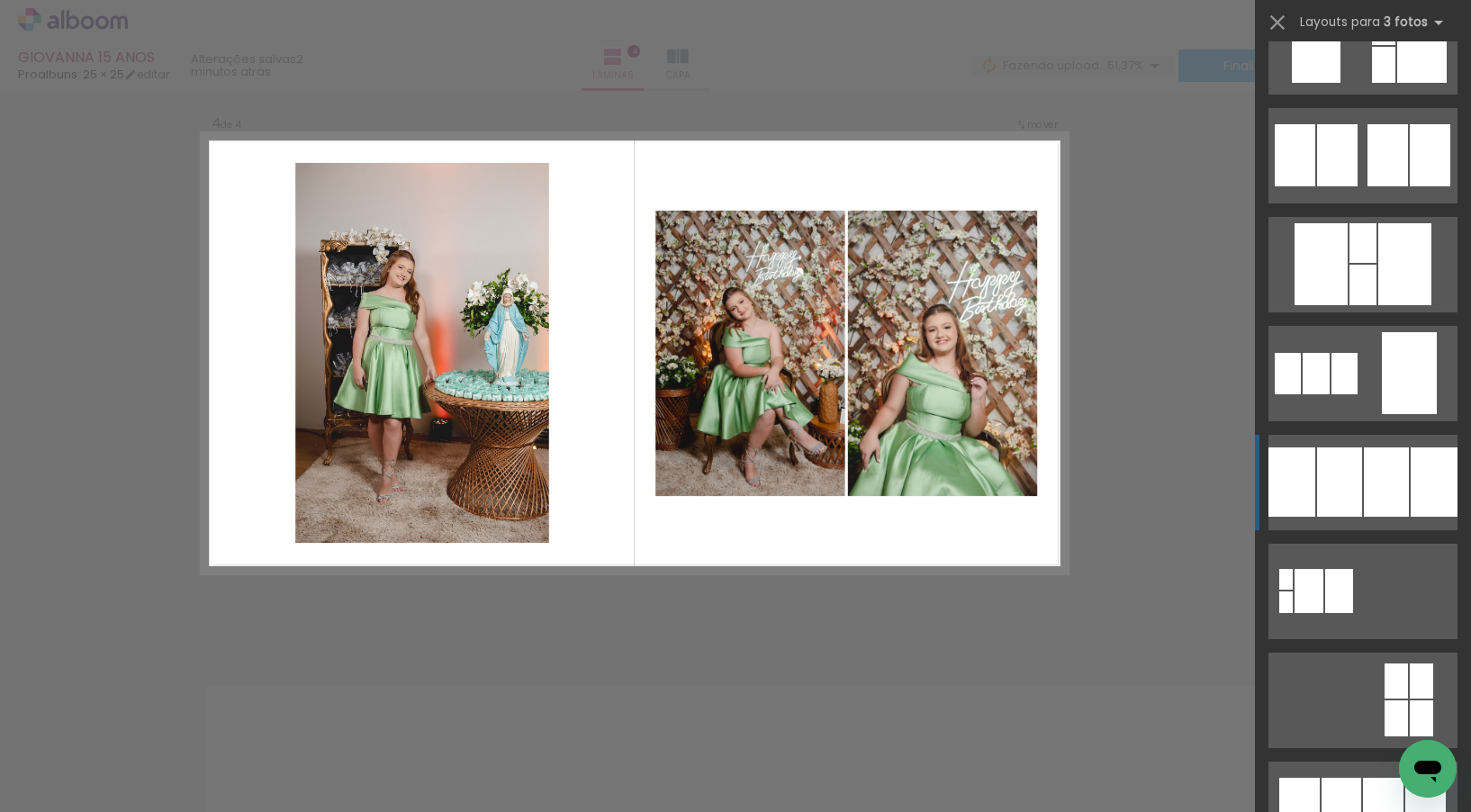 scroll, scrollTop: 0, scrollLeft: 0, axis: both 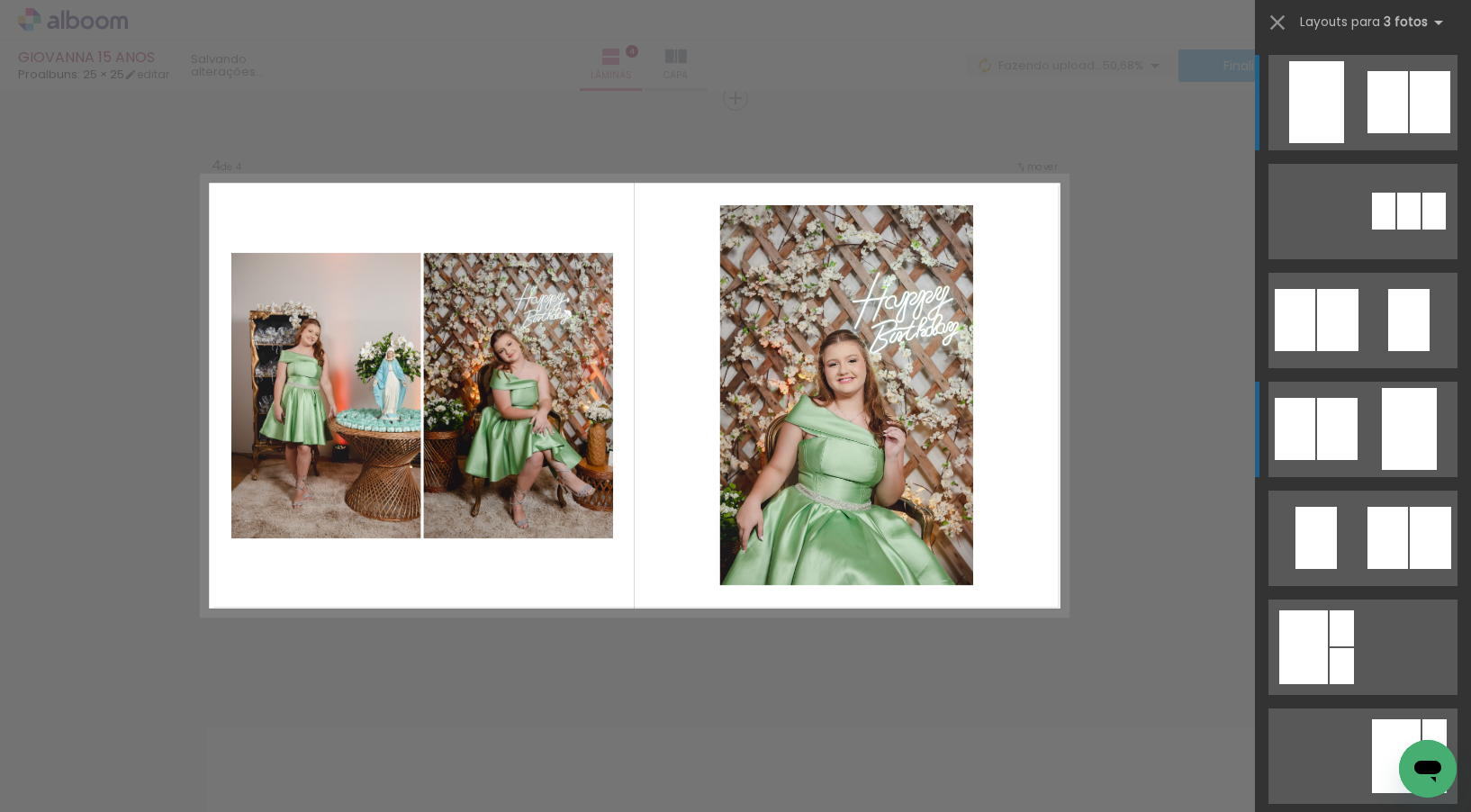 click at bounding box center (1409, 211) 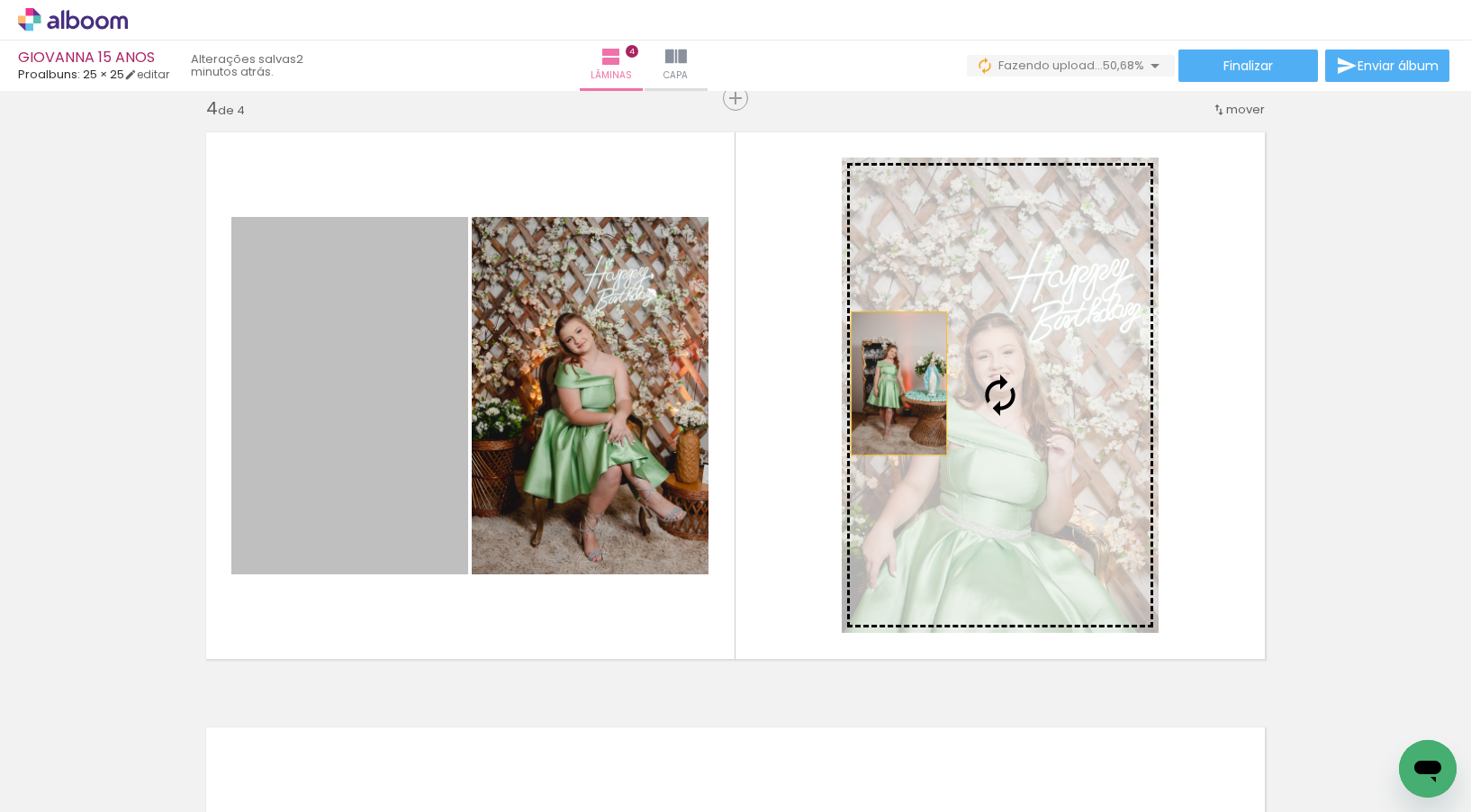 drag, startPoint x: 380, startPoint y: 443, endPoint x: 892, endPoint y: 383, distance: 515.504 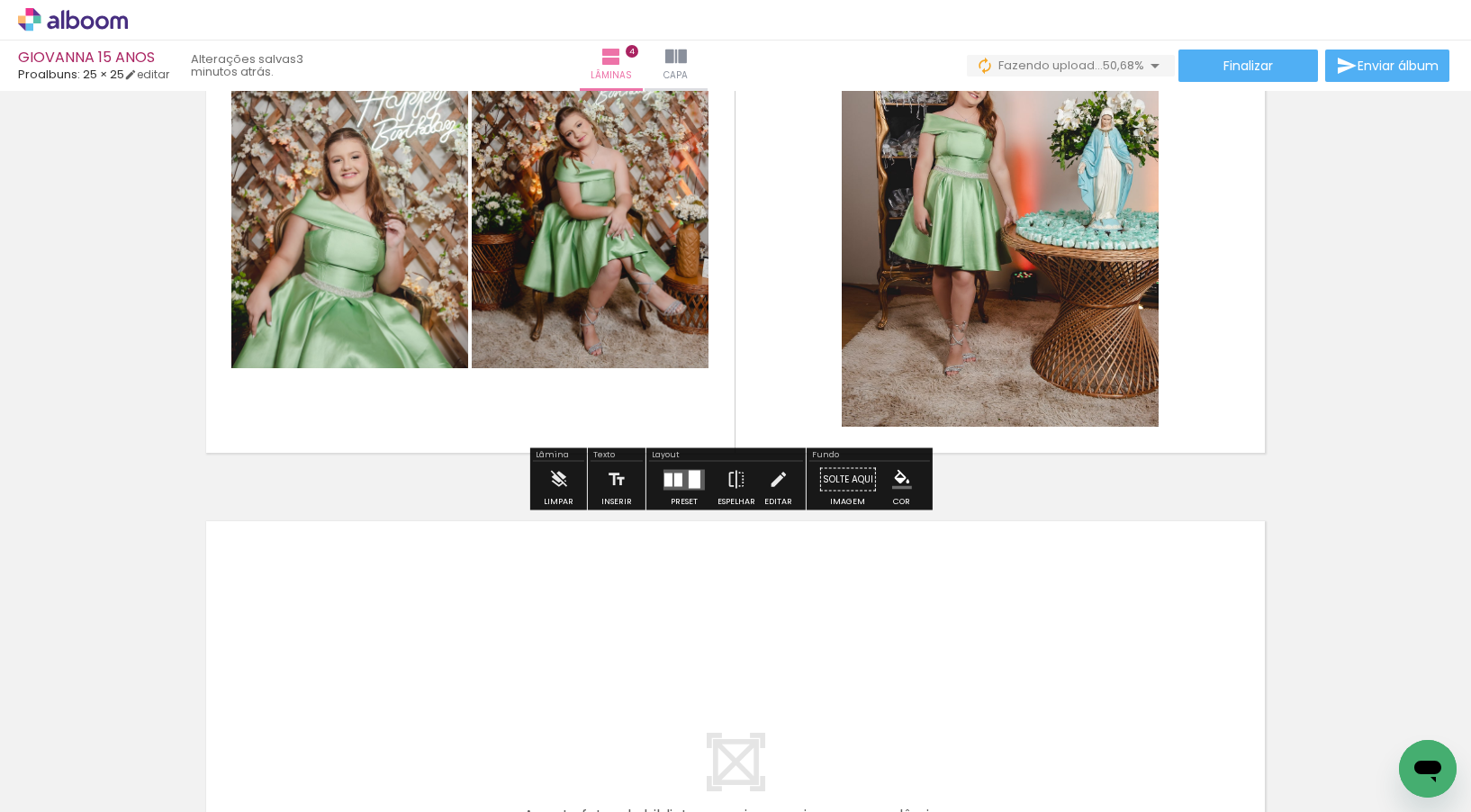 scroll, scrollTop: 2143, scrollLeft: 0, axis: vertical 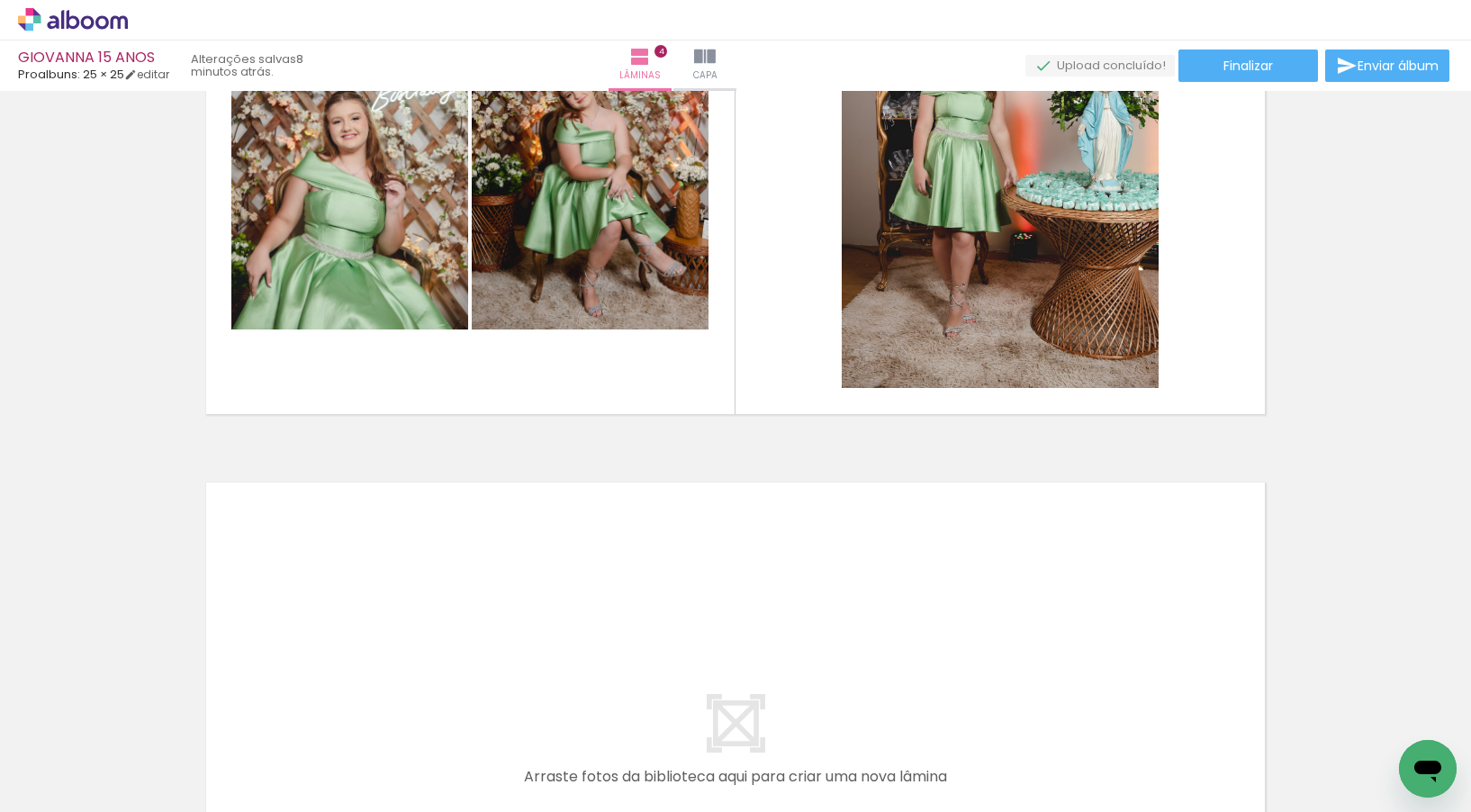drag, startPoint x: 209, startPoint y: 803, endPoint x: 799, endPoint y: 803, distance: 590 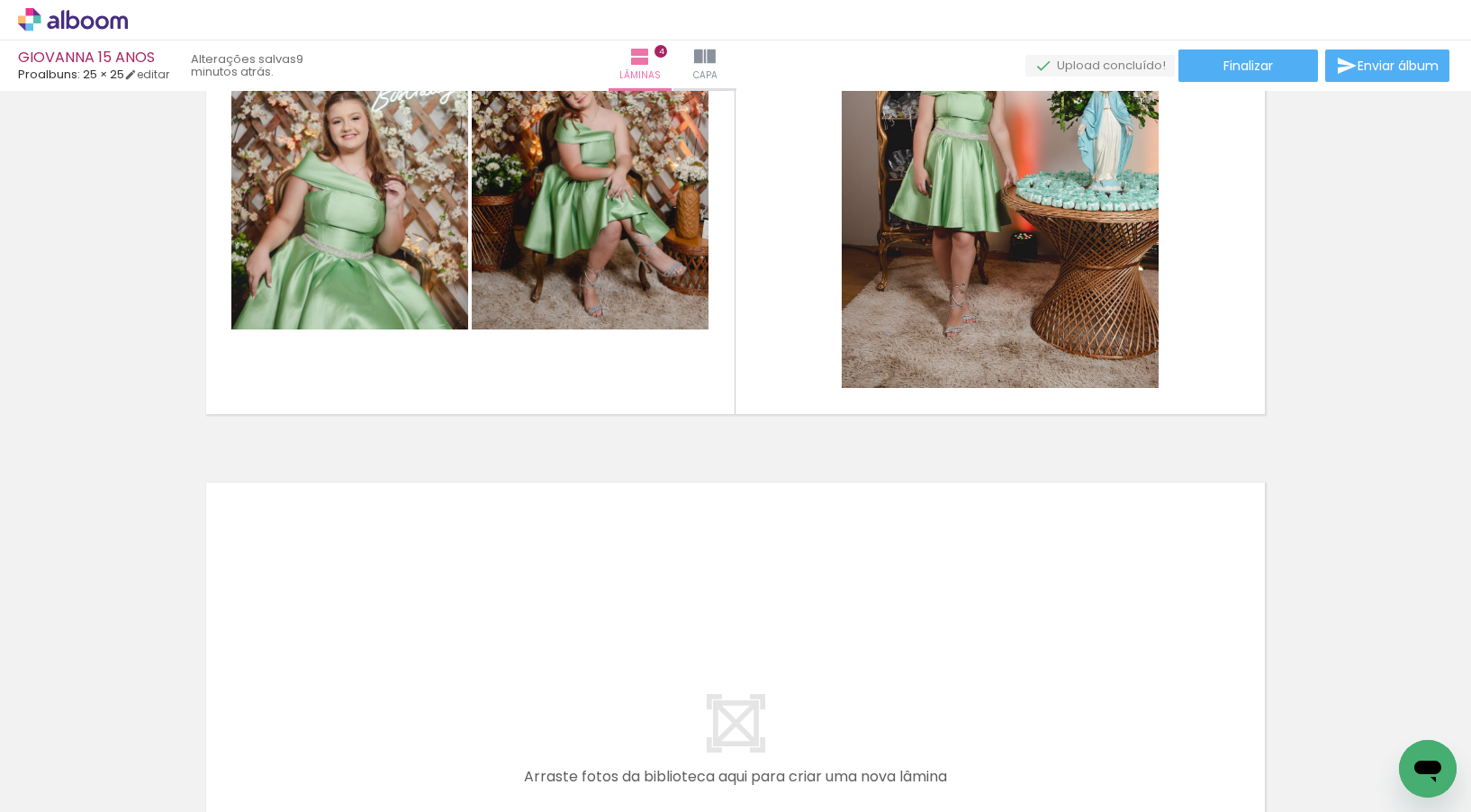 scroll, scrollTop: 2400, scrollLeft: 0, axis: vertical 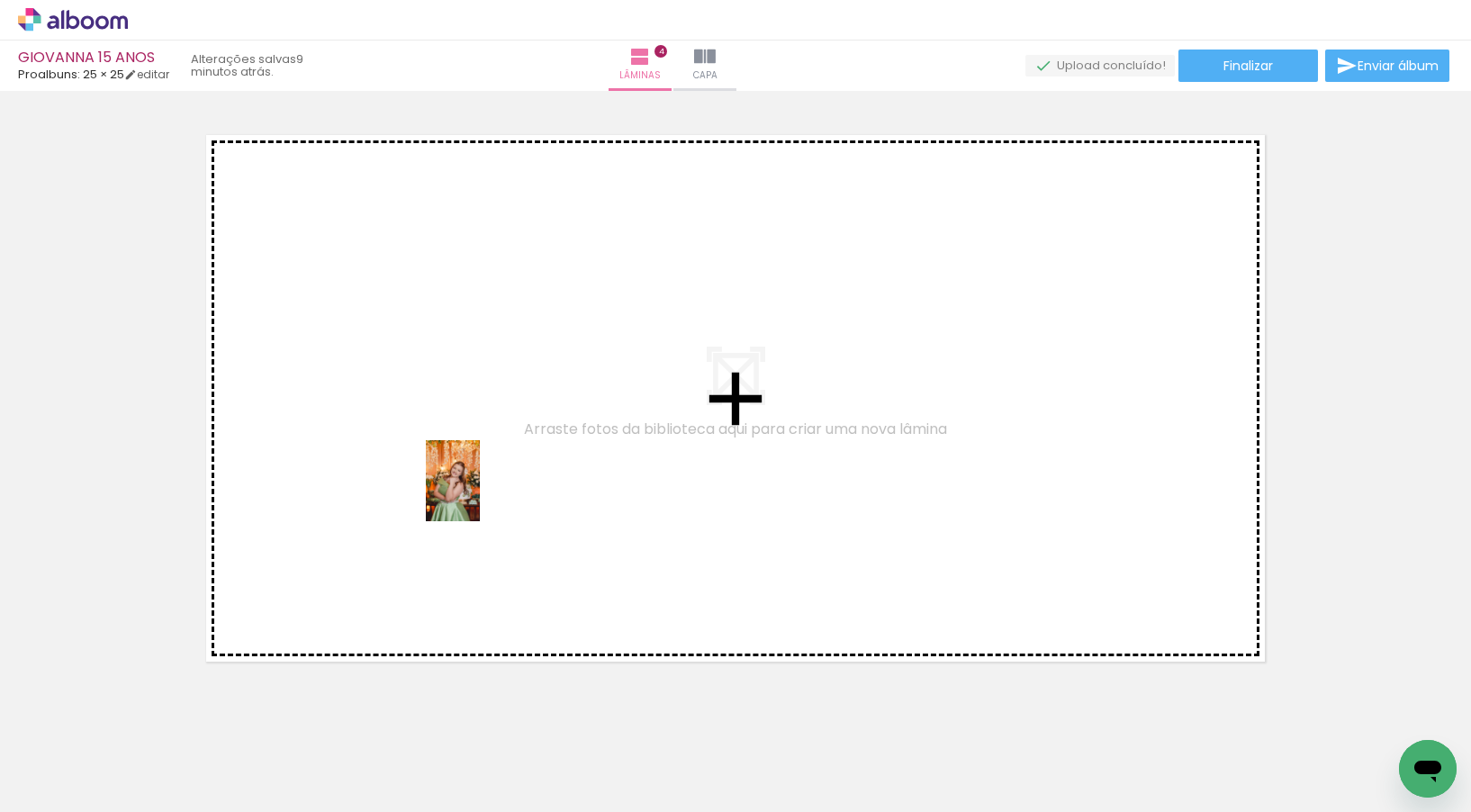 drag, startPoint x: 528, startPoint y: 740, endPoint x: 479, endPoint y: 493, distance: 251.81342 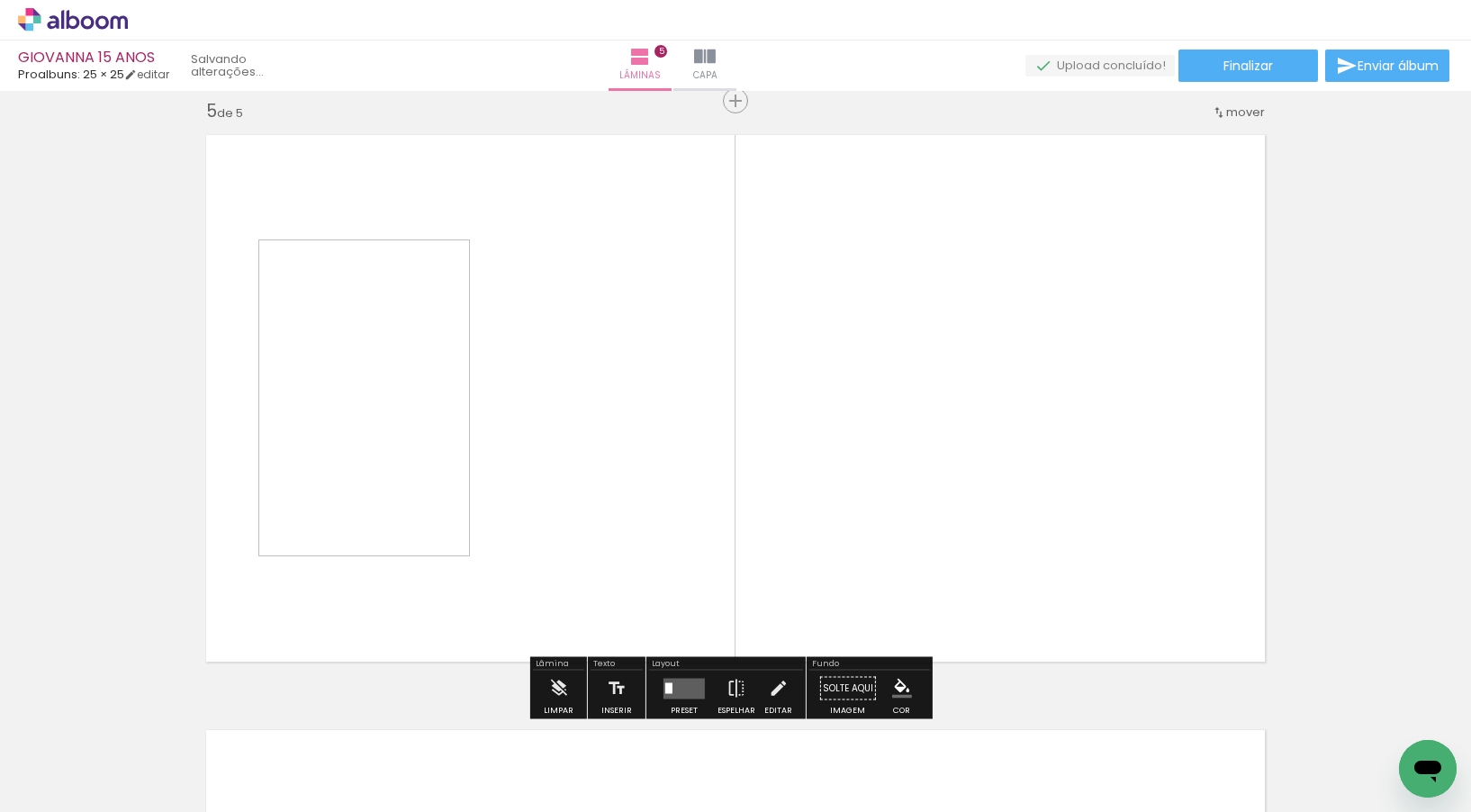 scroll, scrollTop: 0, scrollLeft: 12074, axis: horizontal 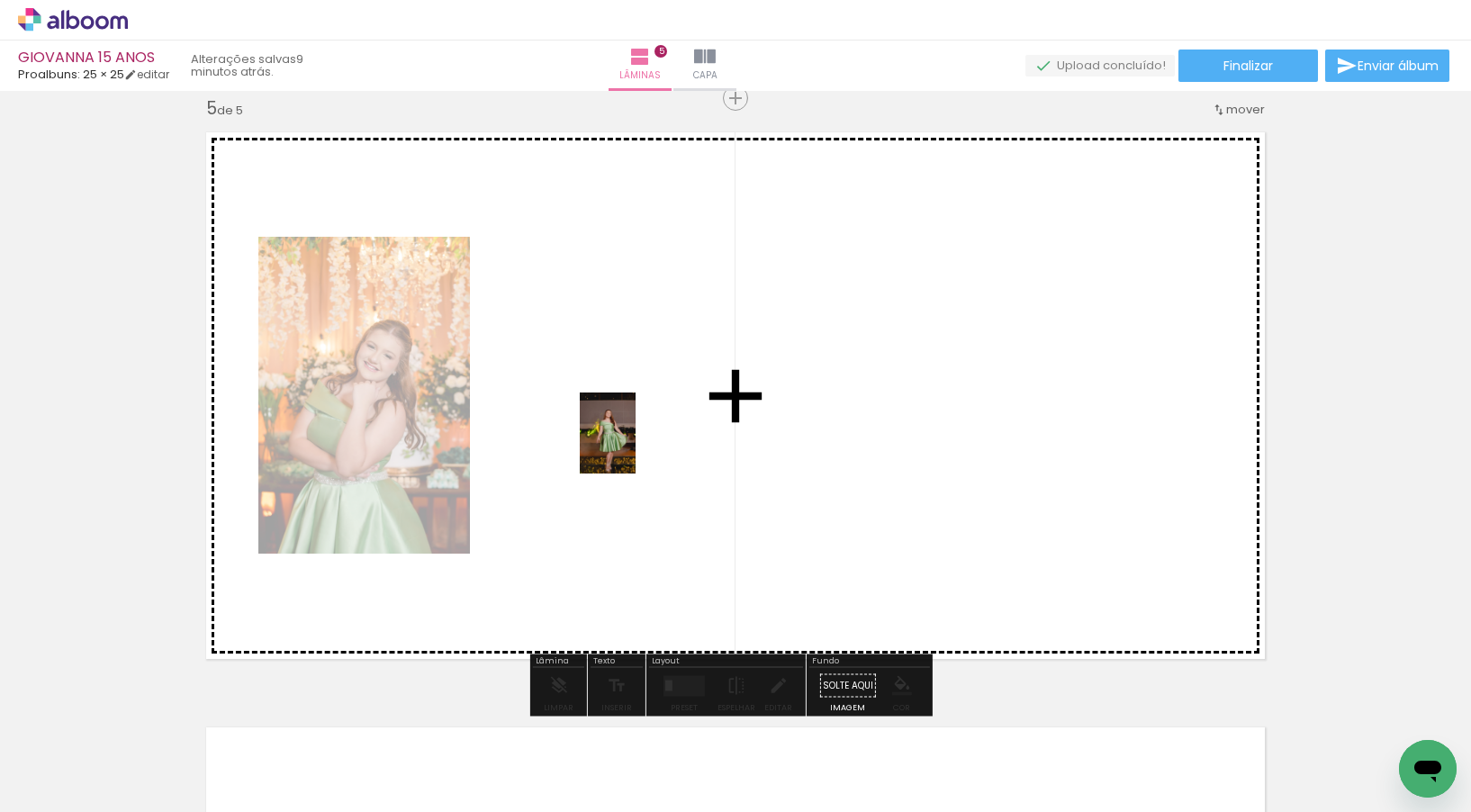 drag, startPoint x: 620, startPoint y: 660, endPoint x: 634, endPoint y: 447, distance: 213.4596 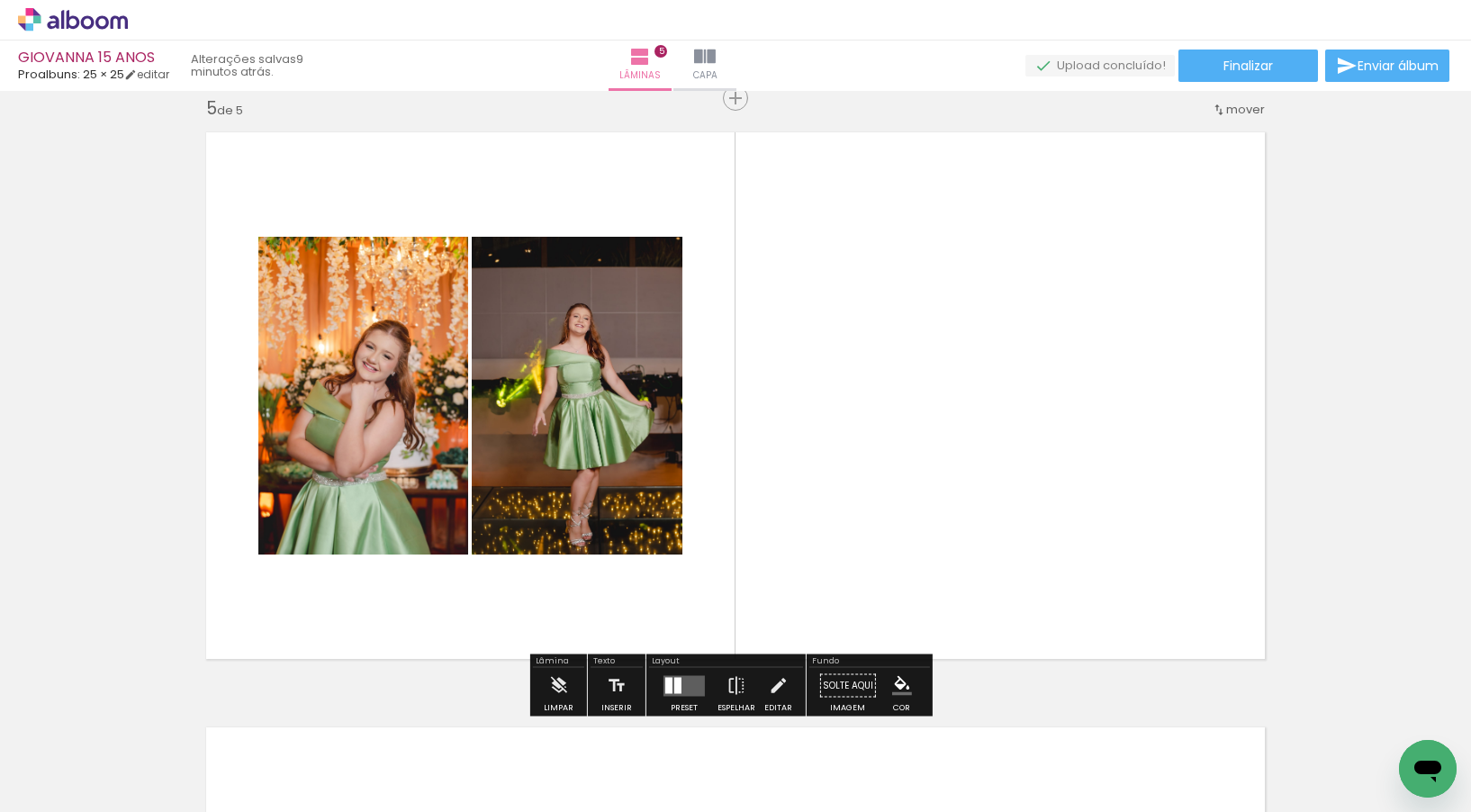 scroll, scrollTop: 0, scrollLeft: 11973, axis: horizontal 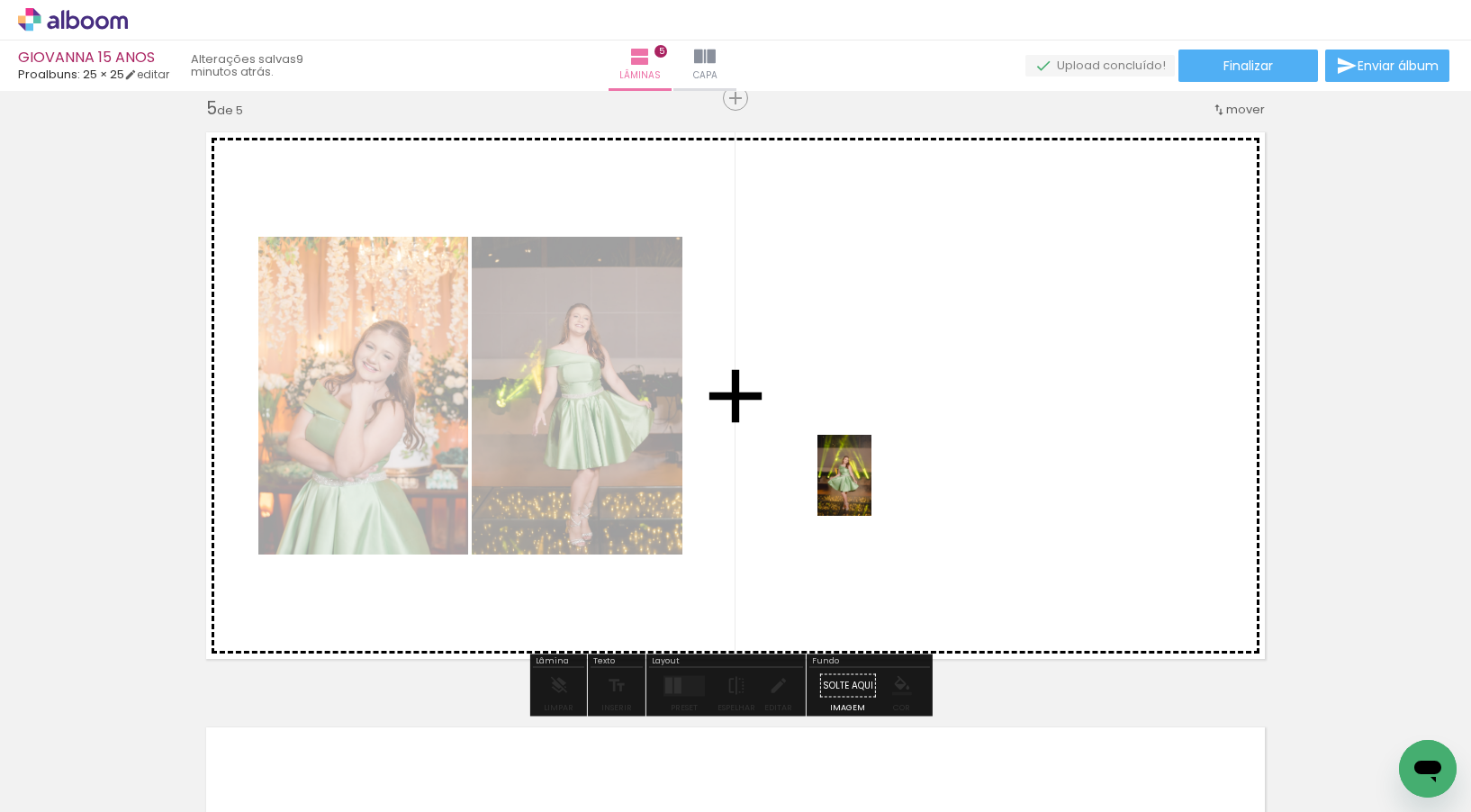 drag, startPoint x: 726, startPoint y: 760, endPoint x: 871, endPoint y: 489, distance: 307.35322 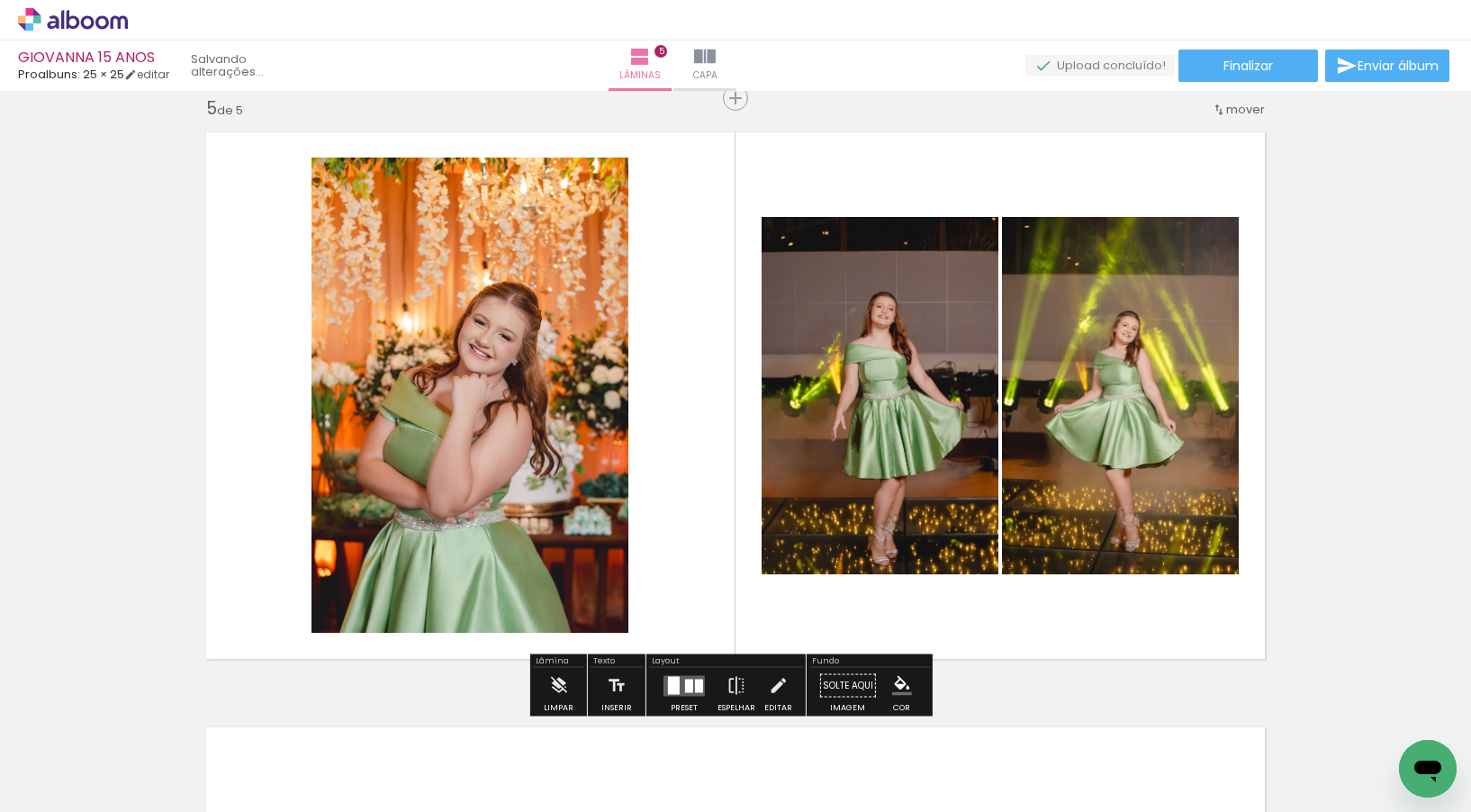 scroll, scrollTop: 0, scrollLeft: 11872, axis: horizontal 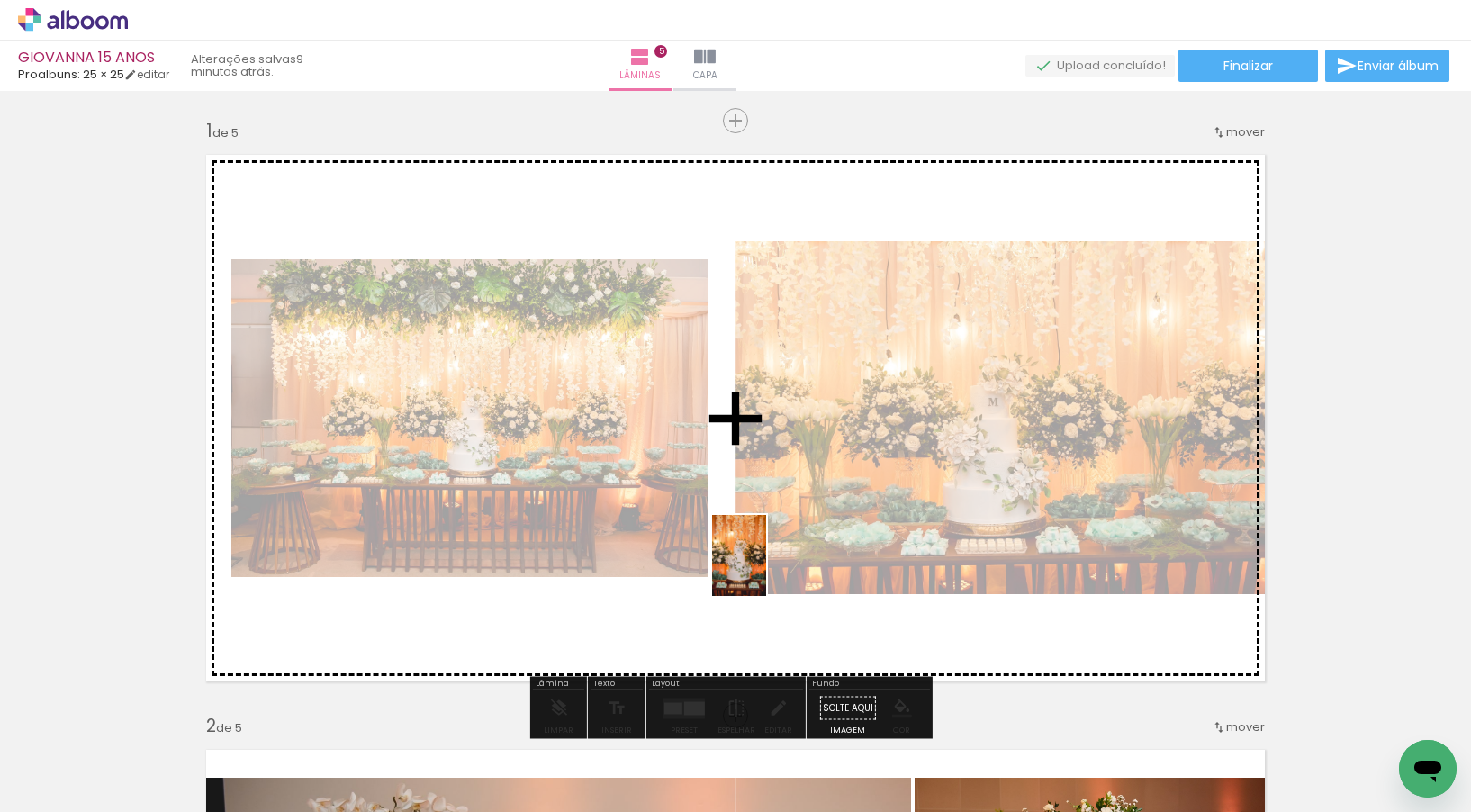 drag, startPoint x: 745, startPoint y: 715, endPoint x: 766, endPoint y: 569, distance: 147.50254 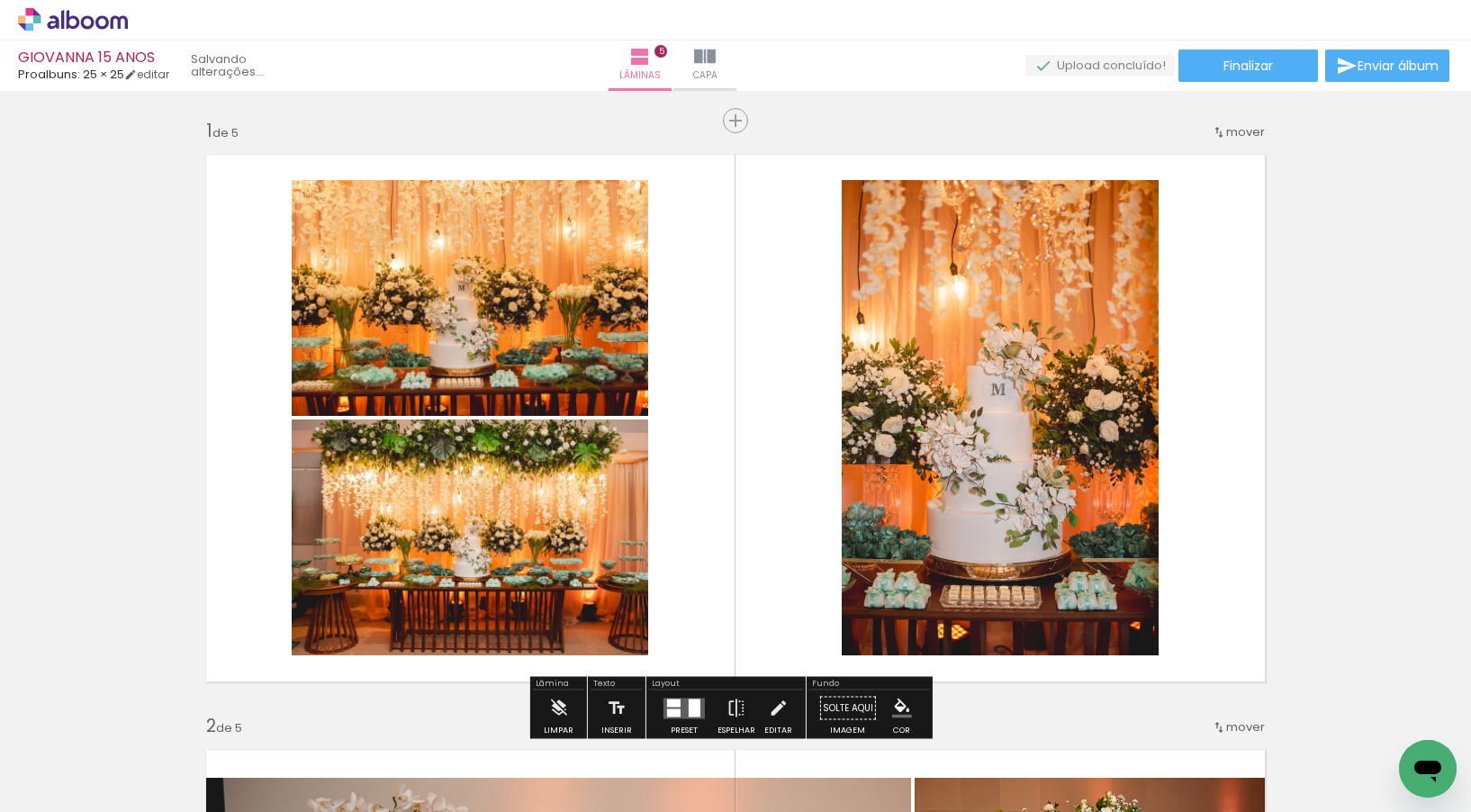 scroll, scrollTop: 0, scrollLeft: 11772, axis: horizontal 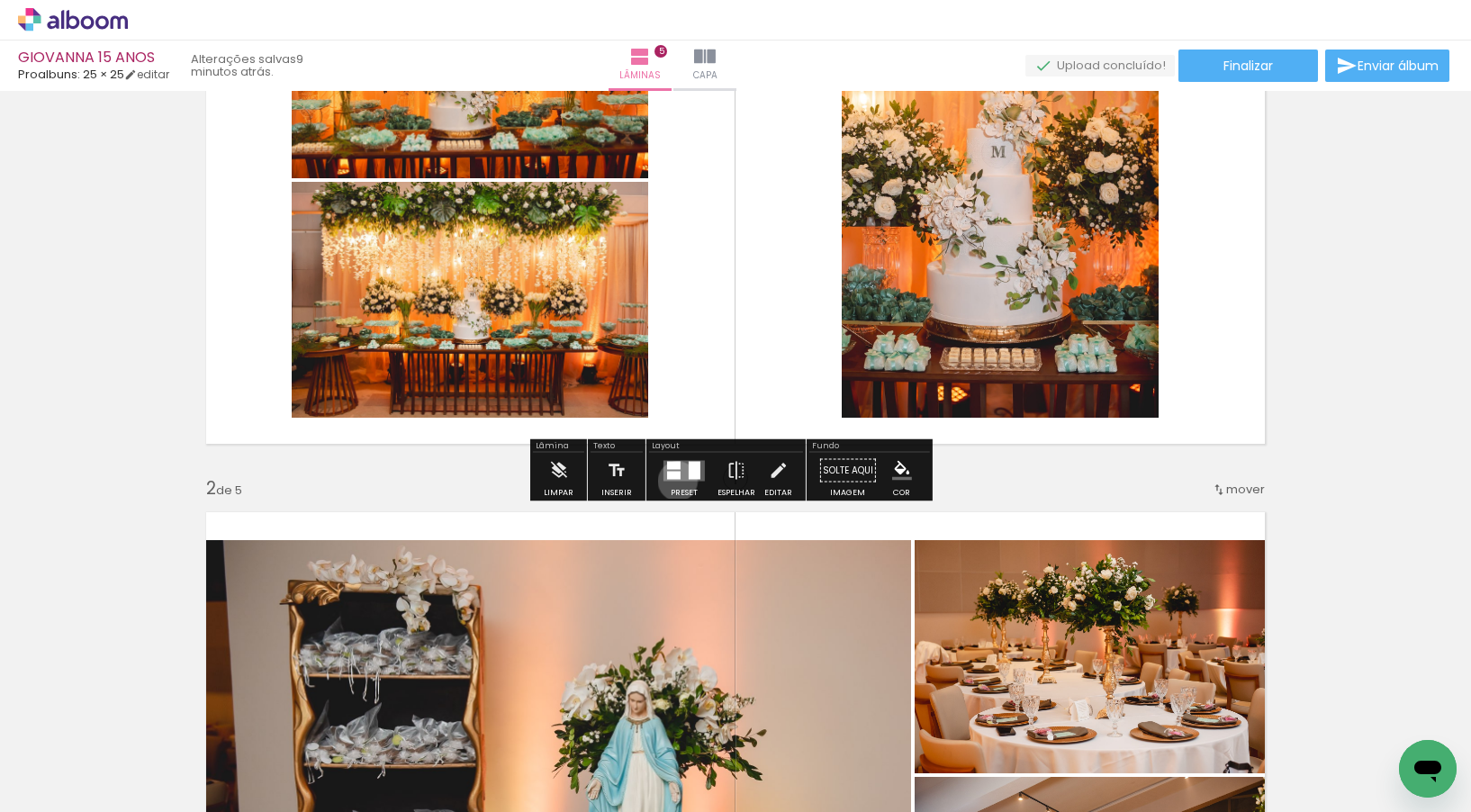 click at bounding box center (684, 470) 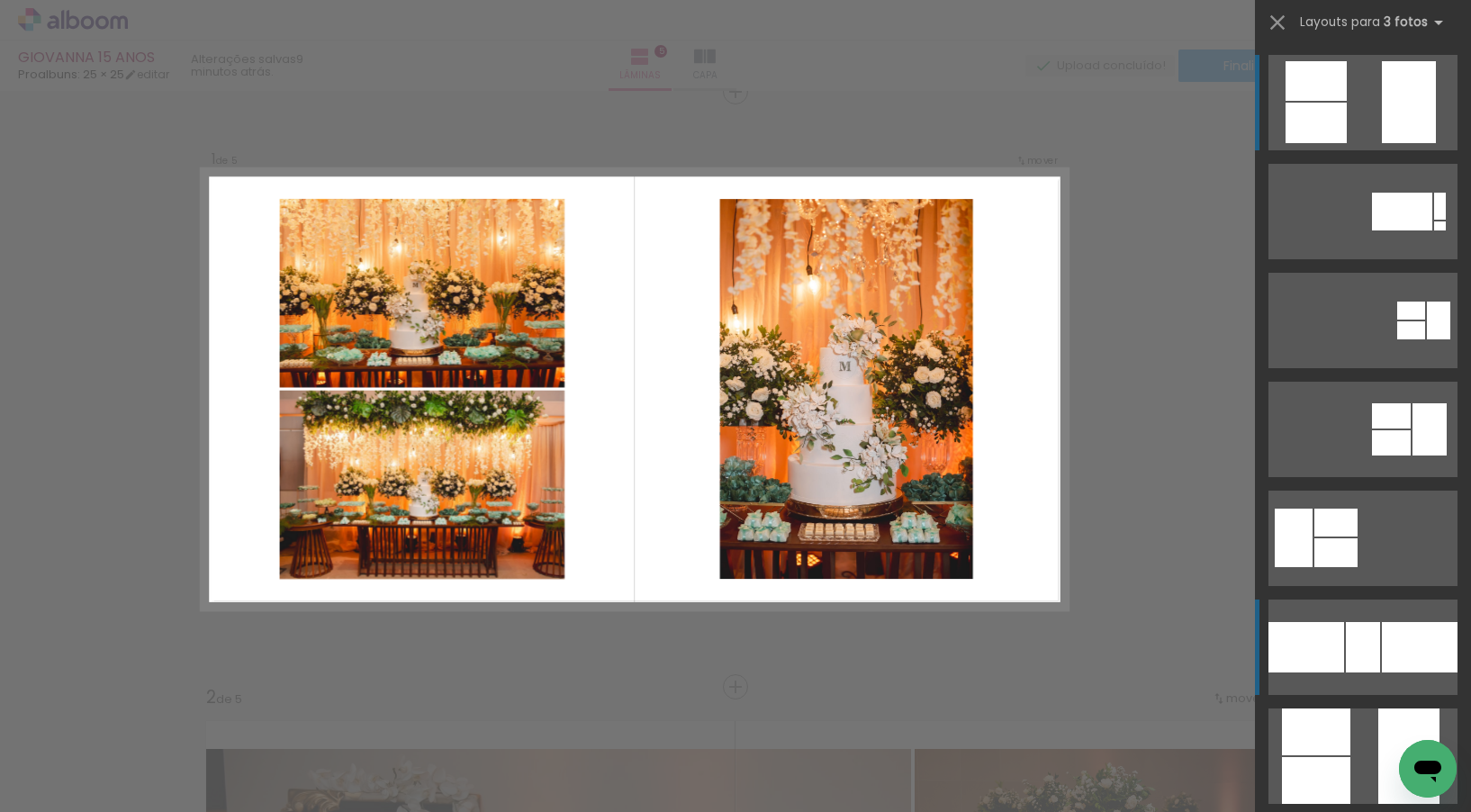 scroll, scrollTop: 23, scrollLeft: 0, axis: vertical 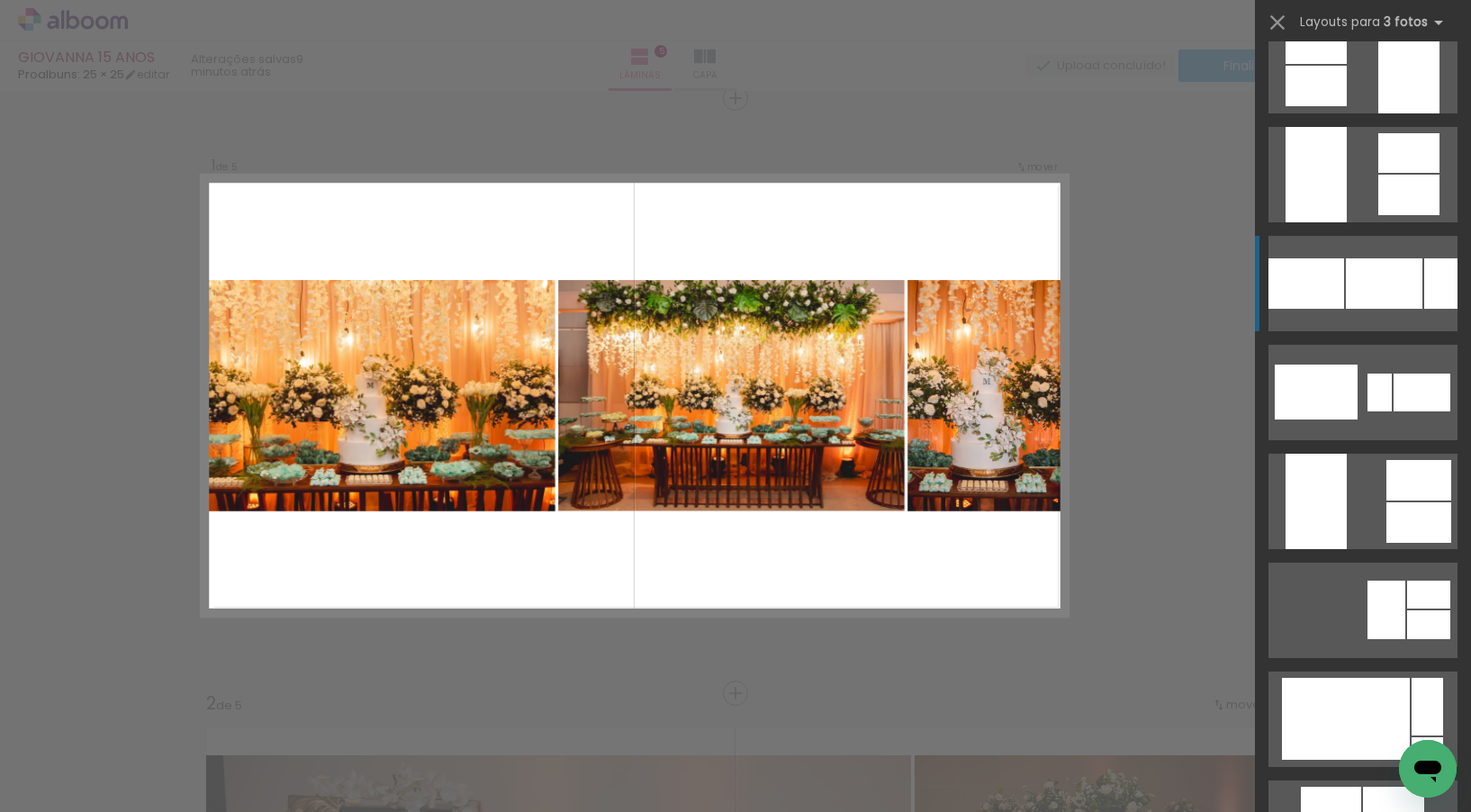 click at bounding box center [1382, -44] 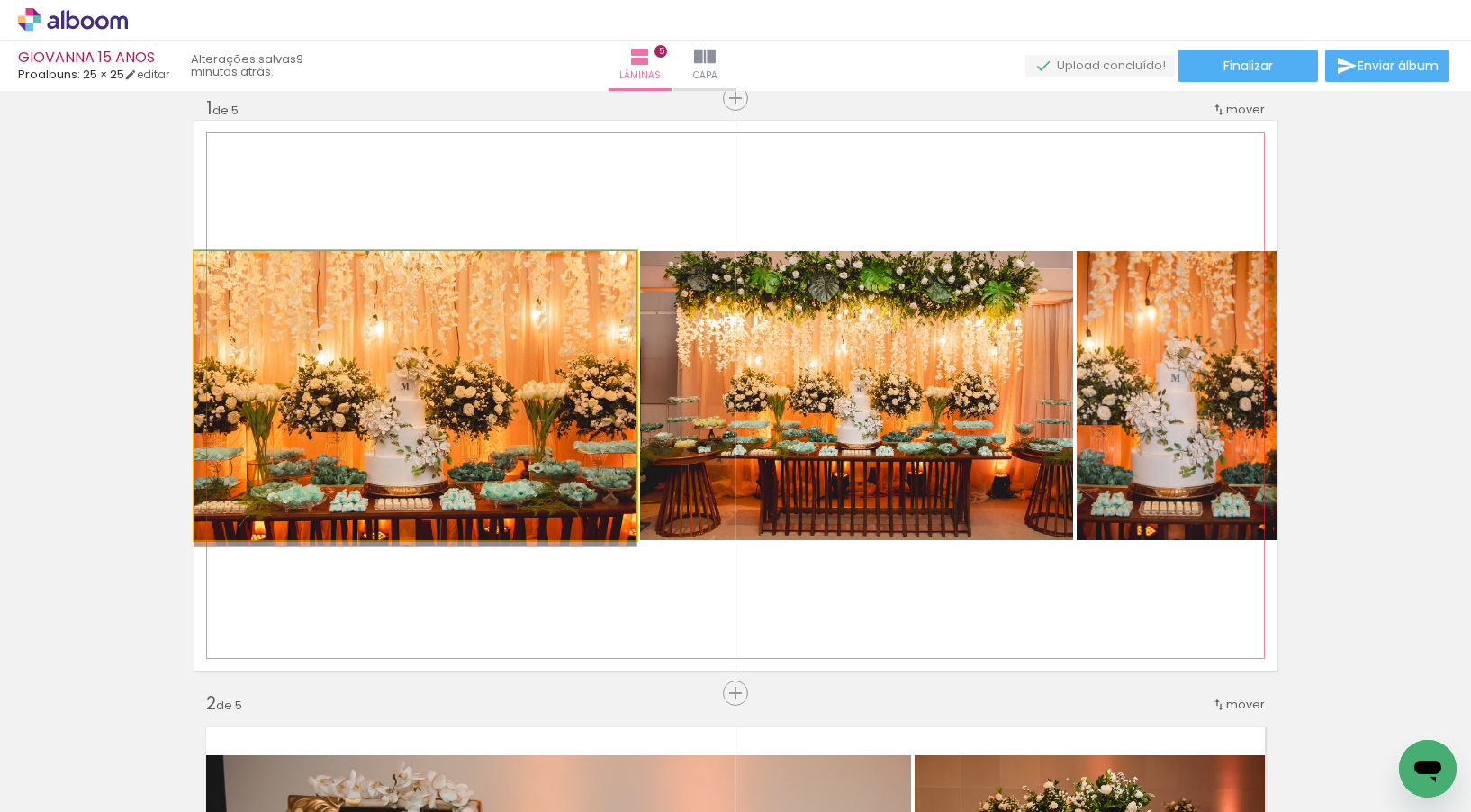 drag, startPoint x: 474, startPoint y: 447, endPoint x: 761, endPoint y: 421, distance: 288.17529 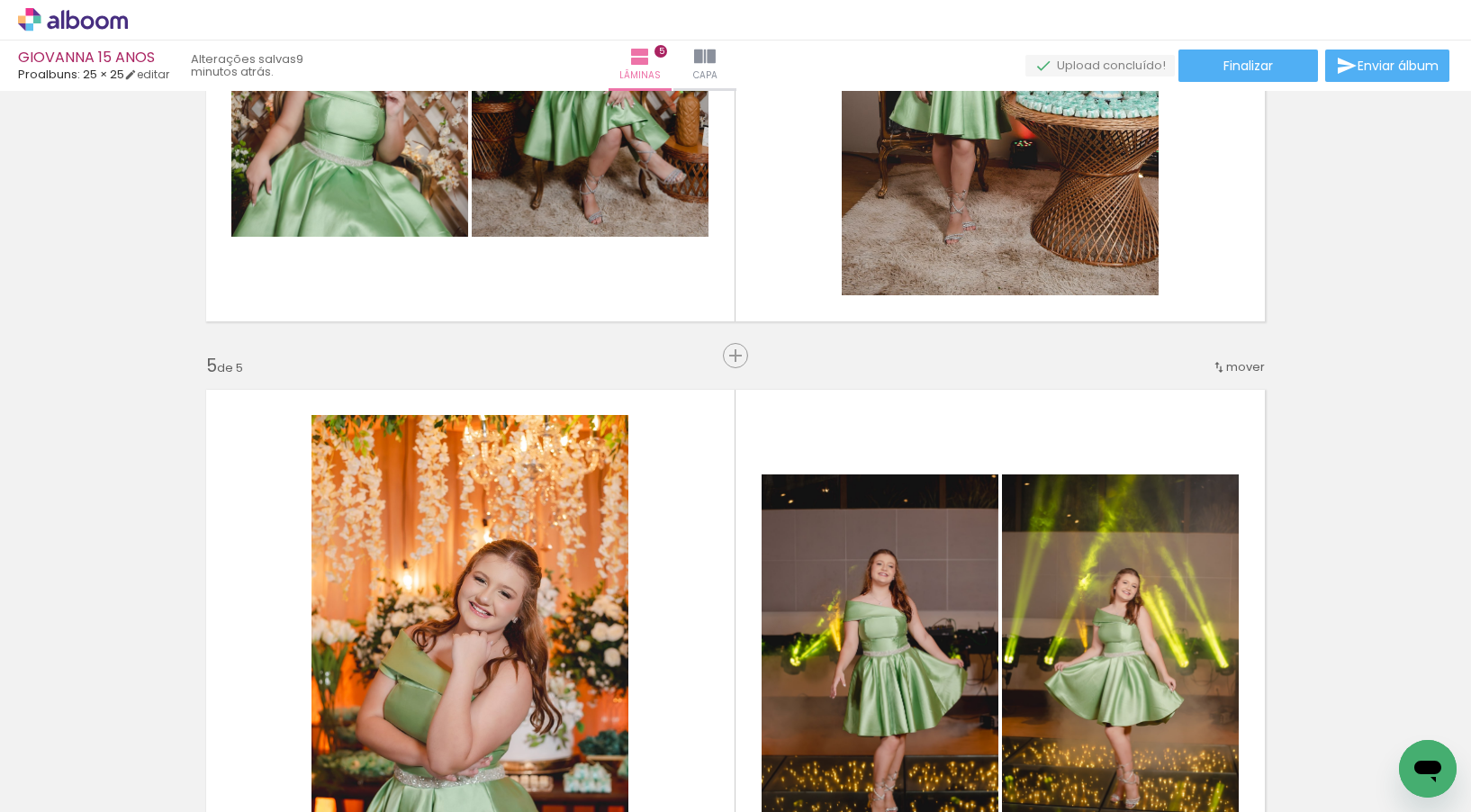 scroll, scrollTop: 2478, scrollLeft: 0, axis: vertical 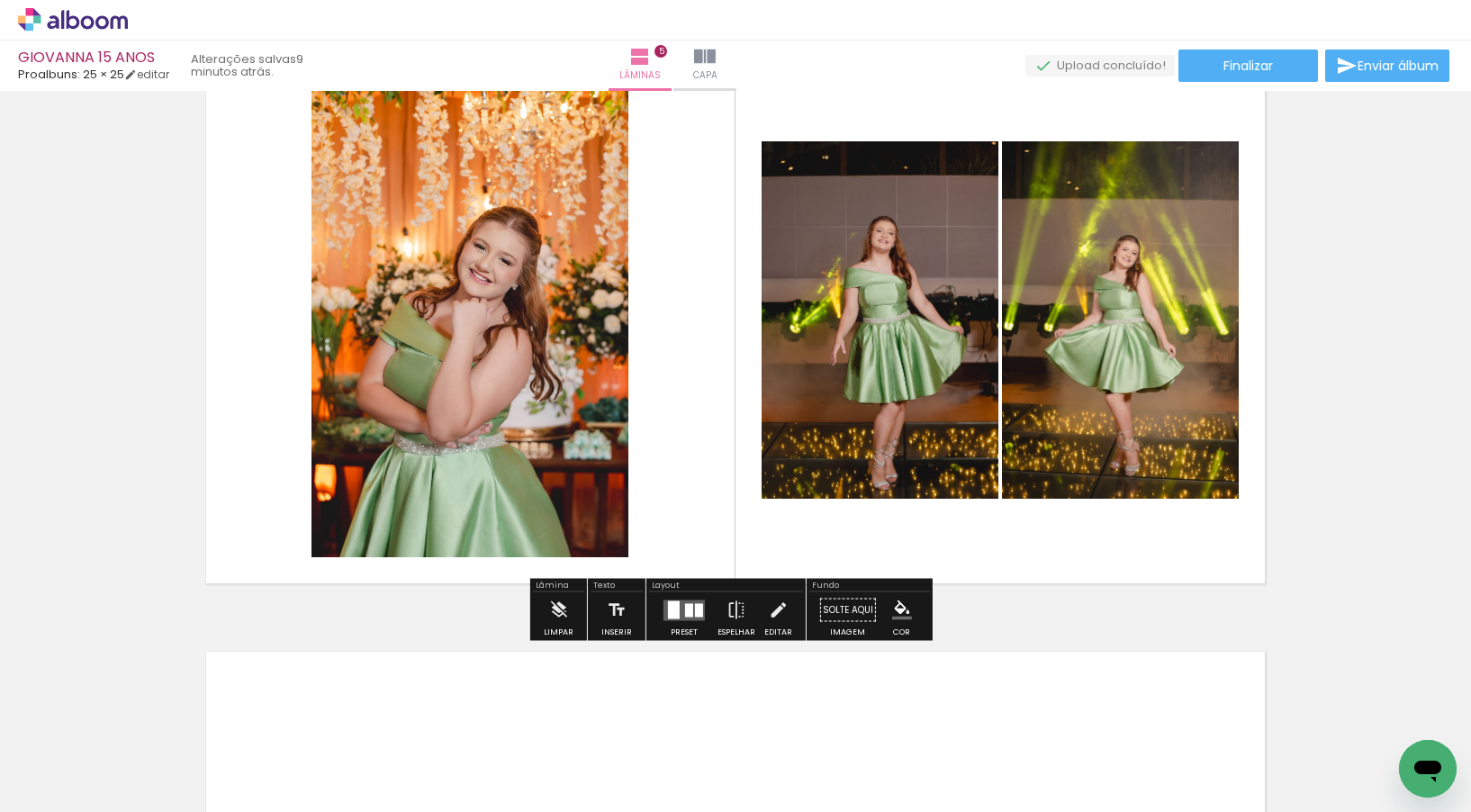 click at bounding box center [673, 609] 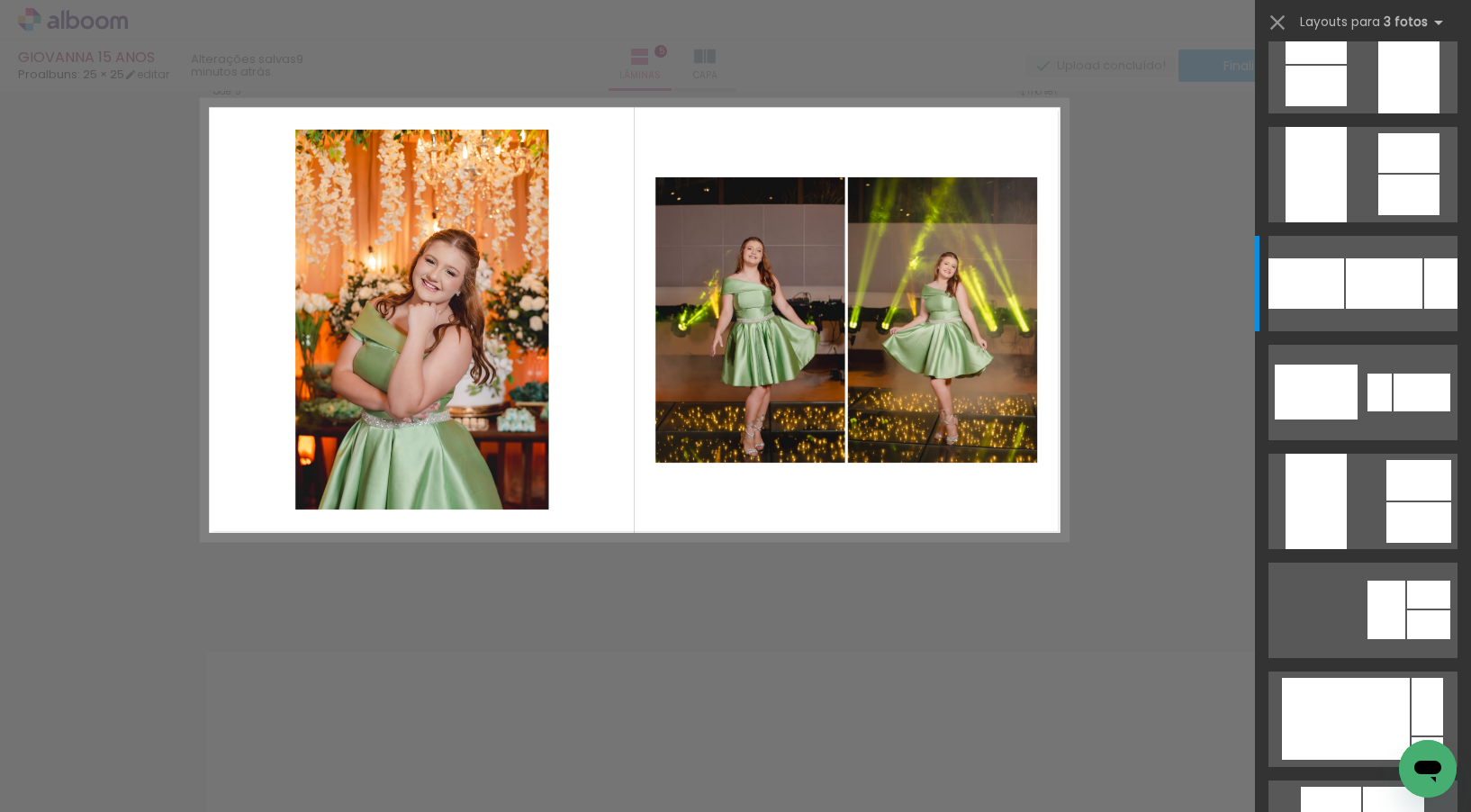 scroll, scrollTop: 0, scrollLeft: 0, axis: both 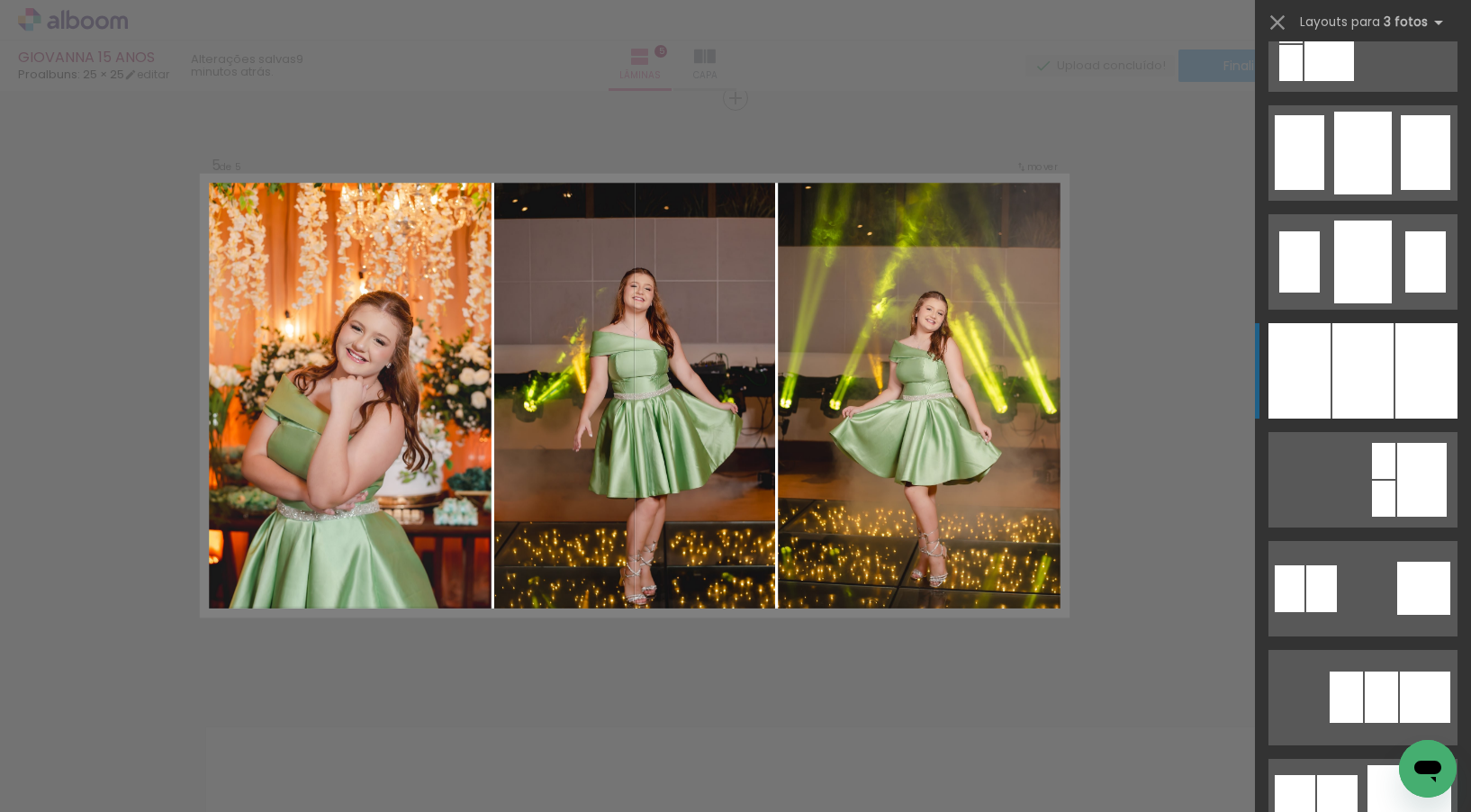 click at bounding box center [1363, 371] 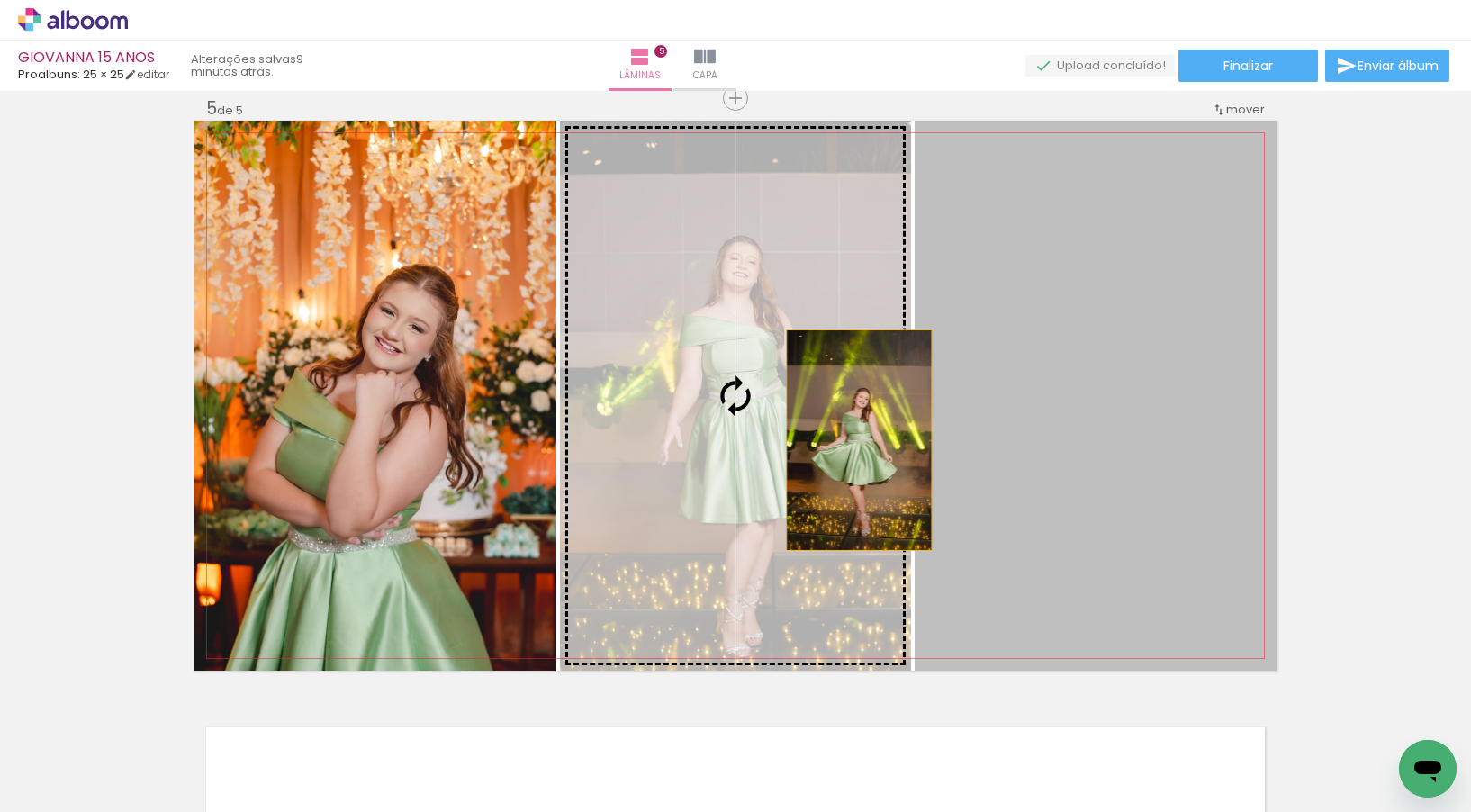 drag, startPoint x: 1102, startPoint y: 410, endPoint x: 799, endPoint y: 449, distance: 305.49959 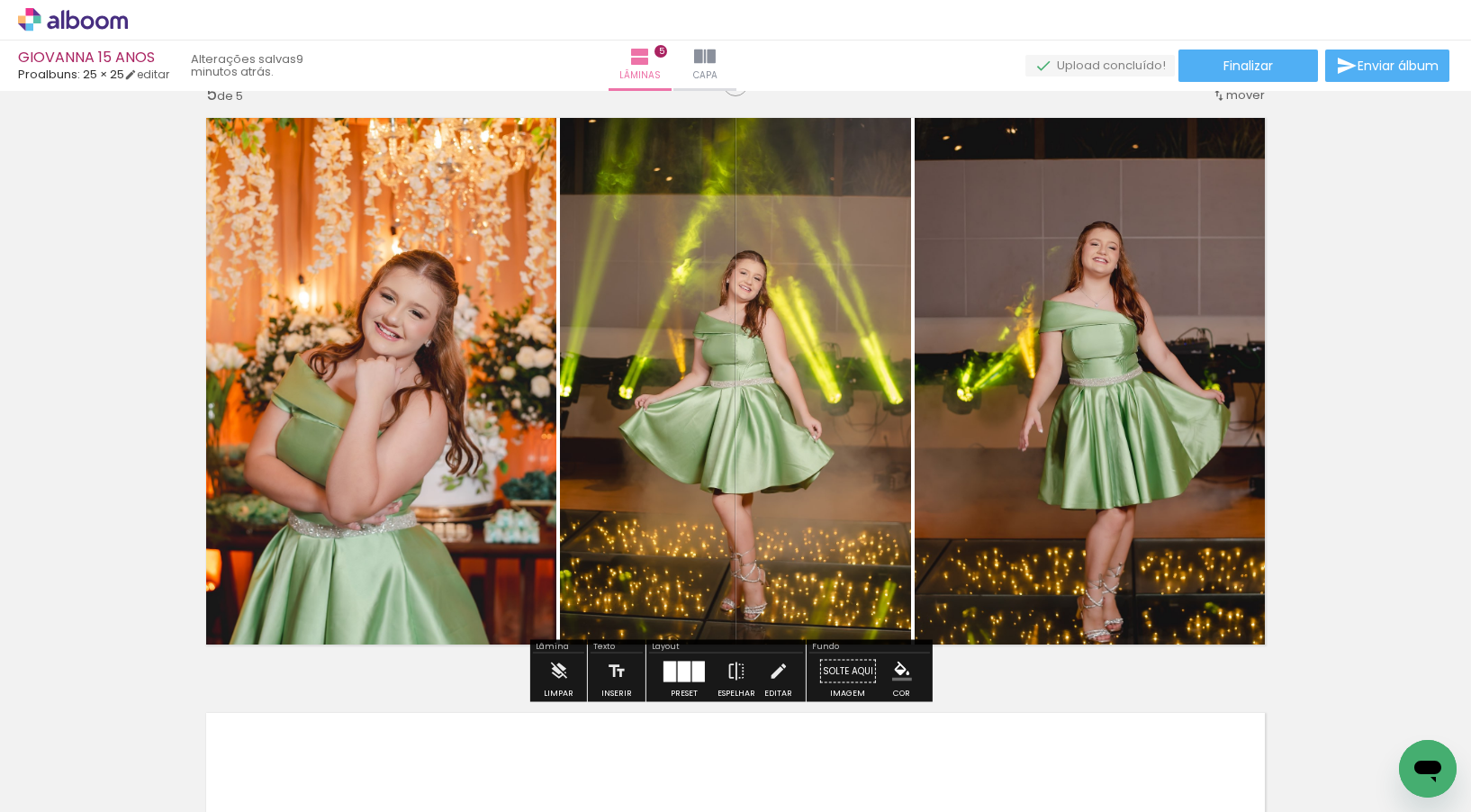 scroll, scrollTop: 2513, scrollLeft: 0, axis: vertical 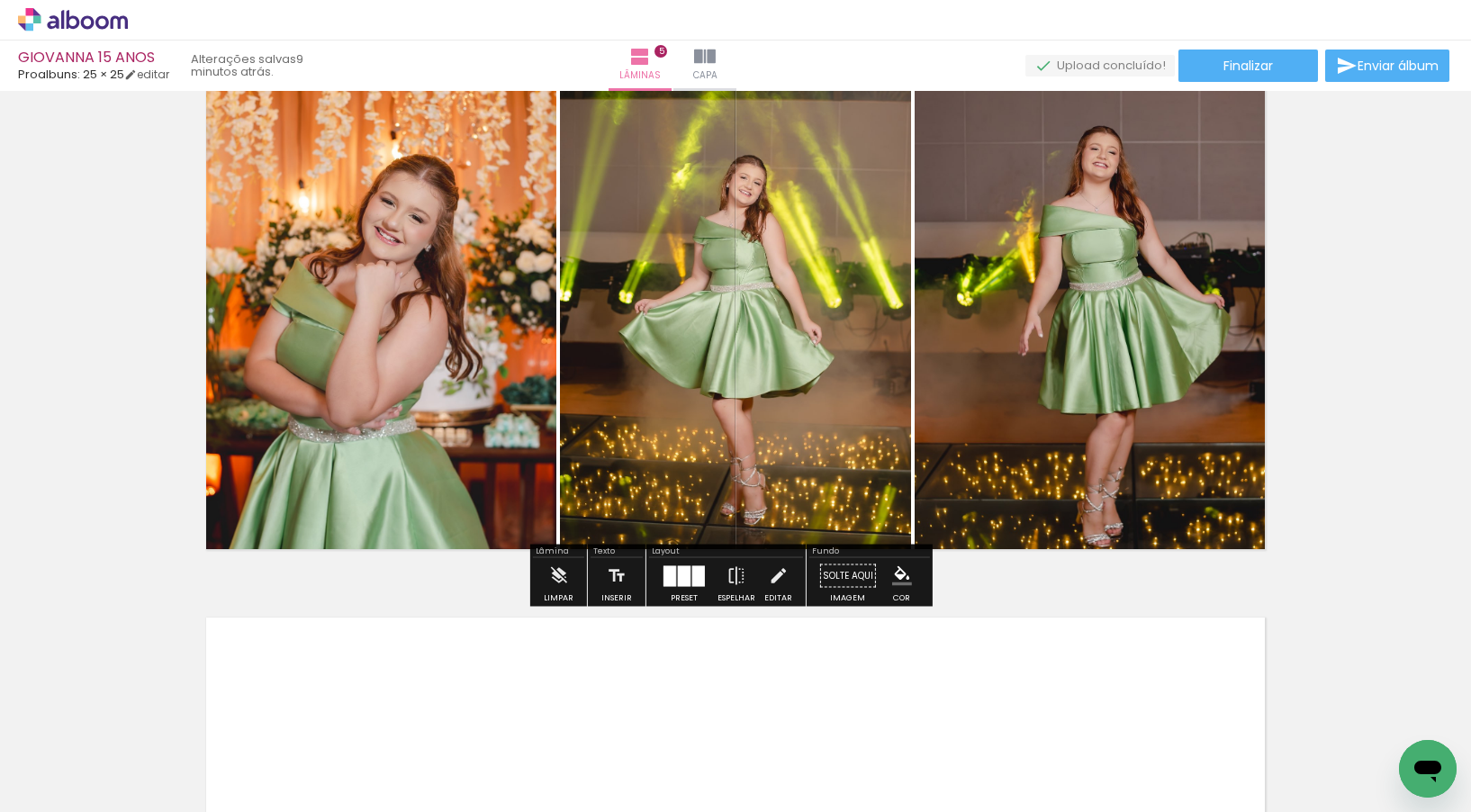 click at bounding box center [699, 575] 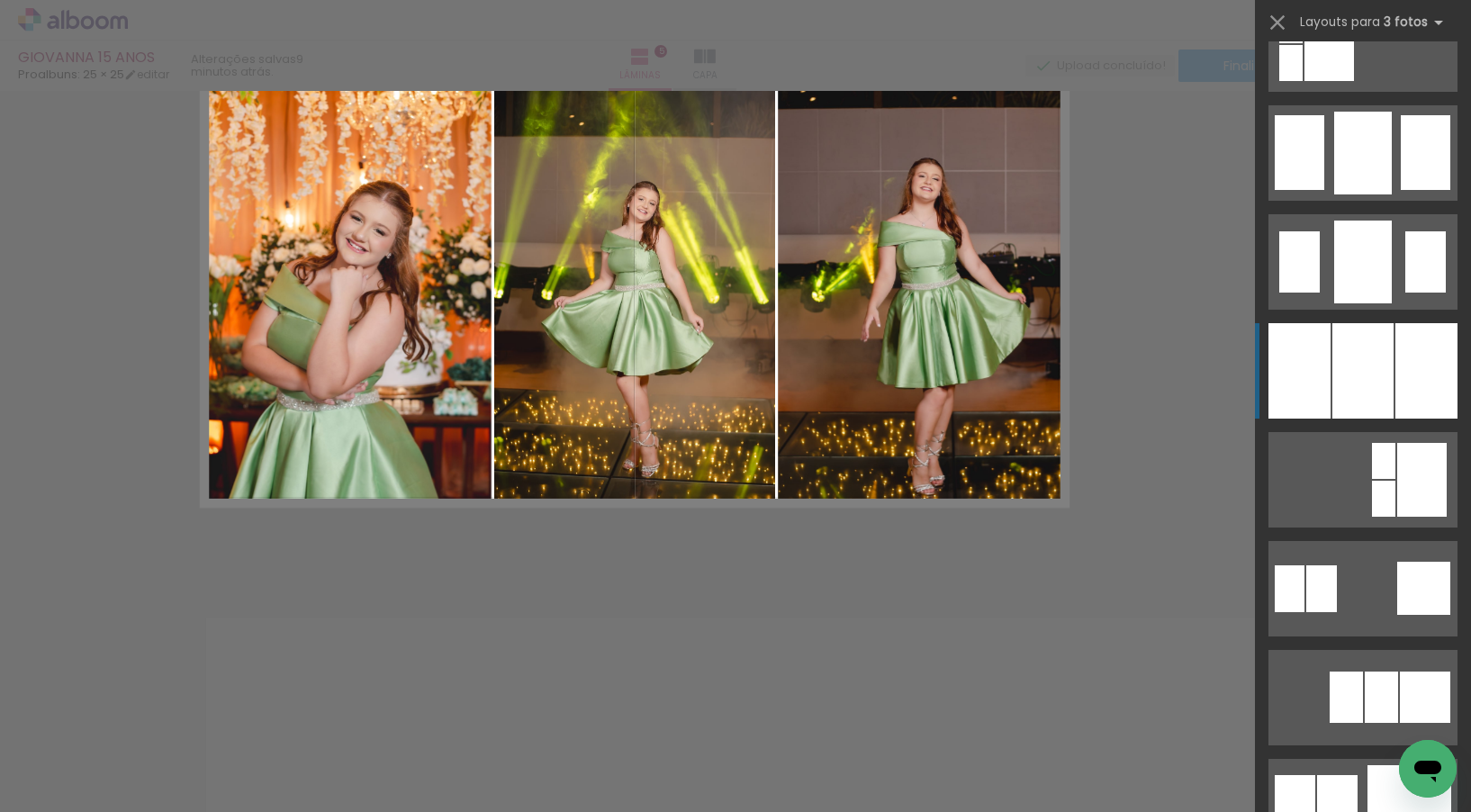 scroll, scrollTop: 1634, scrollLeft: 0, axis: vertical 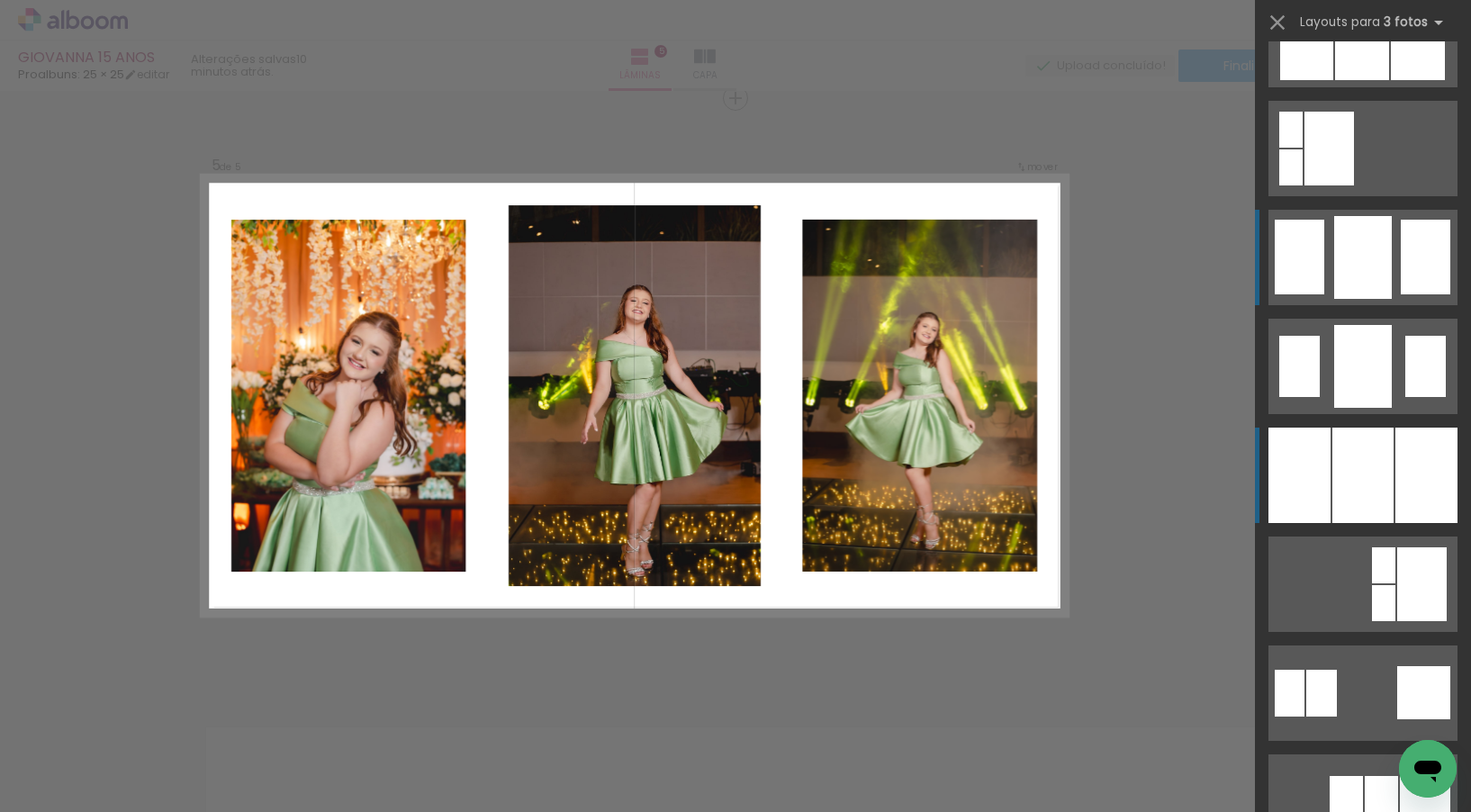 click at bounding box center [1363, 1346] 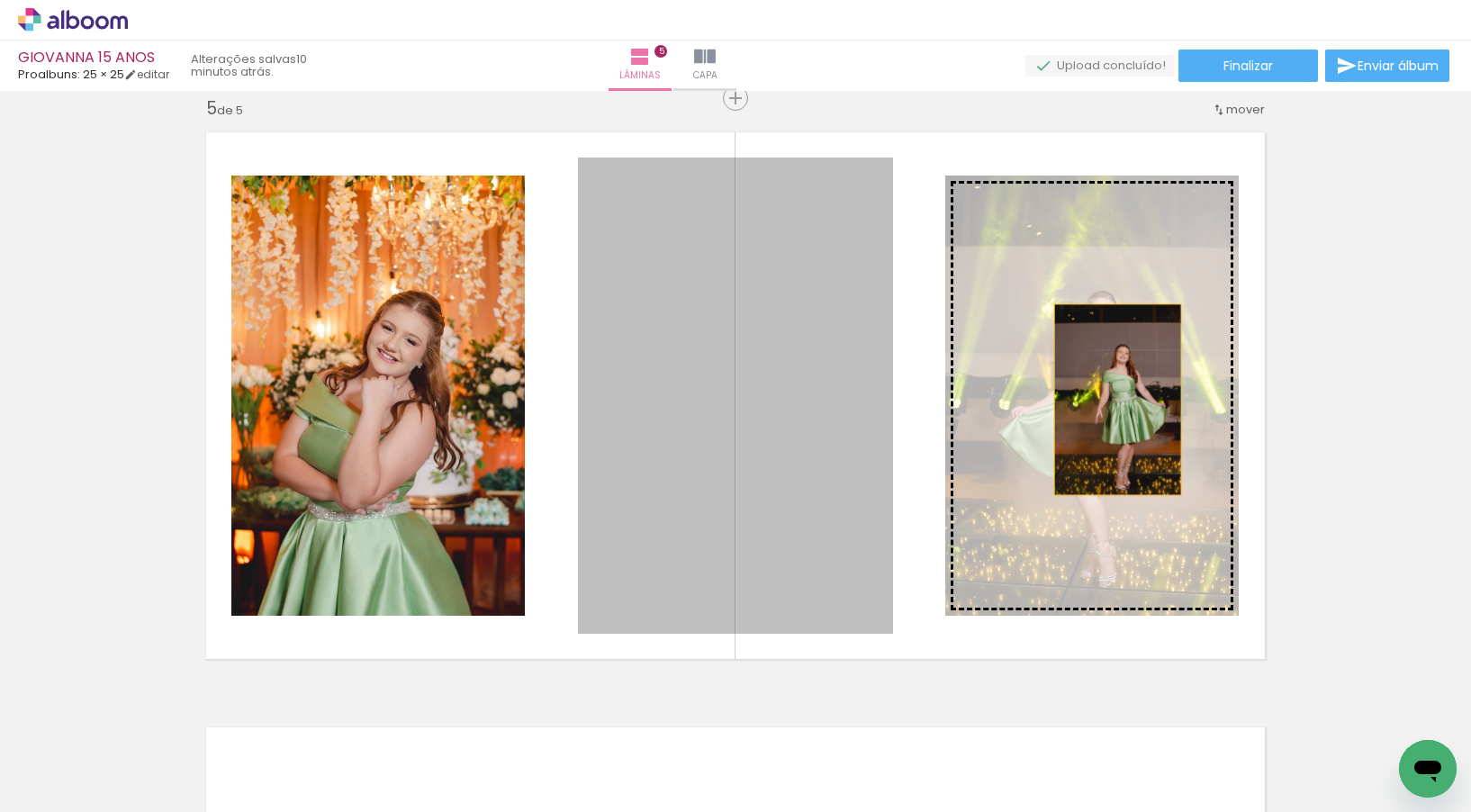 drag, startPoint x: 777, startPoint y: 430, endPoint x: 1111, endPoint y: 400, distance: 335.3446 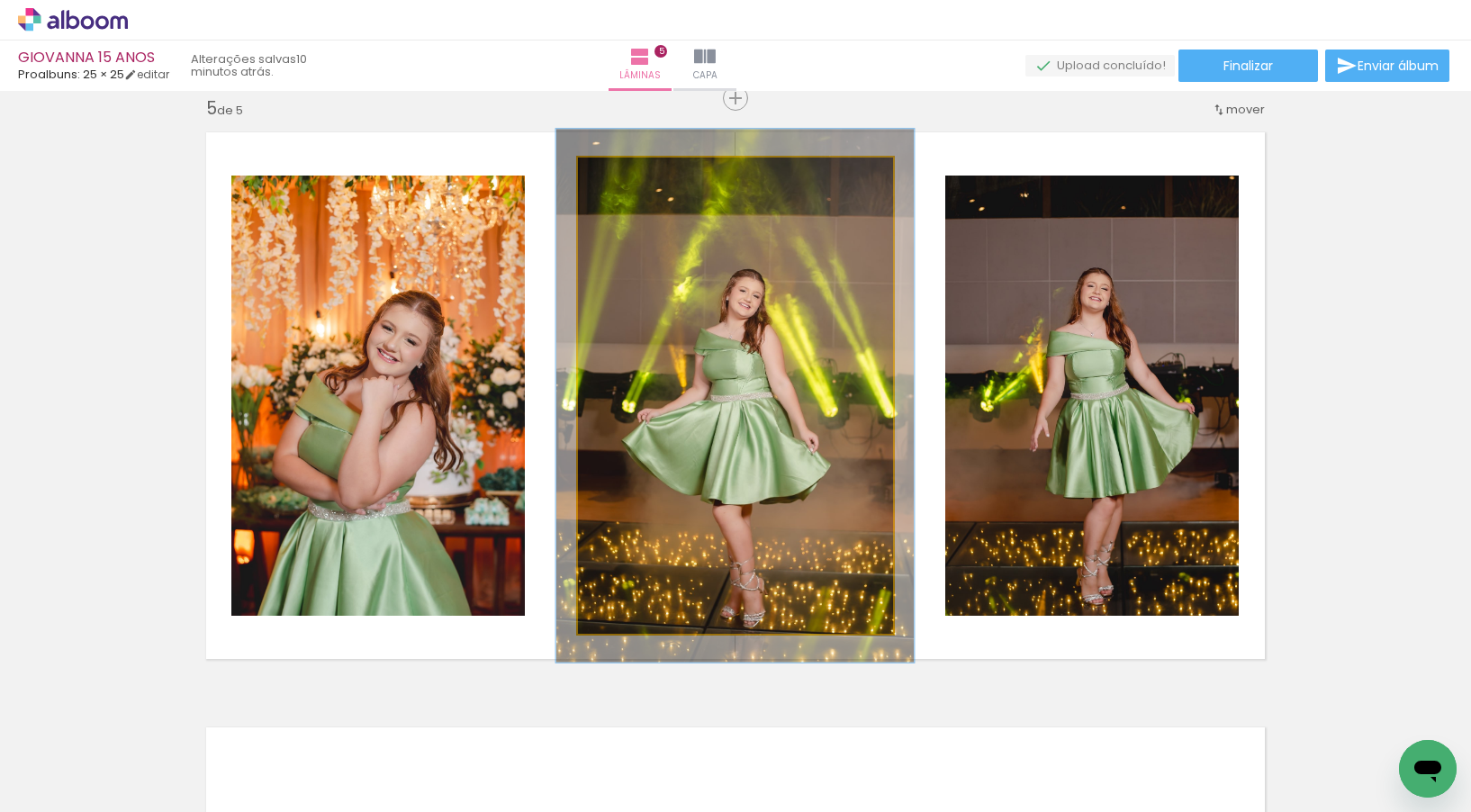 drag, startPoint x: 625, startPoint y: 179, endPoint x: 642, endPoint y: 188, distance: 19.235384 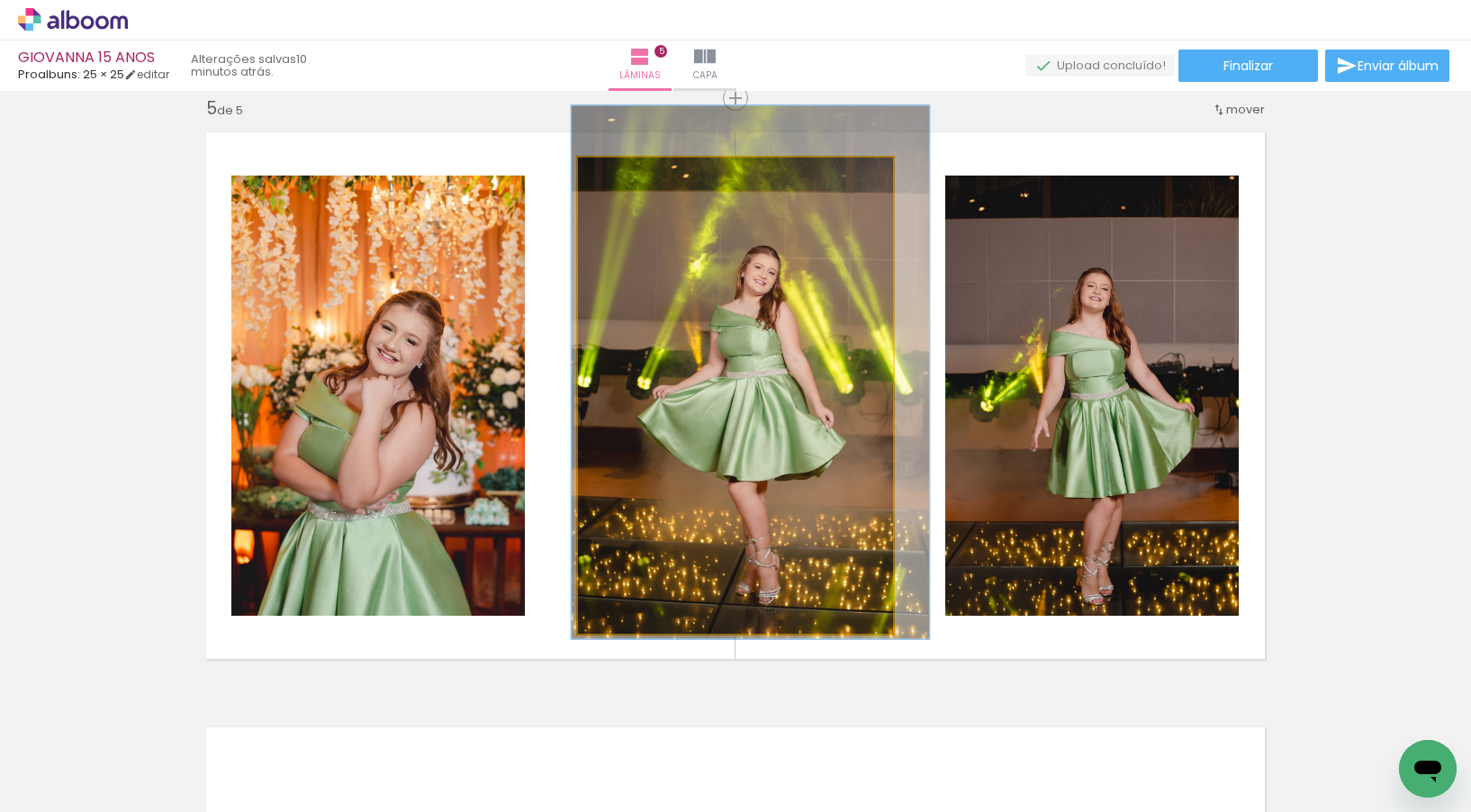 drag, startPoint x: 770, startPoint y: 354, endPoint x: 785, endPoint y: 330, distance: 28.30194 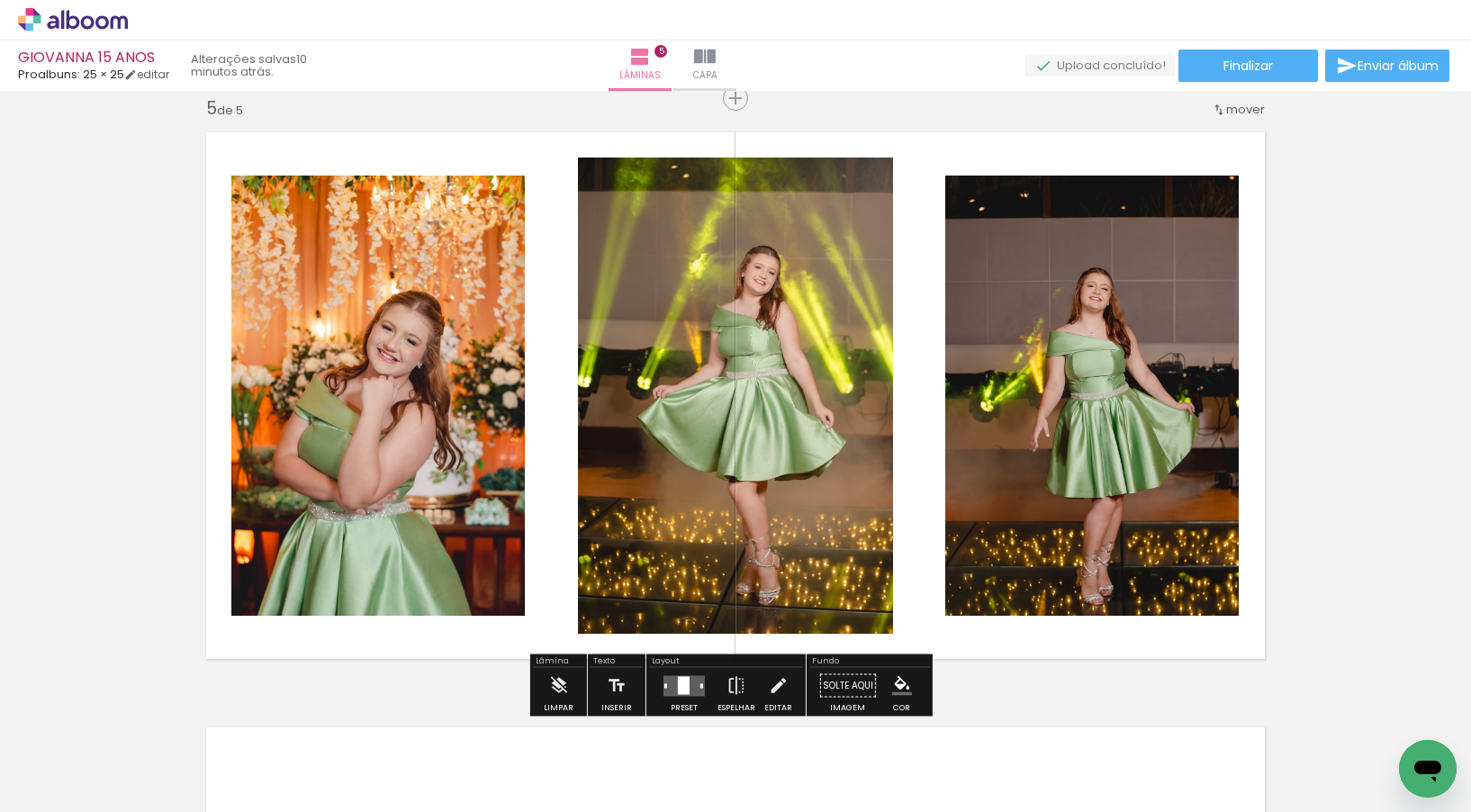 click on "Inserir lâmina 1  de 5  Inserir lâmina 2  de 5  Inserir lâmina 3  de 5  Inserir lâmina 4  de 5  Inserir lâmina 5  de 5" at bounding box center [736, -520] 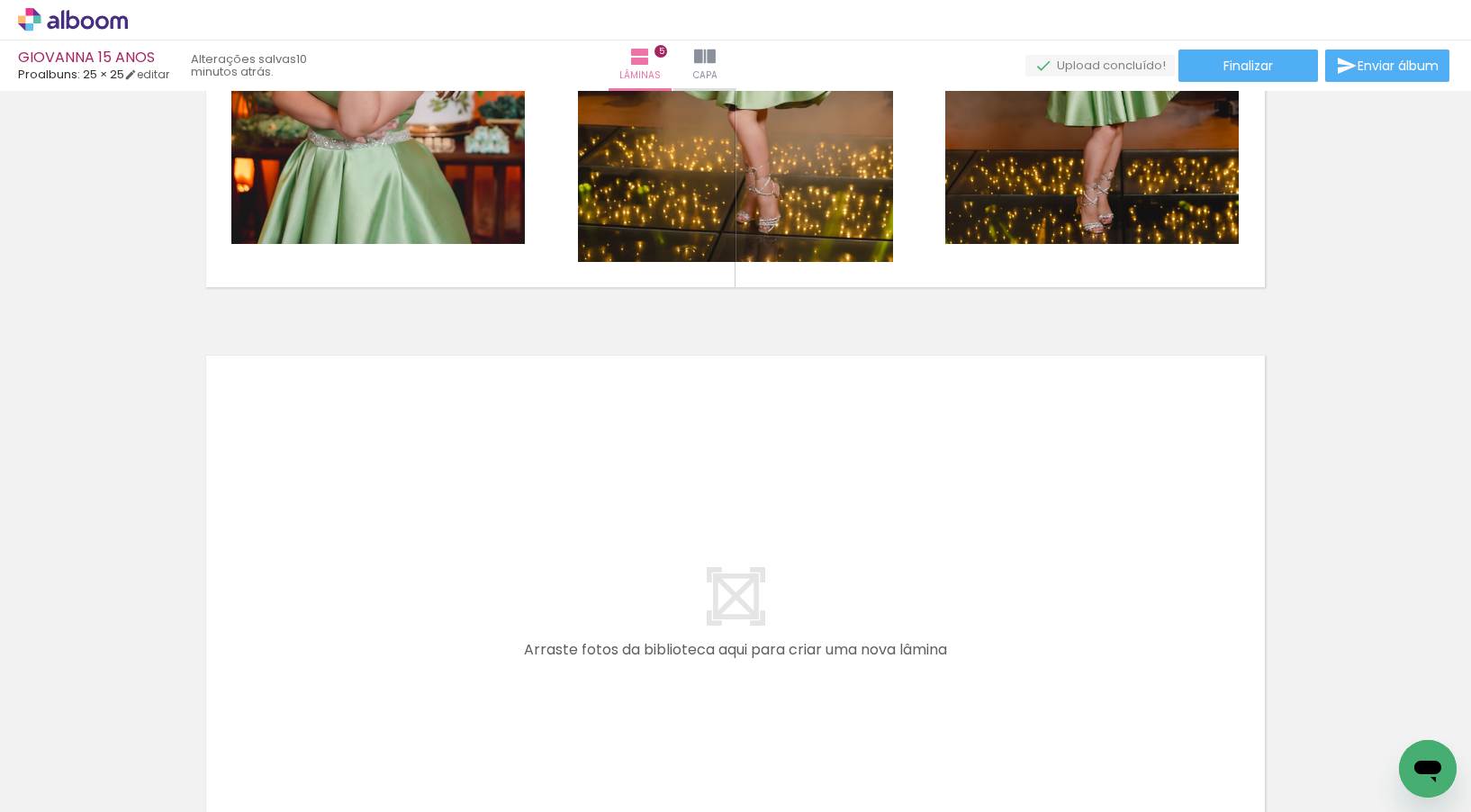 scroll, scrollTop: 2789, scrollLeft: 0, axis: vertical 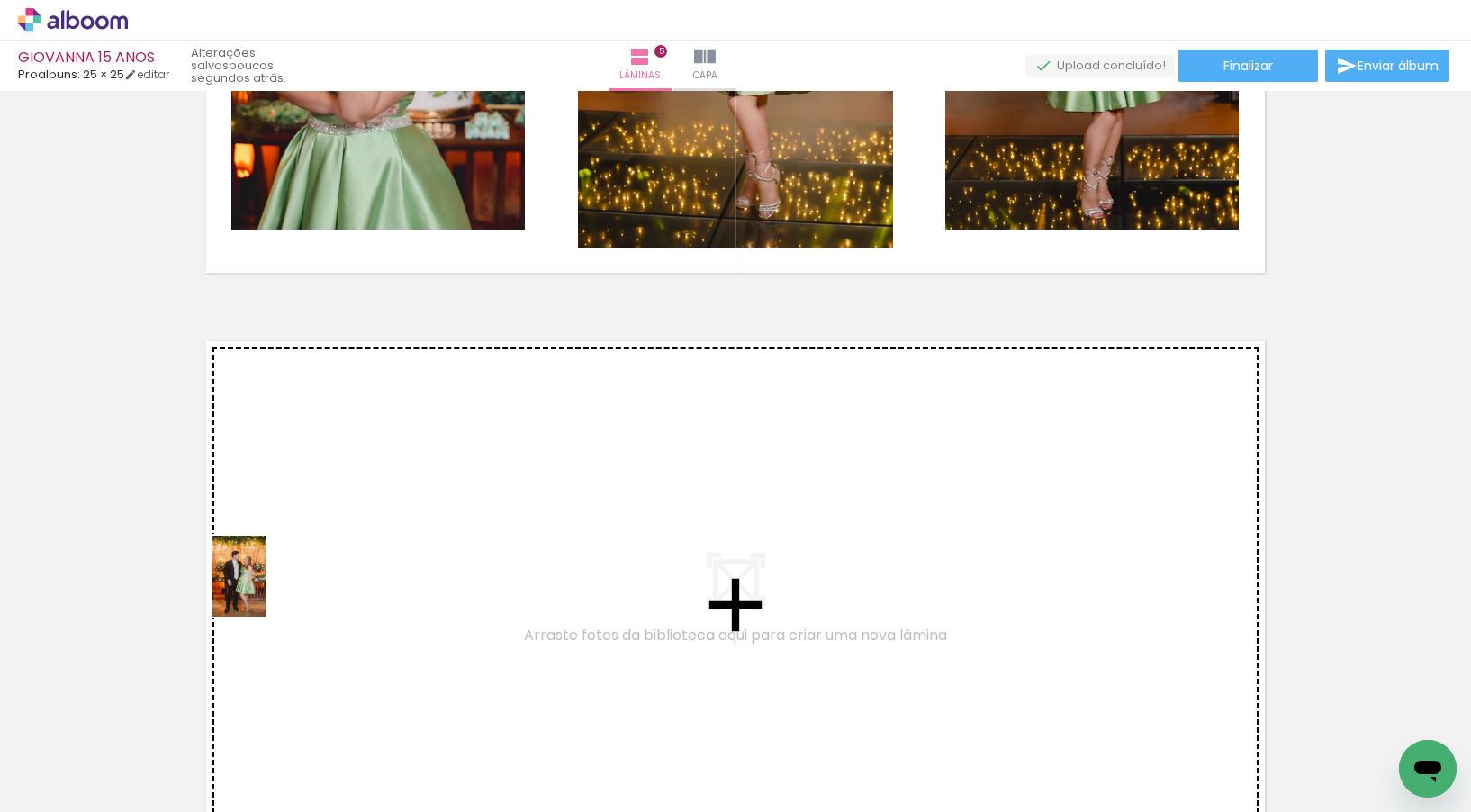 drag, startPoint x: 171, startPoint y: 752, endPoint x: 275, endPoint y: 583, distance: 198.43639 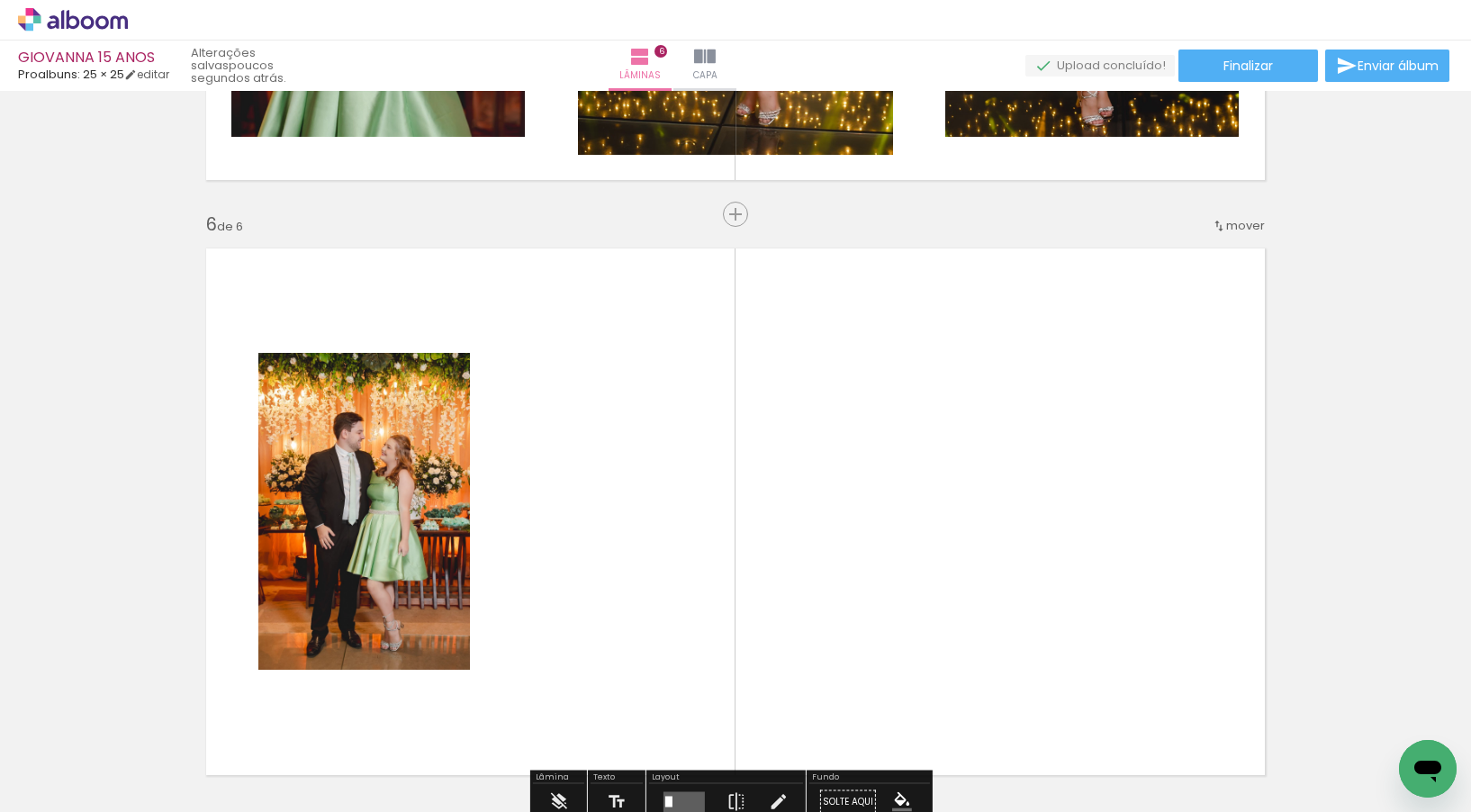 scroll, scrollTop: 2998, scrollLeft: 0, axis: vertical 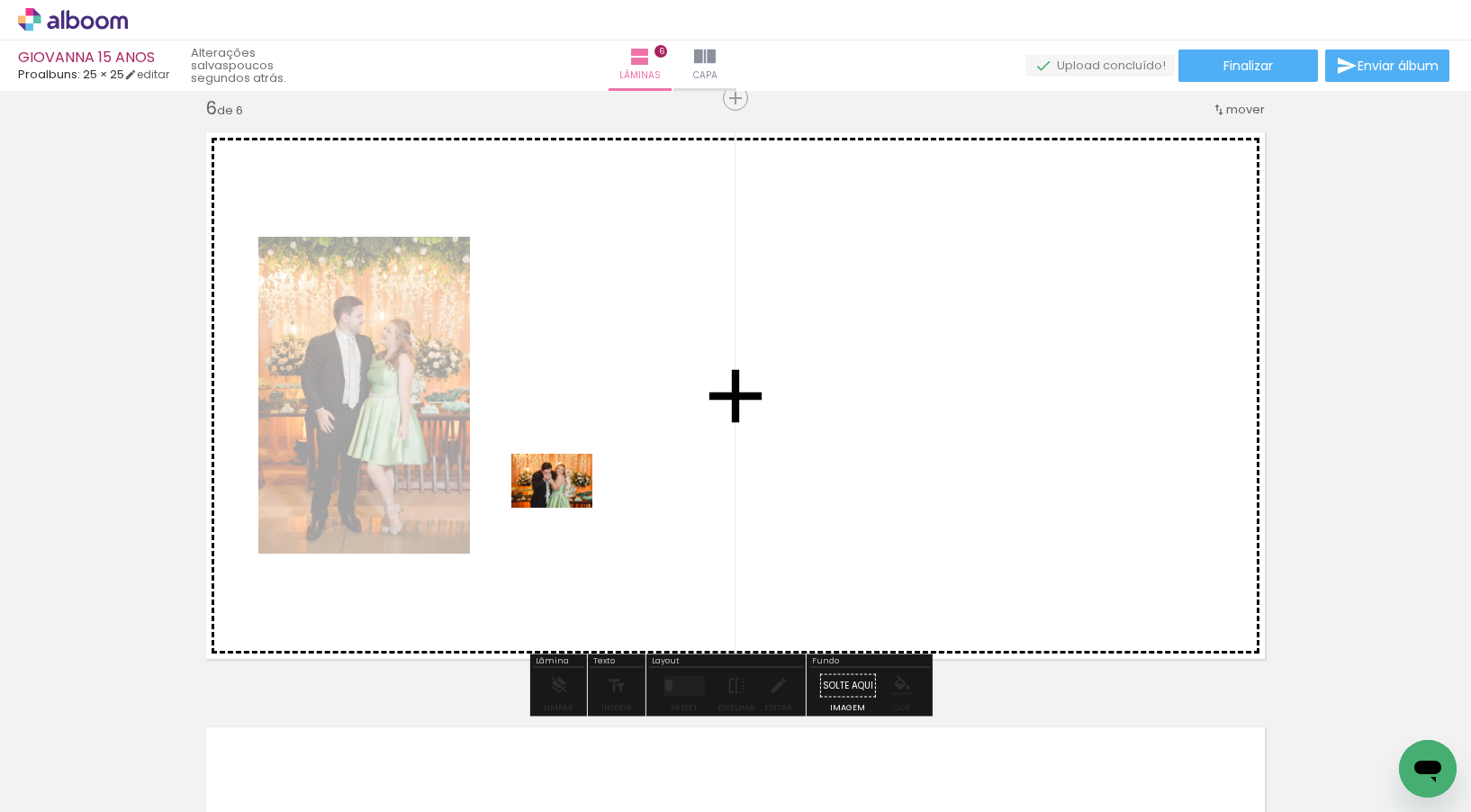 drag, startPoint x: 175, startPoint y: 763, endPoint x: 565, endPoint y: 508, distance: 465.9667 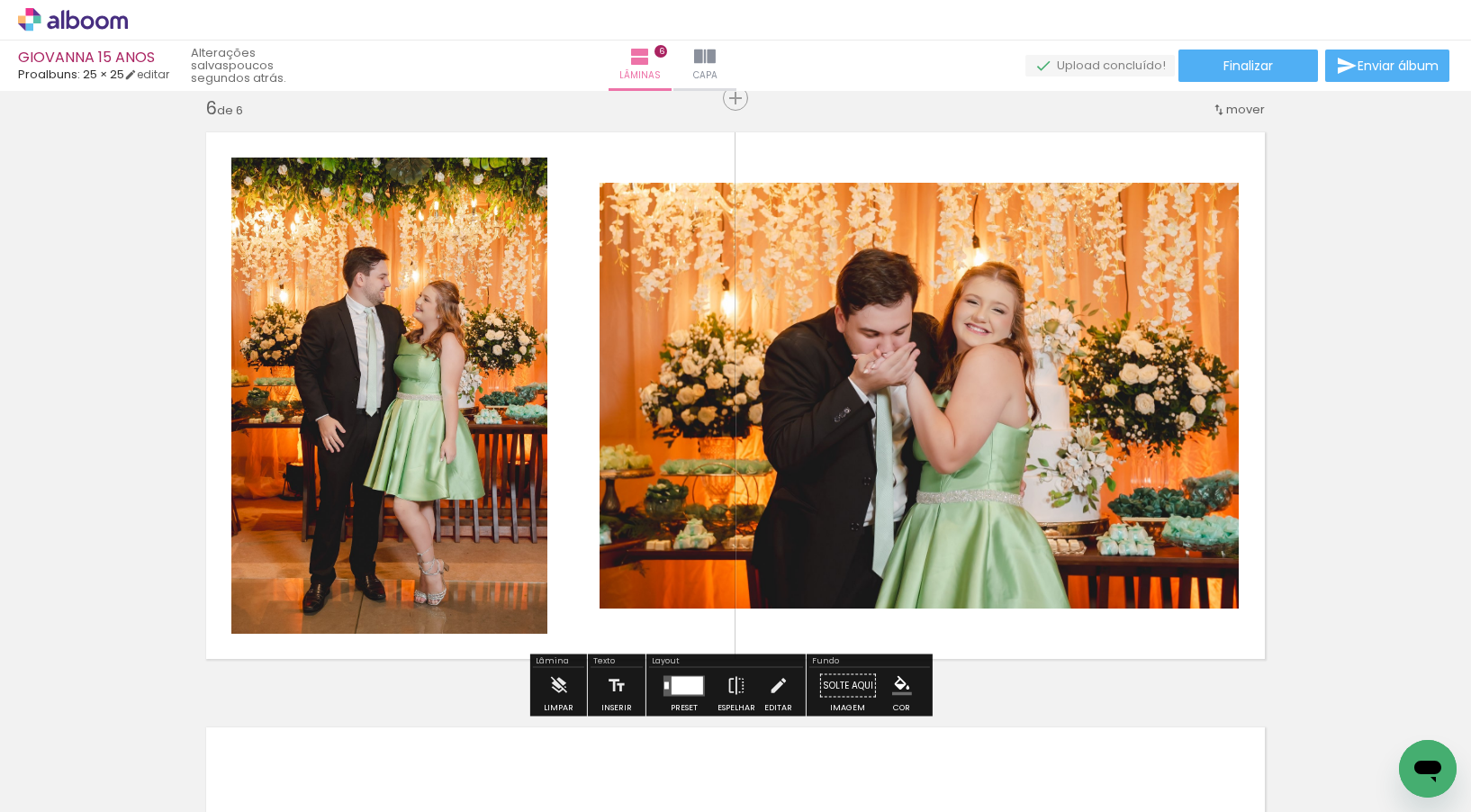 scroll, scrollTop: 2833, scrollLeft: 0, axis: vertical 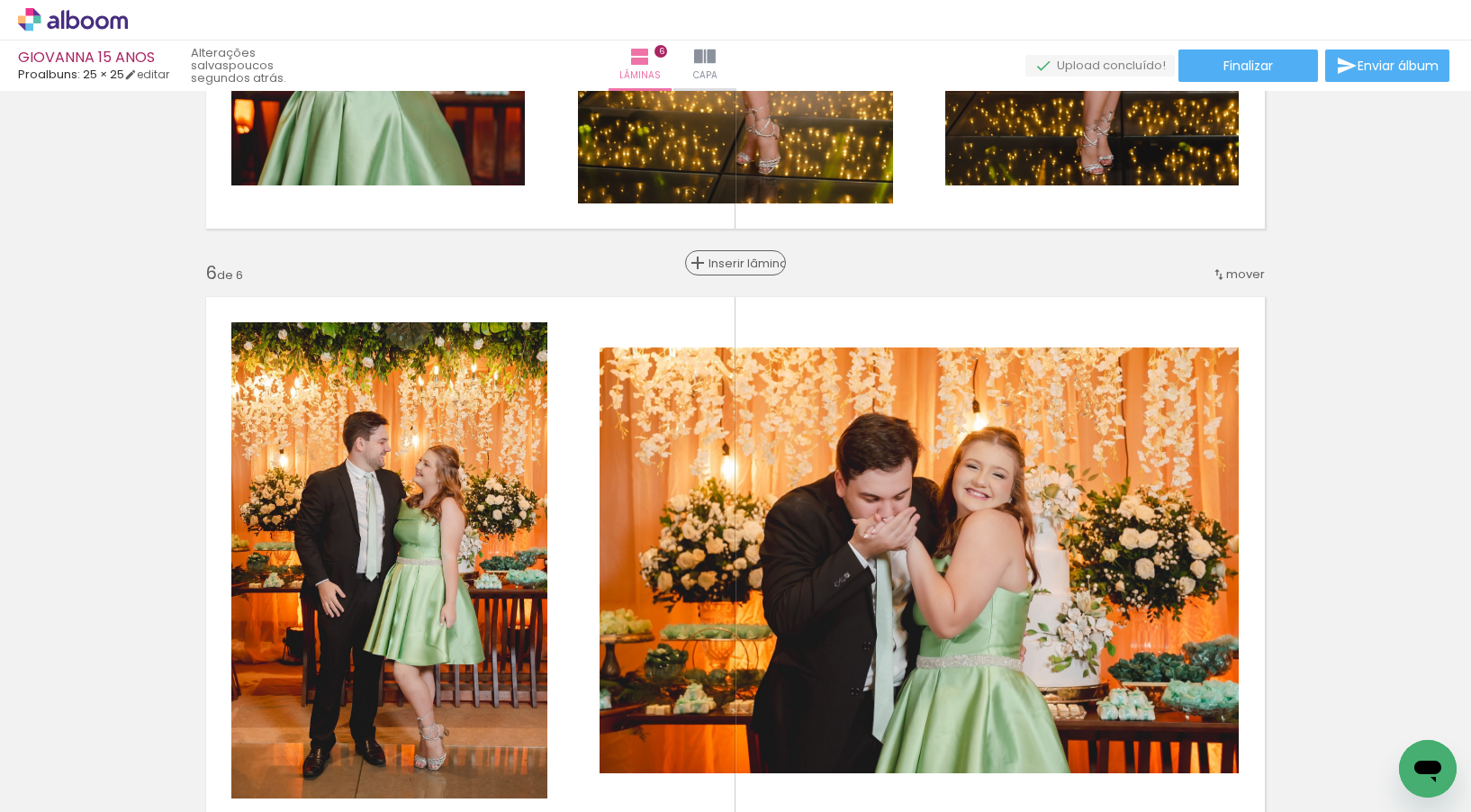 click on "Inserir lâmina" at bounding box center (744, 263) 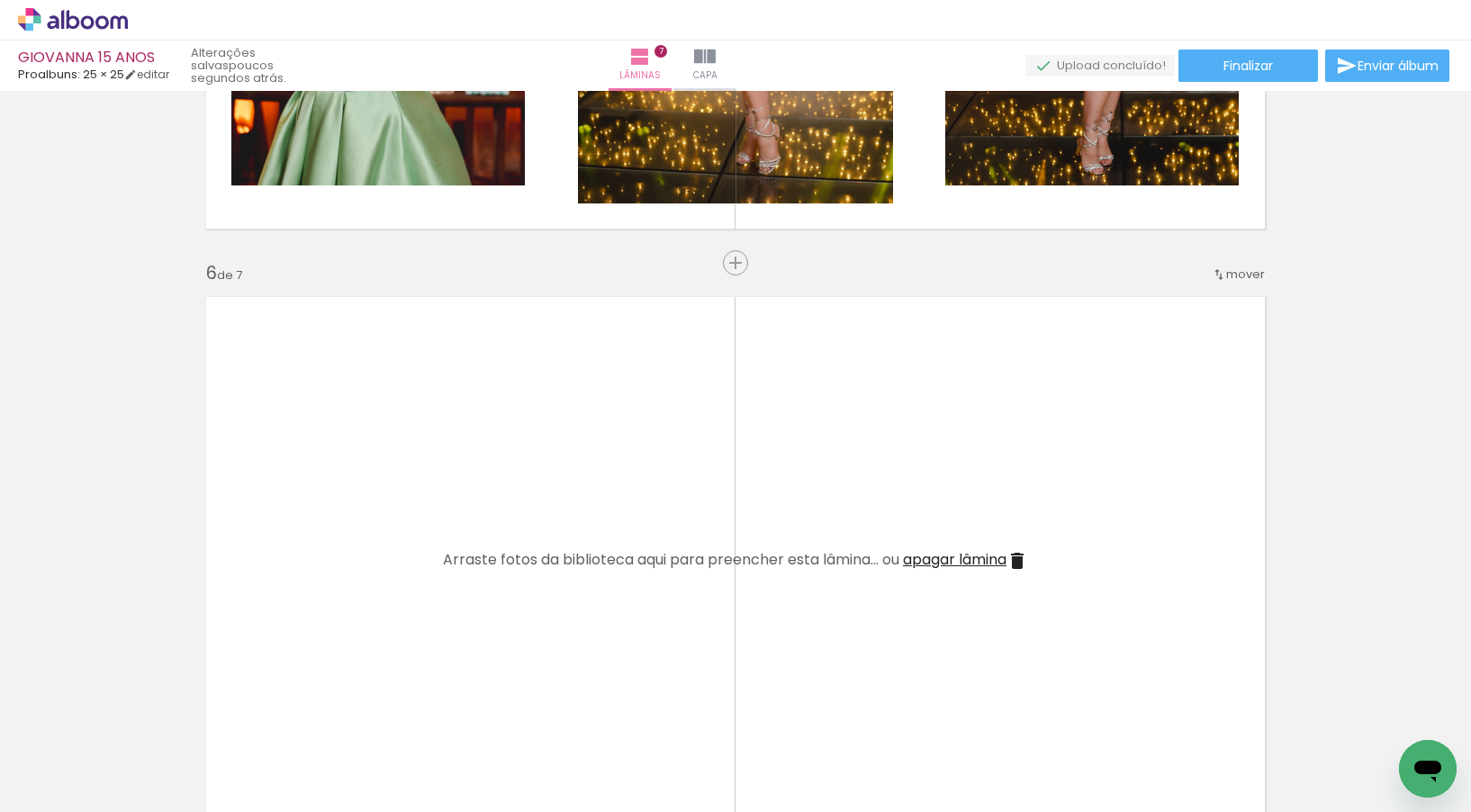 scroll, scrollTop: 0, scrollLeft: 3281, axis: horizontal 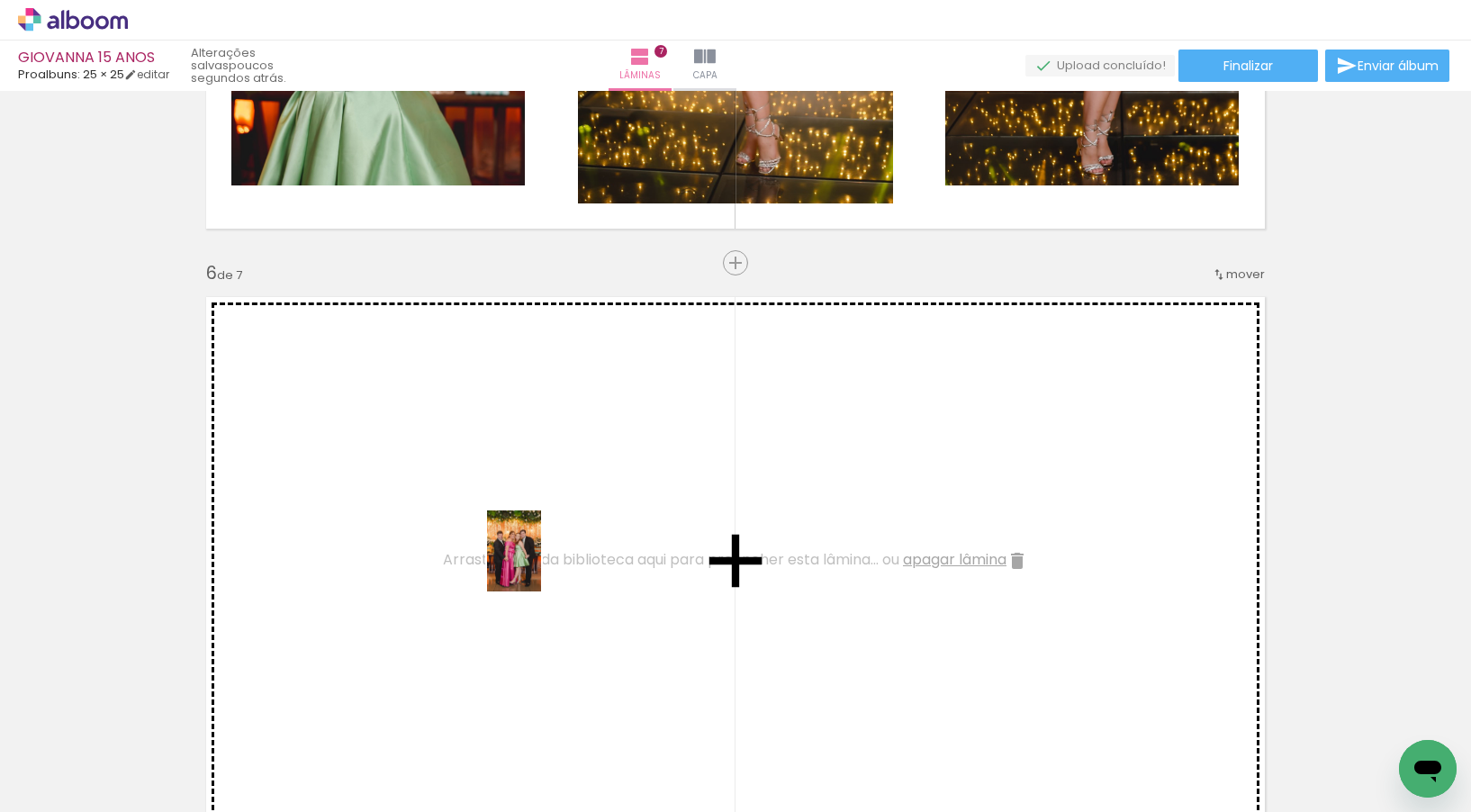 drag, startPoint x: 1153, startPoint y: 771, endPoint x: 538, endPoint y: 564, distance: 648.90215 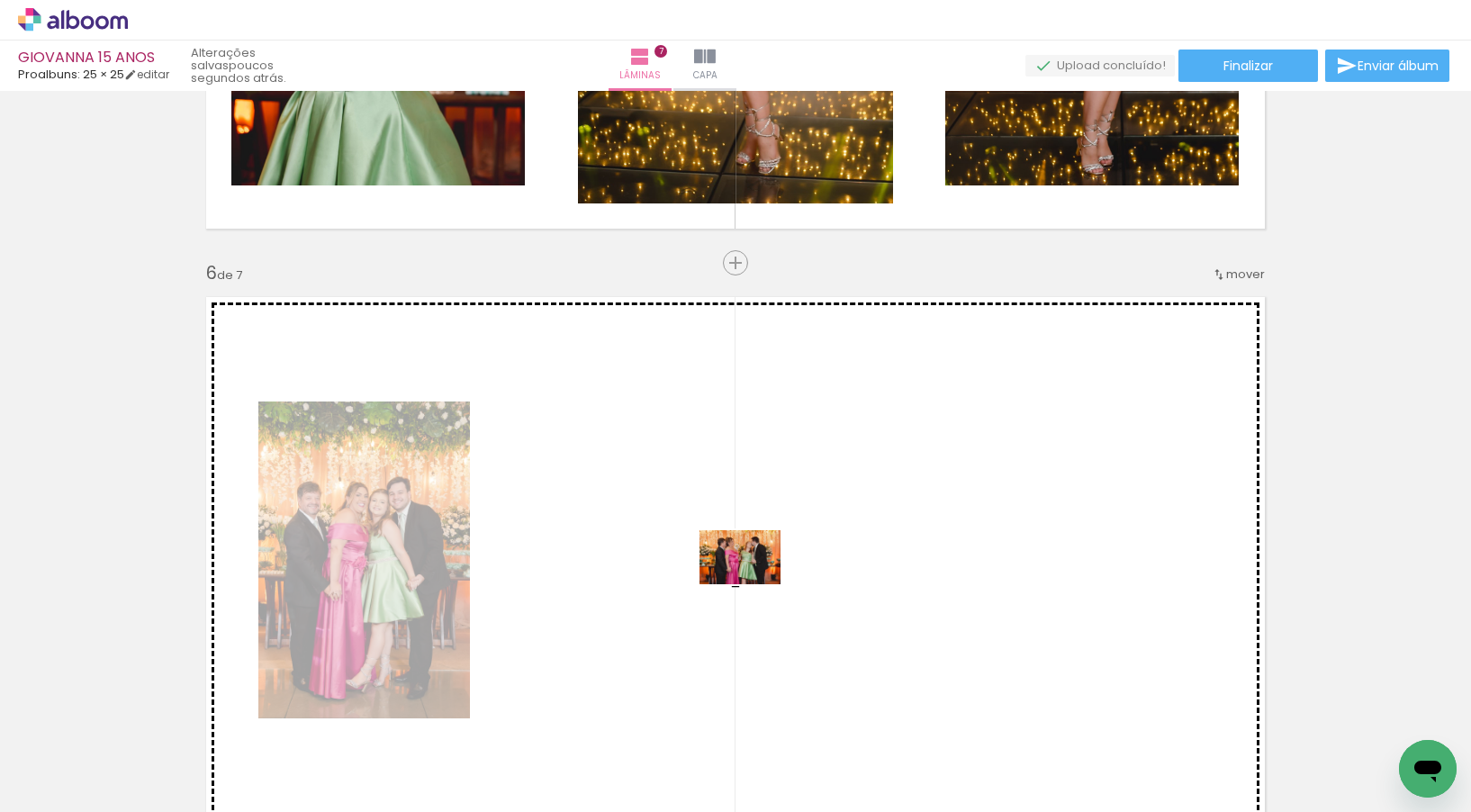 drag, startPoint x: 1211, startPoint y: 742, endPoint x: 754, endPoint y: 584, distance: 483.54214 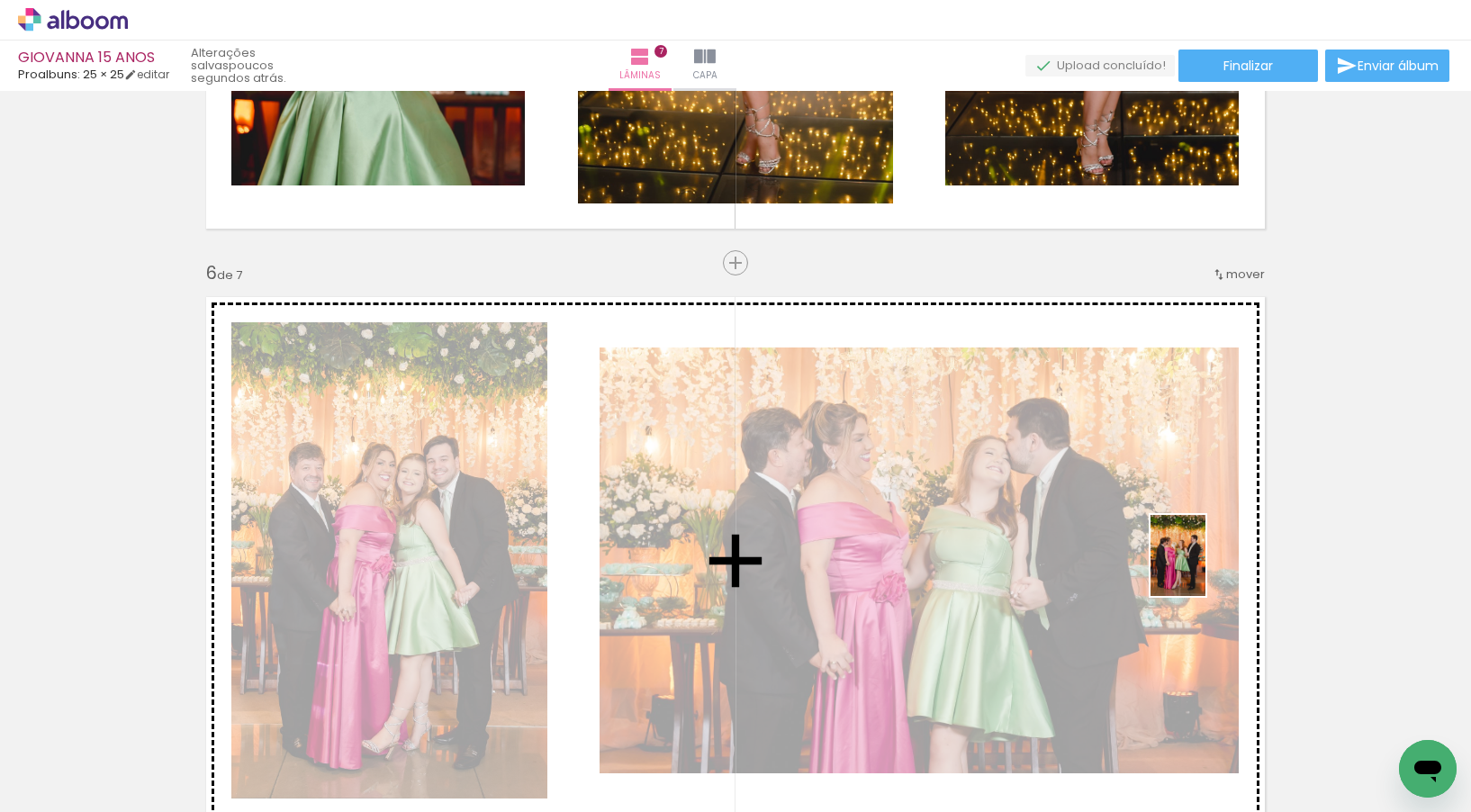 drag, startPoint x: 1152, startPoint y: 742, endPoint x: 1205, endPoint y: 568, distance: 181.89283 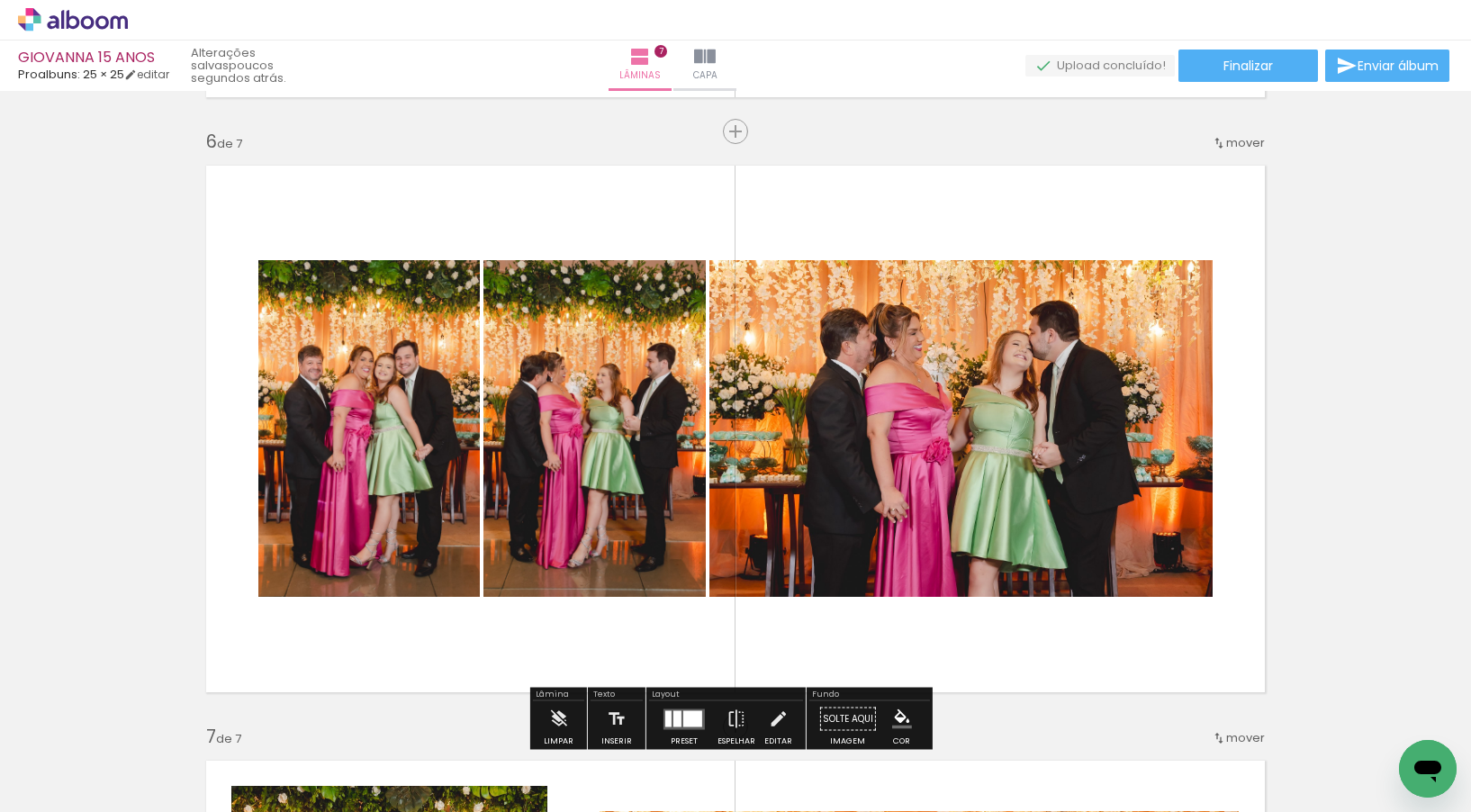 scroll, scrollTop: 3018, scrollLeft: 0, axis: vertical 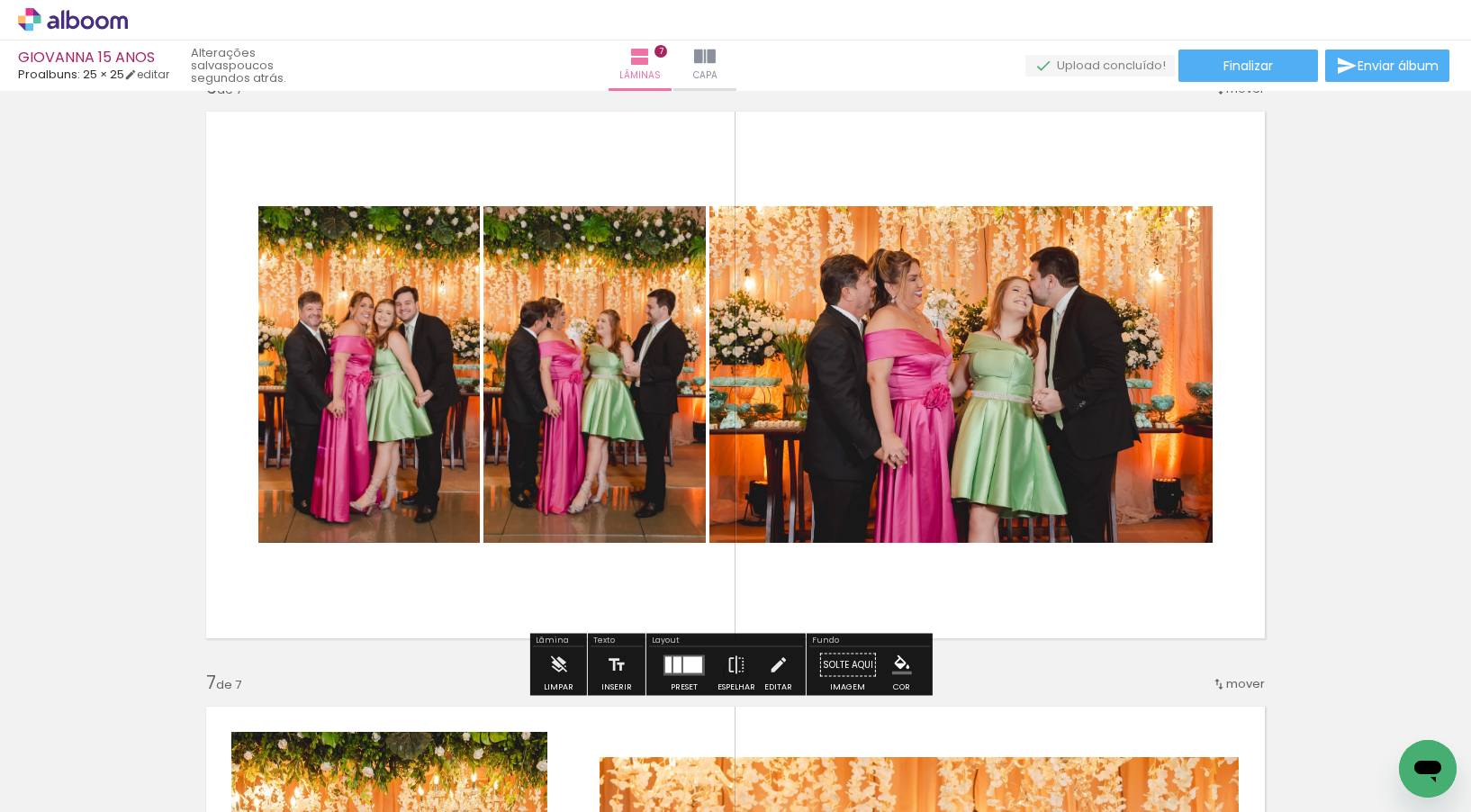 click at bounding box center (677, 664) 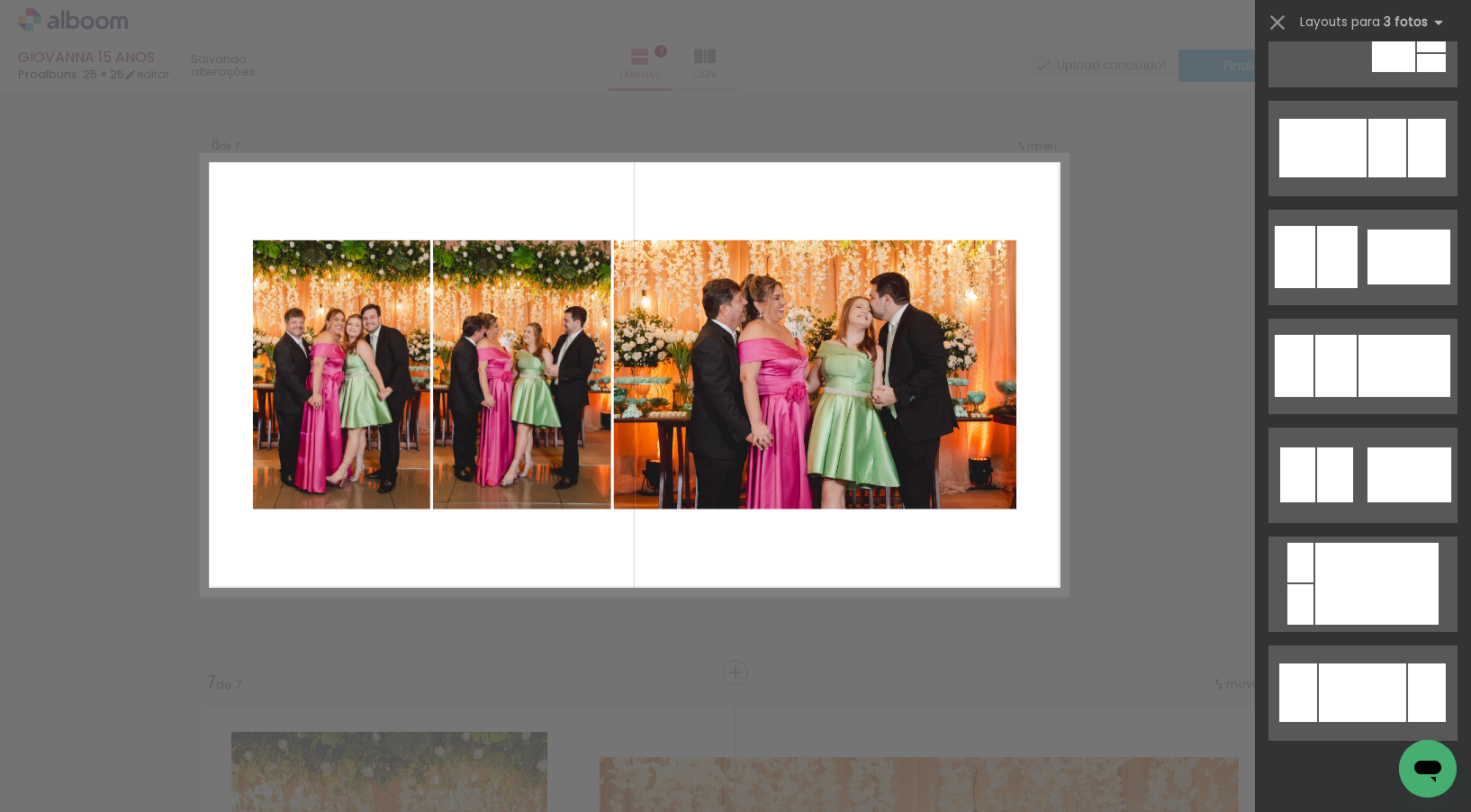 scroll, scrollTop: 0, scrollLeft: 0, axis: both 